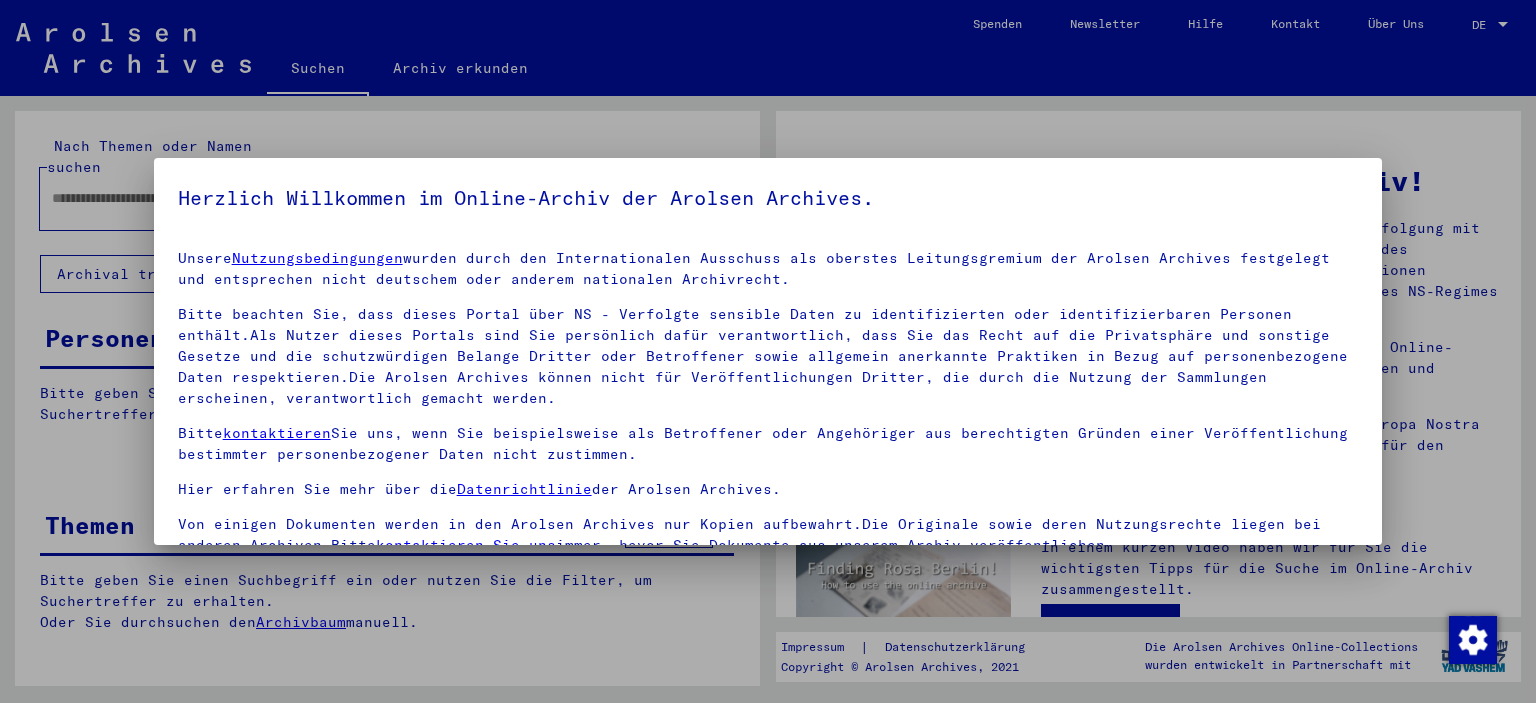 scroll, scrollTop: 0, scrollLeft: 0, axis: both 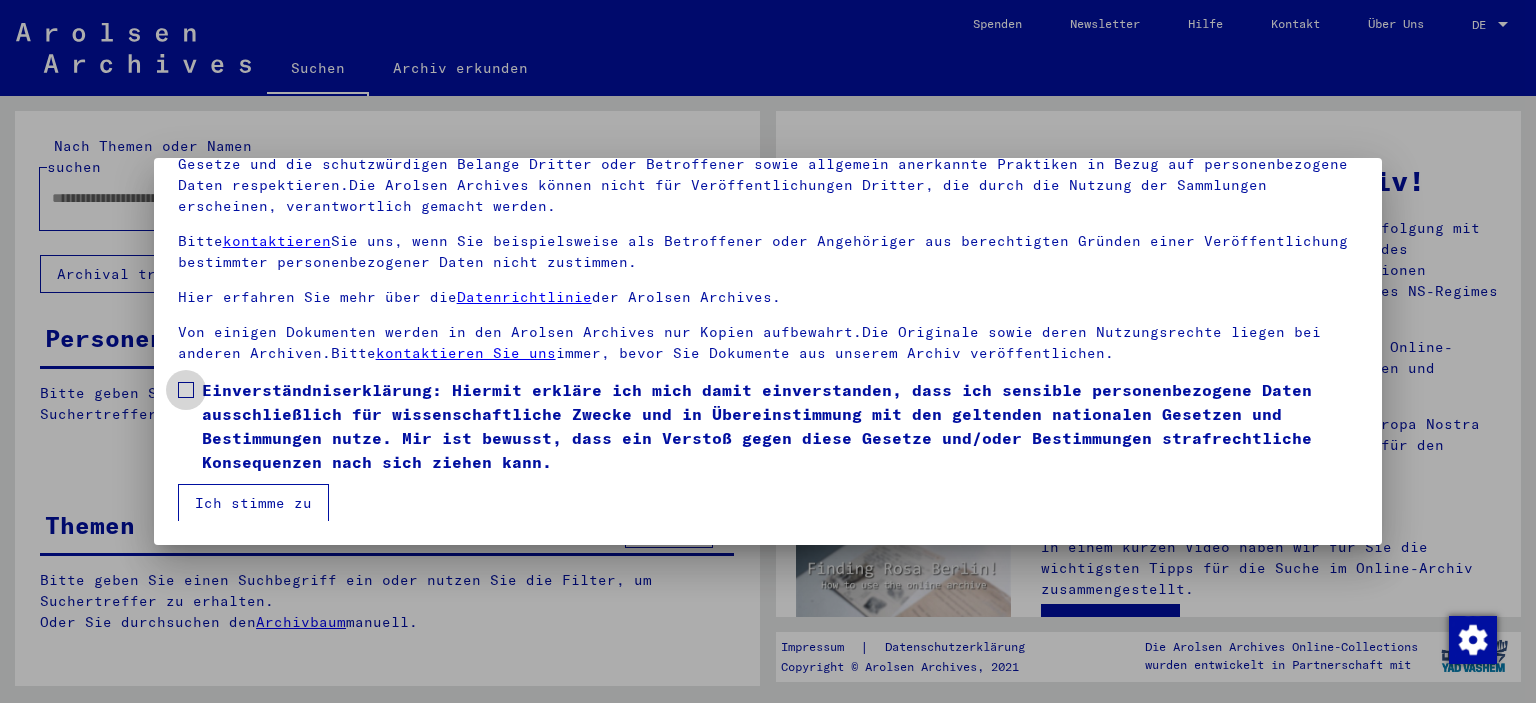 click at bounding box center (186, 390) 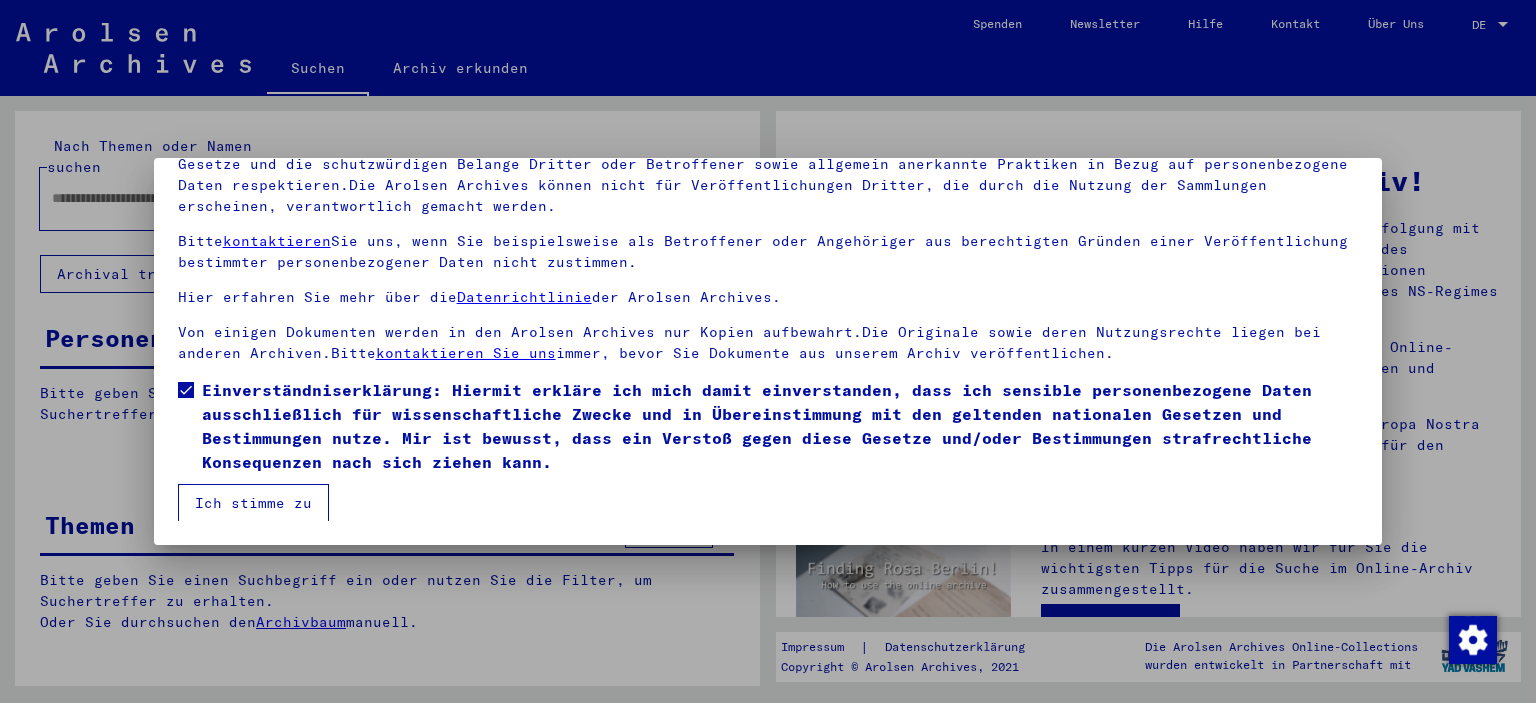 click on "Ich stimme zu" at bounding box center [253, 503] 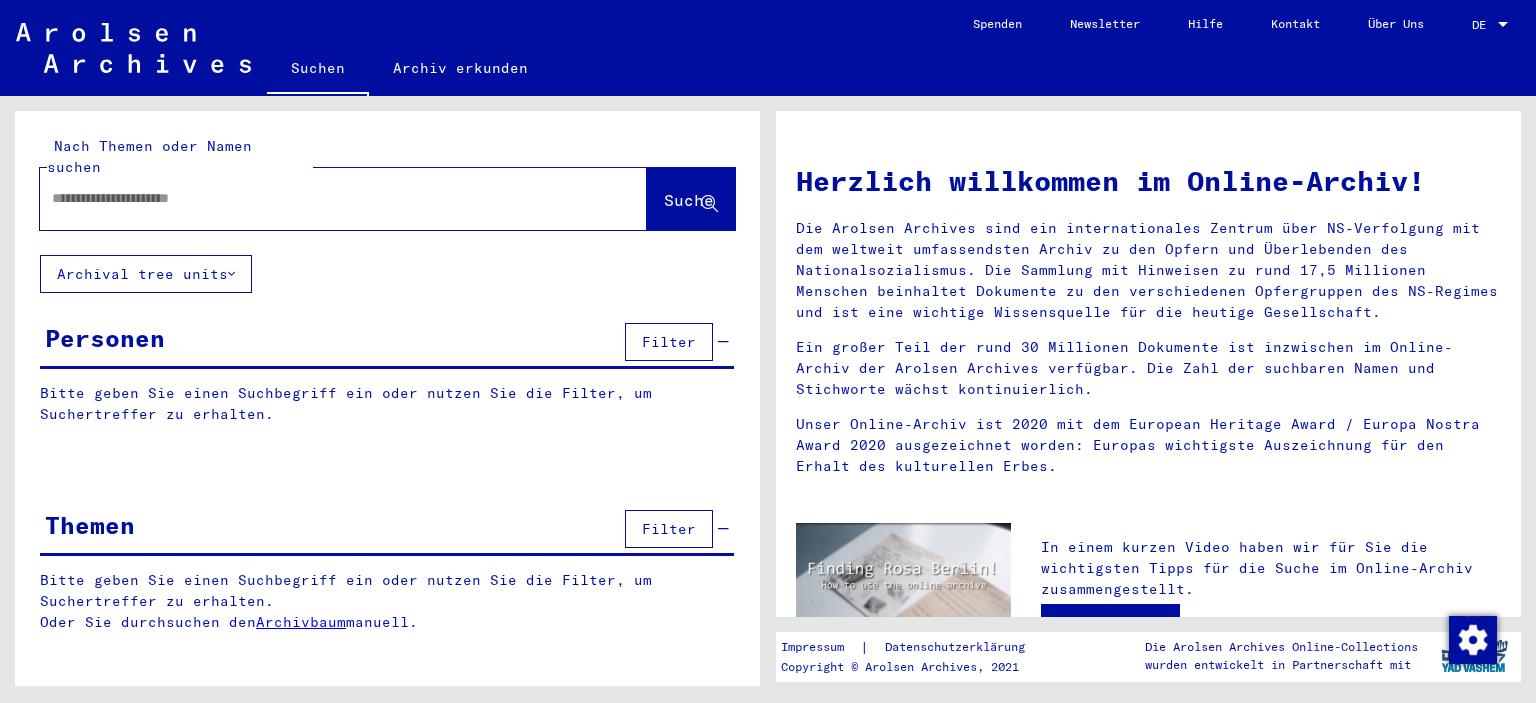 click at bounding box center (319, 198) 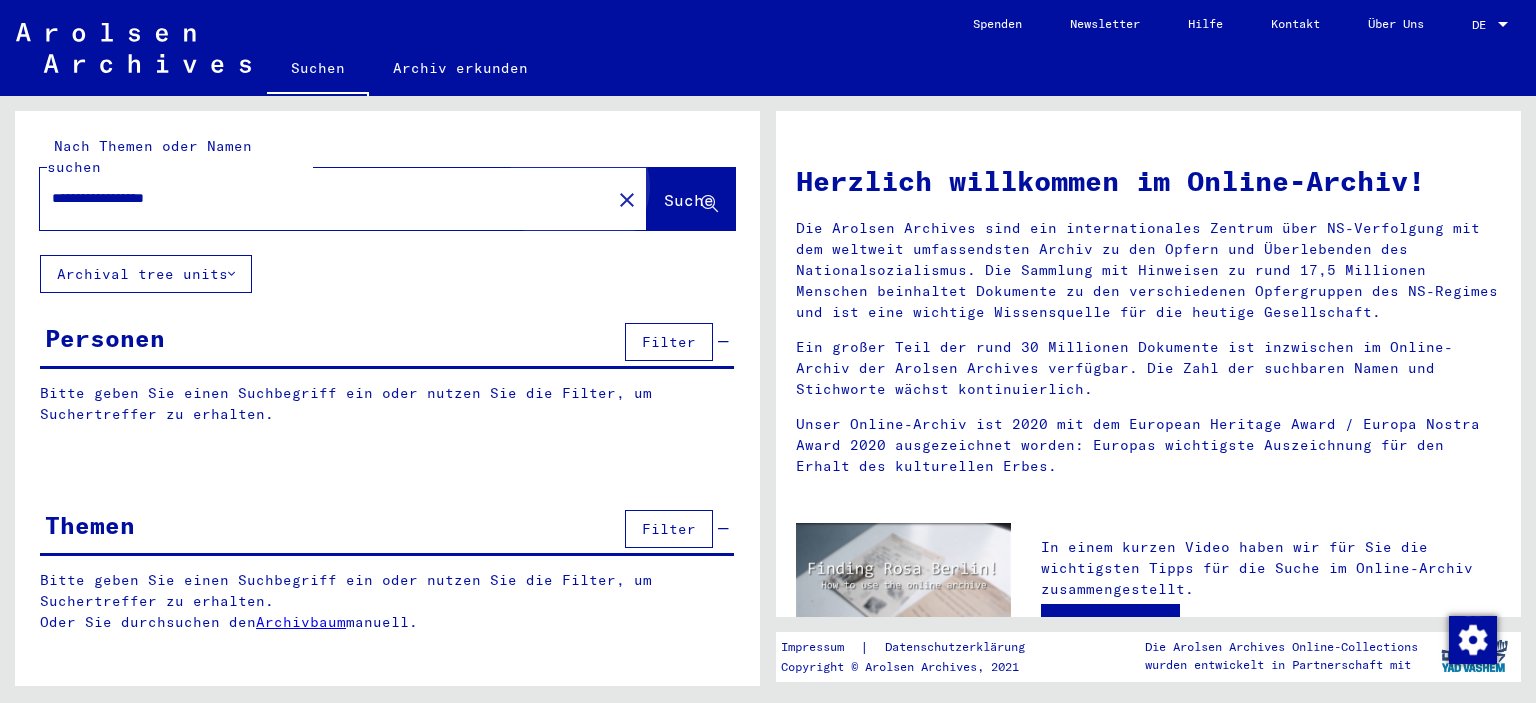 click on "Suche" 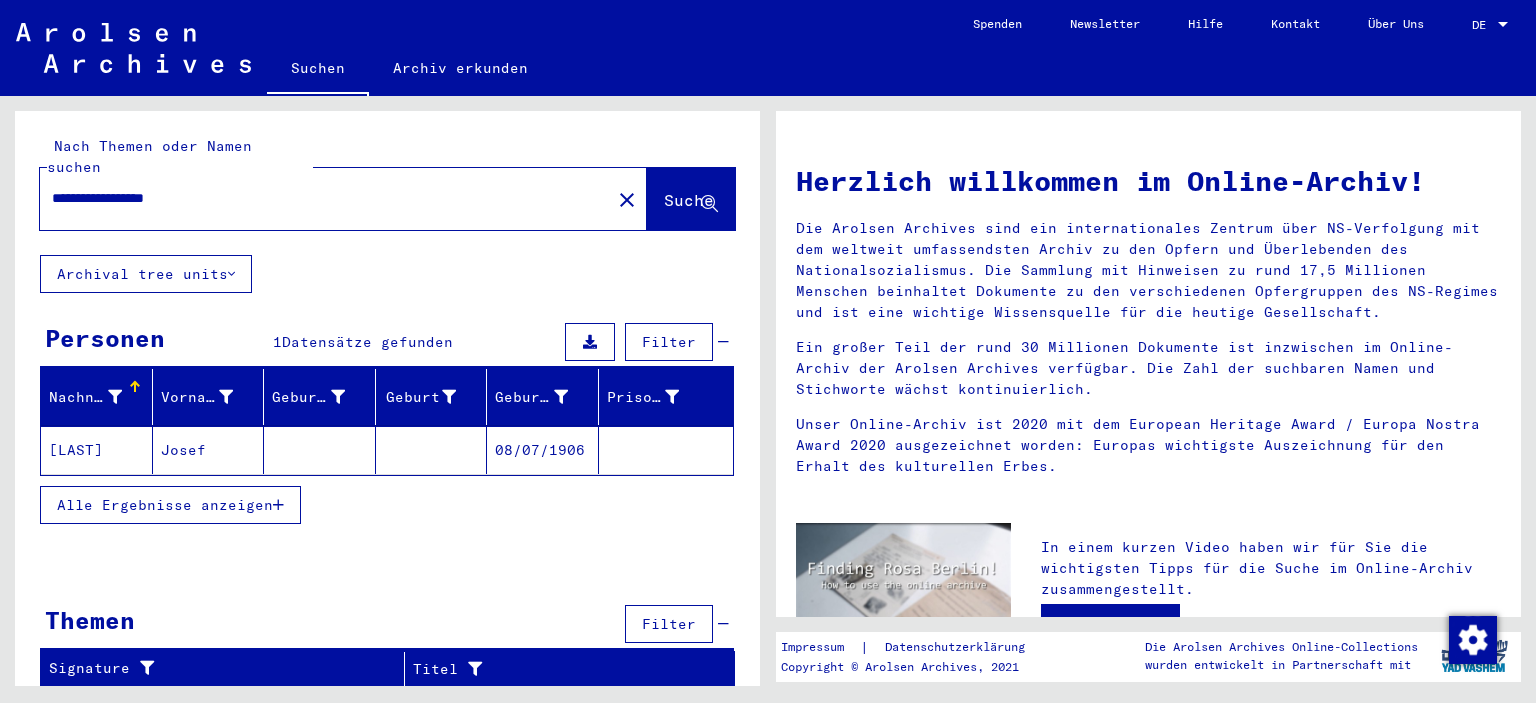 click on "08/07/1906" 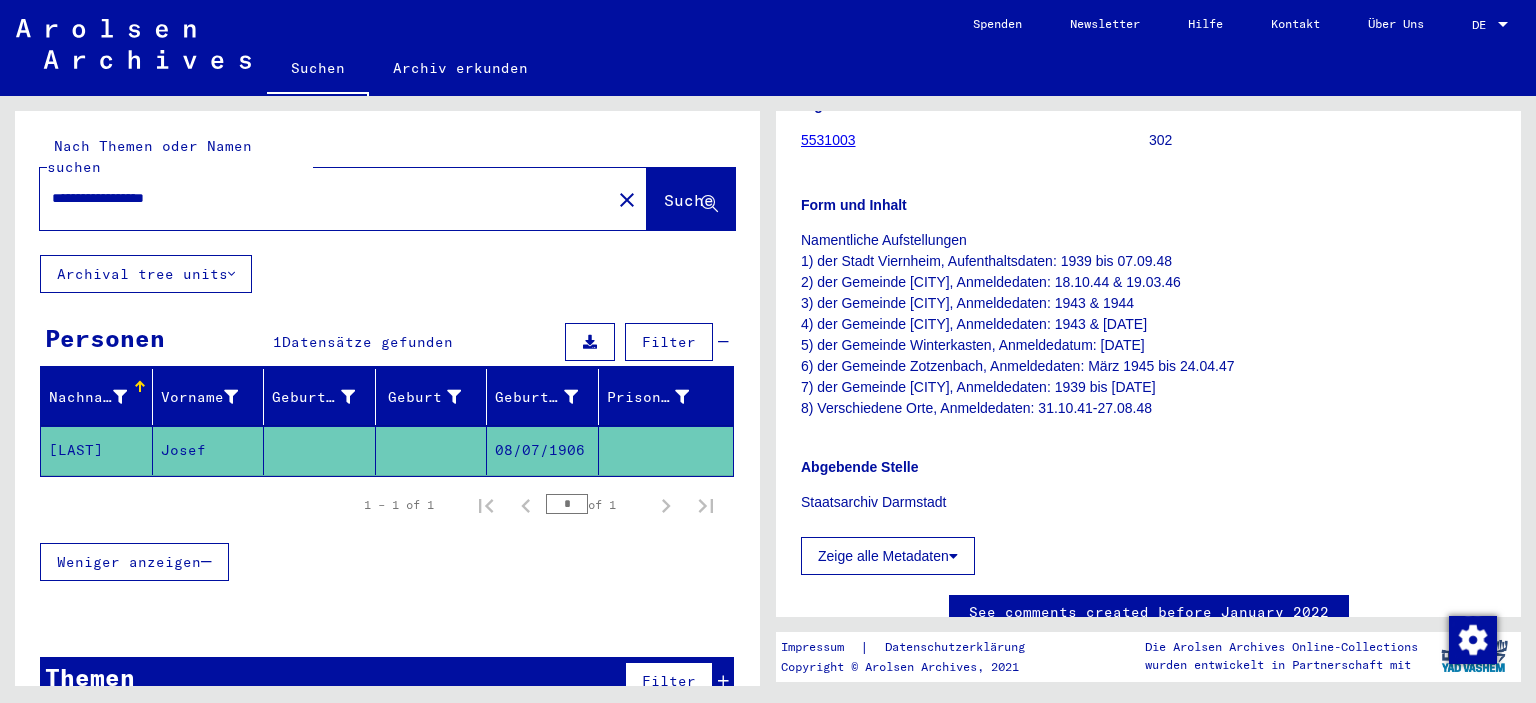 scroll, scrollTop: 331, scrollLeft: 0, axis: vertical 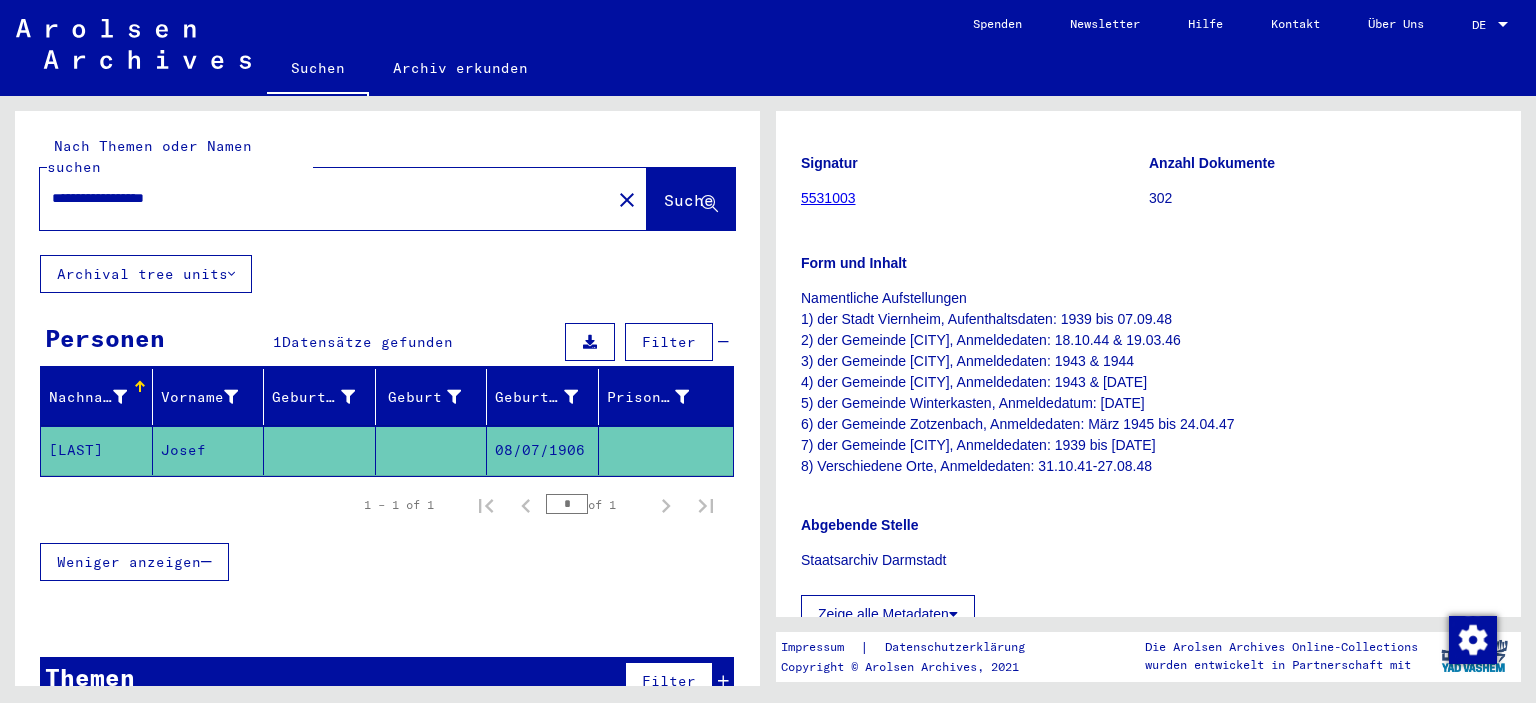 click on "[LAST]" 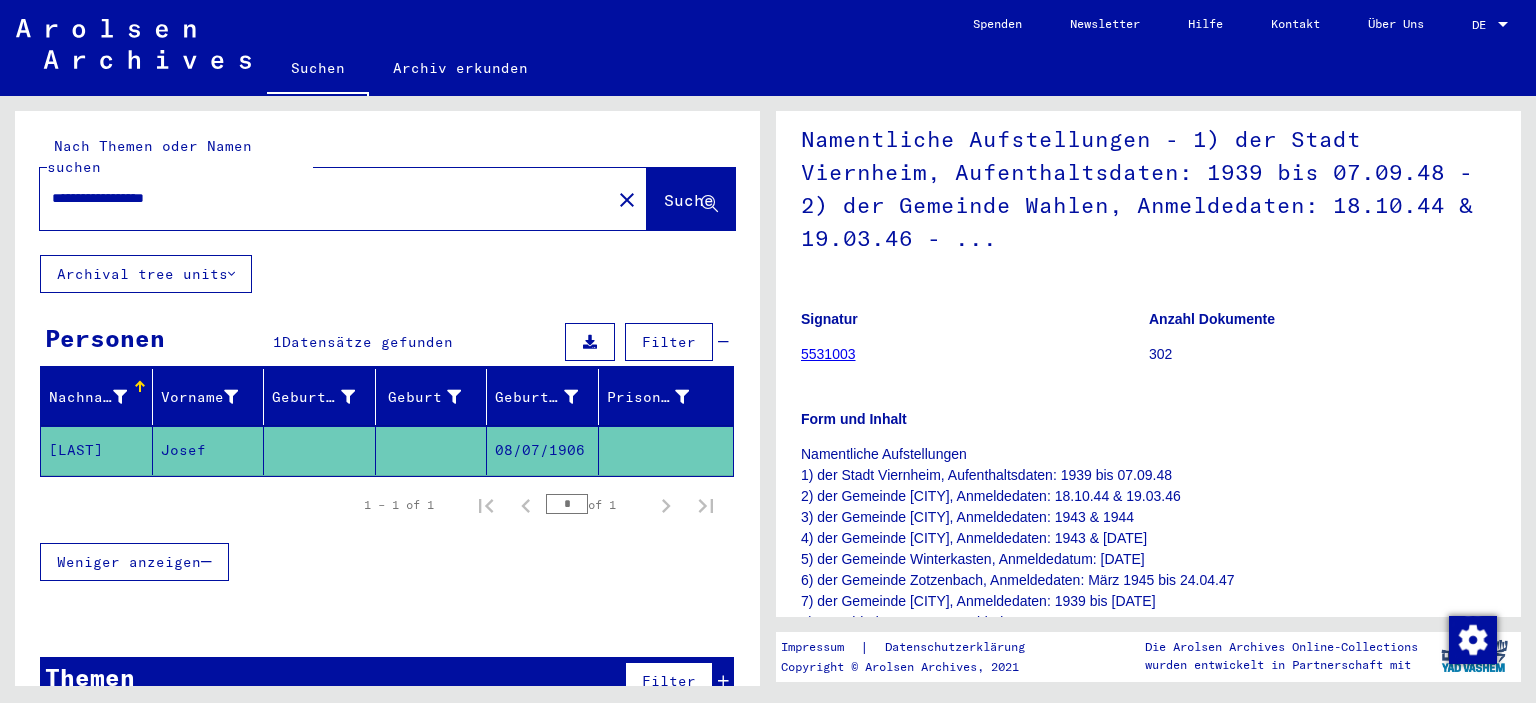 scroll, scrollTop: 221, scrollLeft: 0, axis: vertical 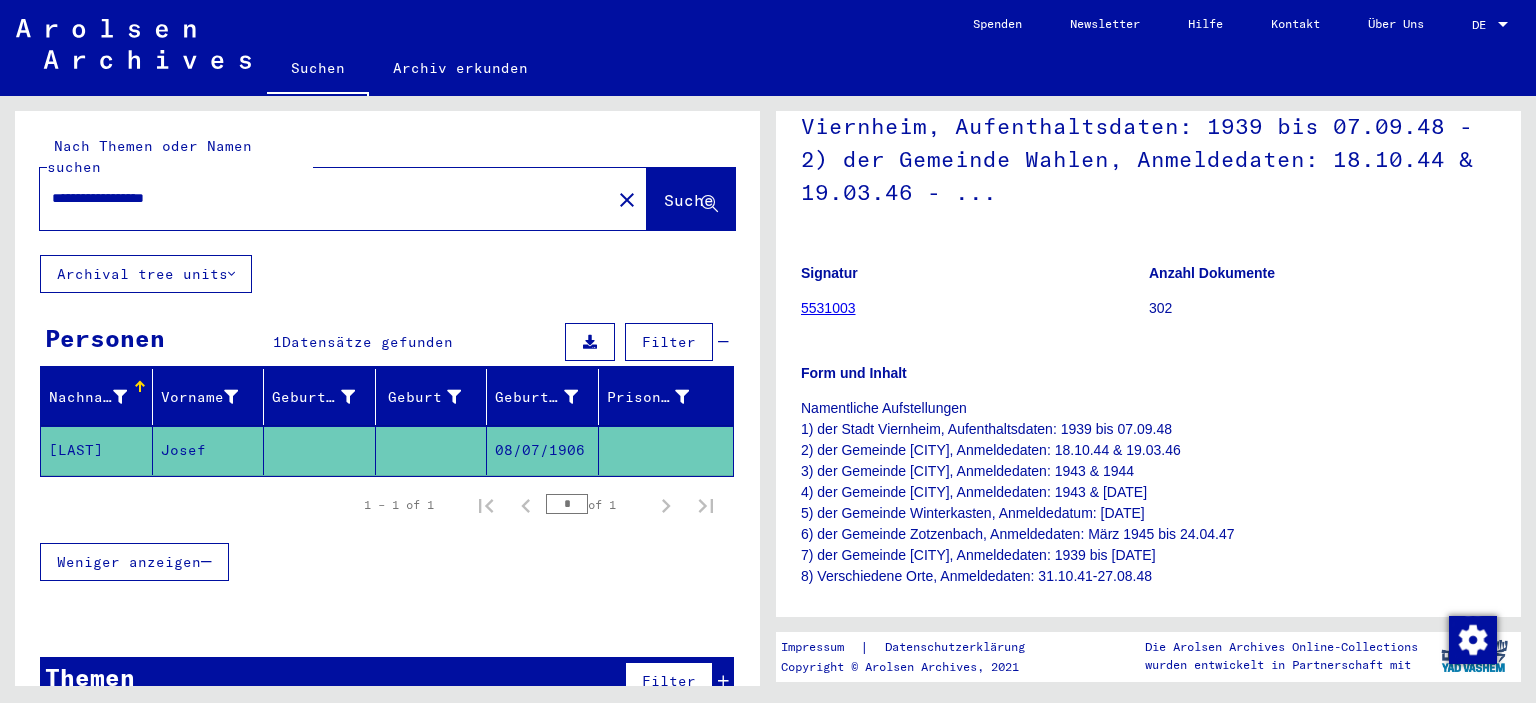 click on "**********" 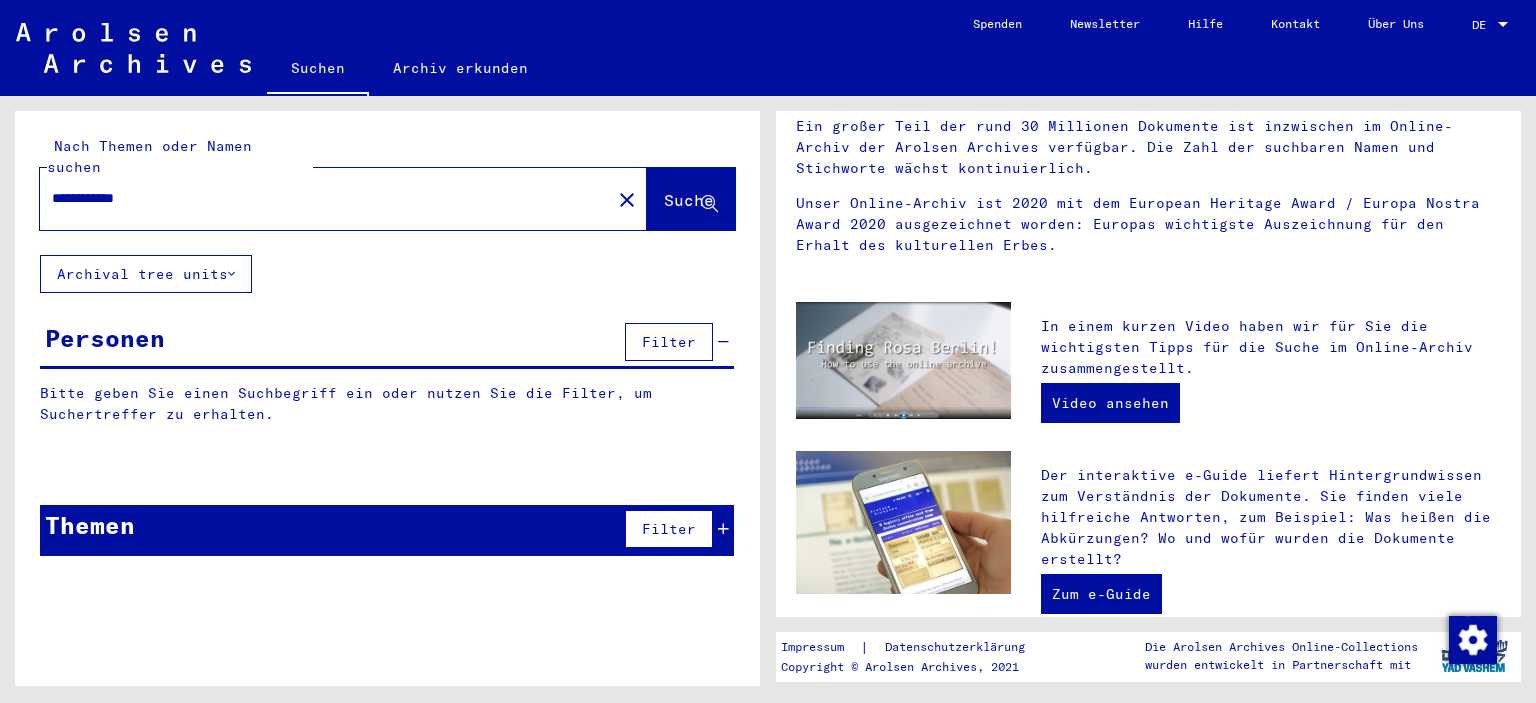 scroll, scrollTop: 0, scrollLeft: 0, axis: both 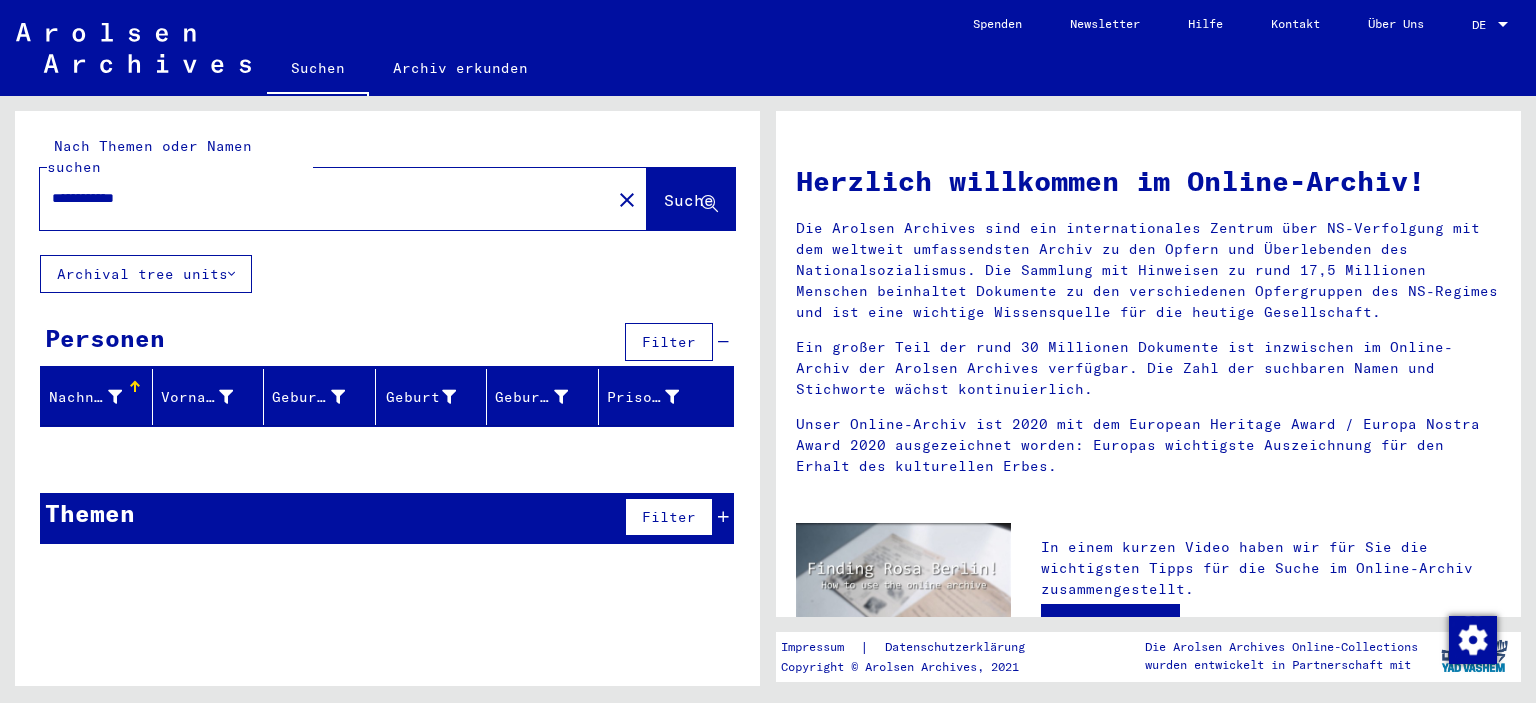 click on "Suche" 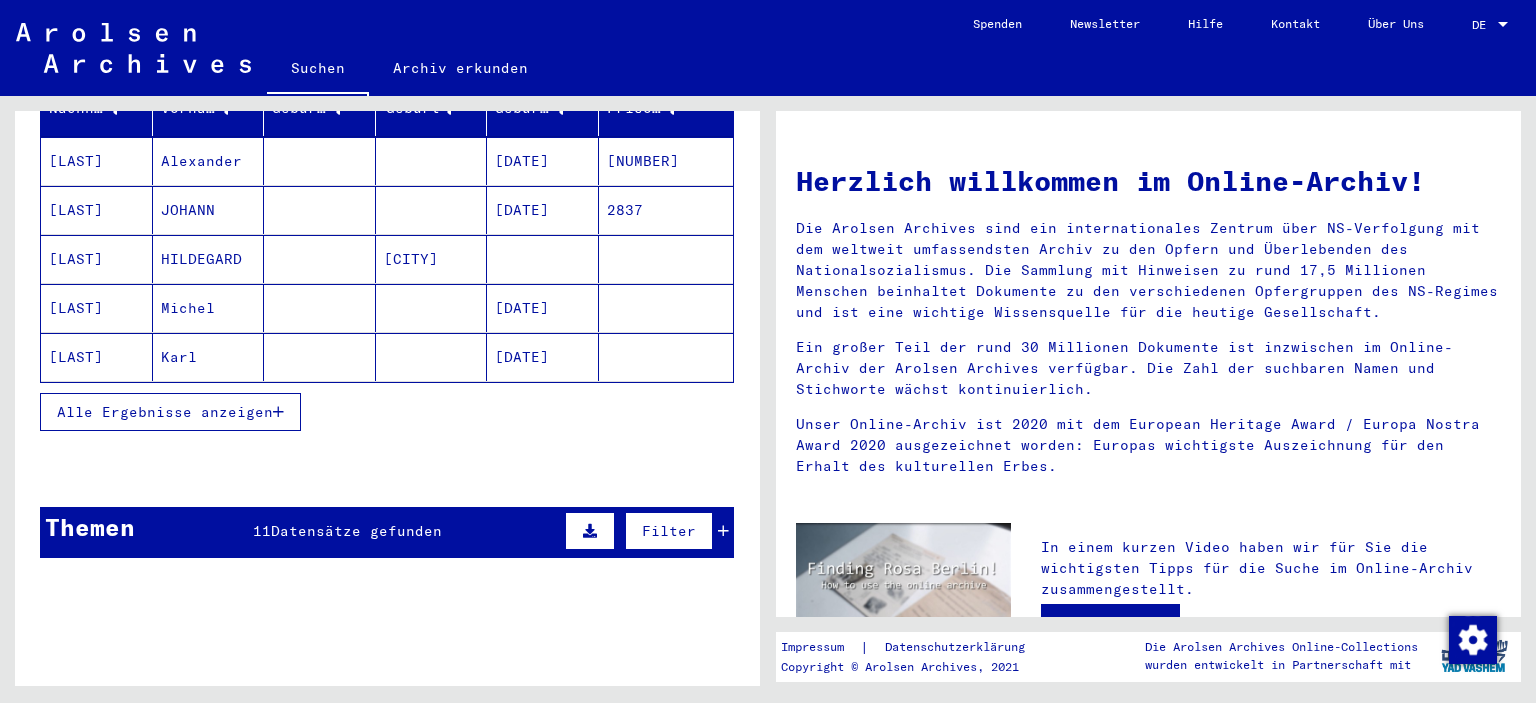 scroll, scrollTop: 331, scrollLeft: 0, axis: vertical 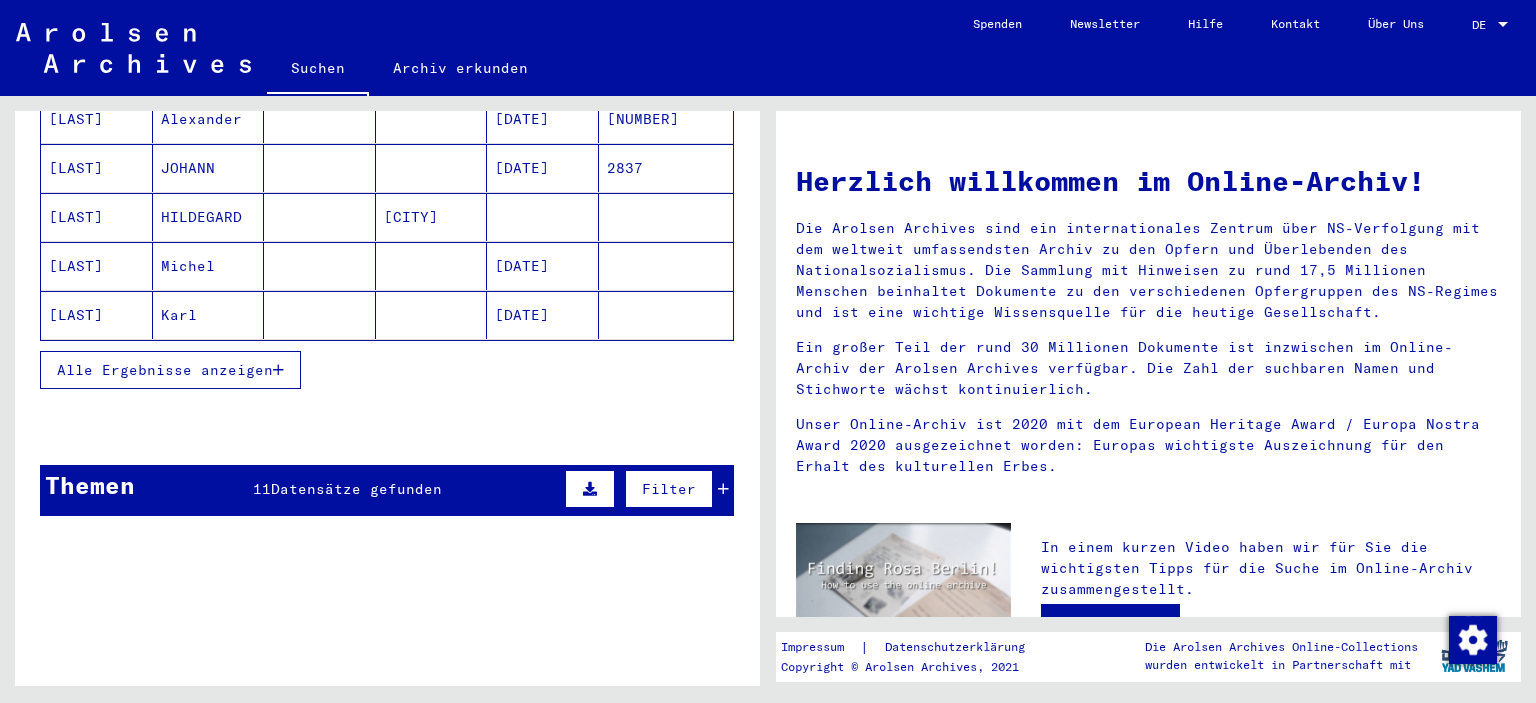 click on "Alle Ergebnisse anzeigen" at bounding box center (170, 370) 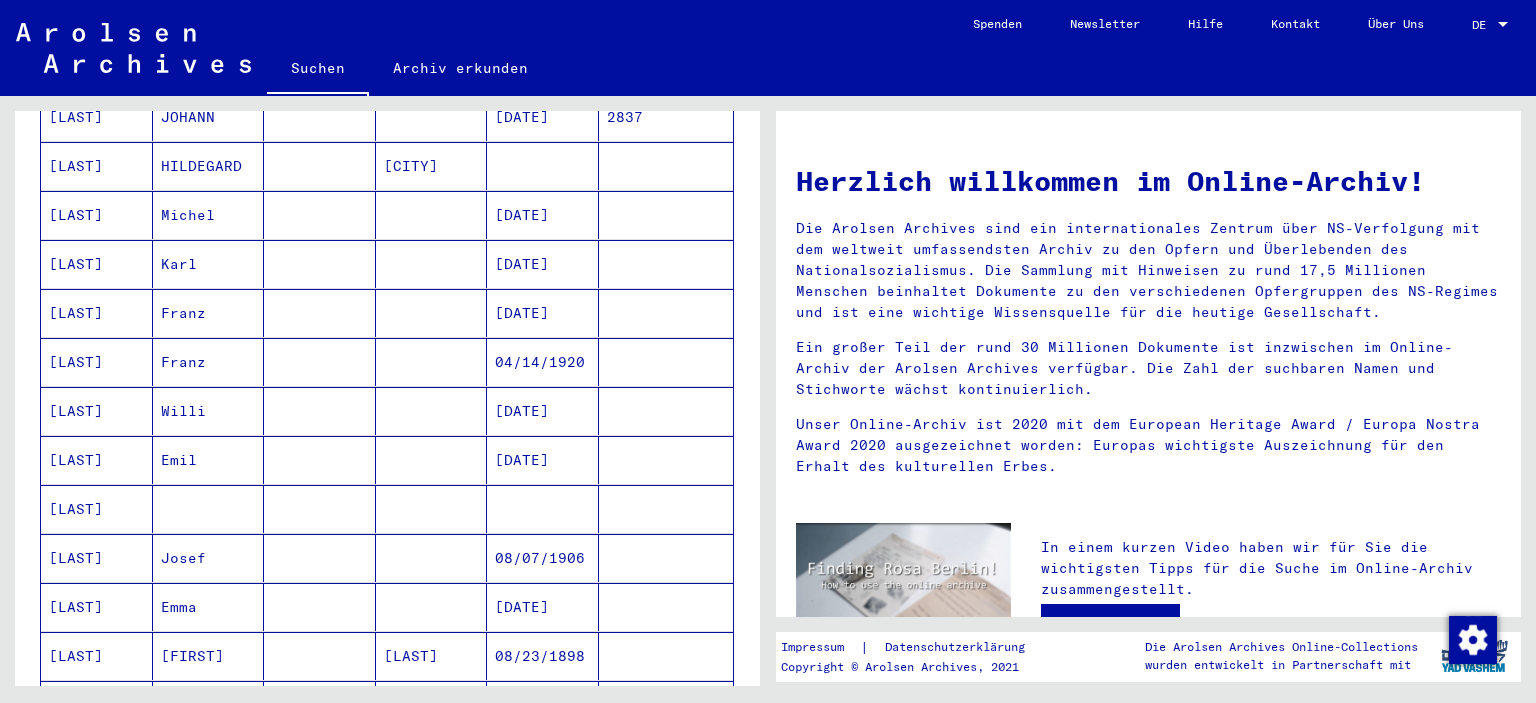 scroll, scrollTop: 331, scrollLeft: 0, axis: vertical 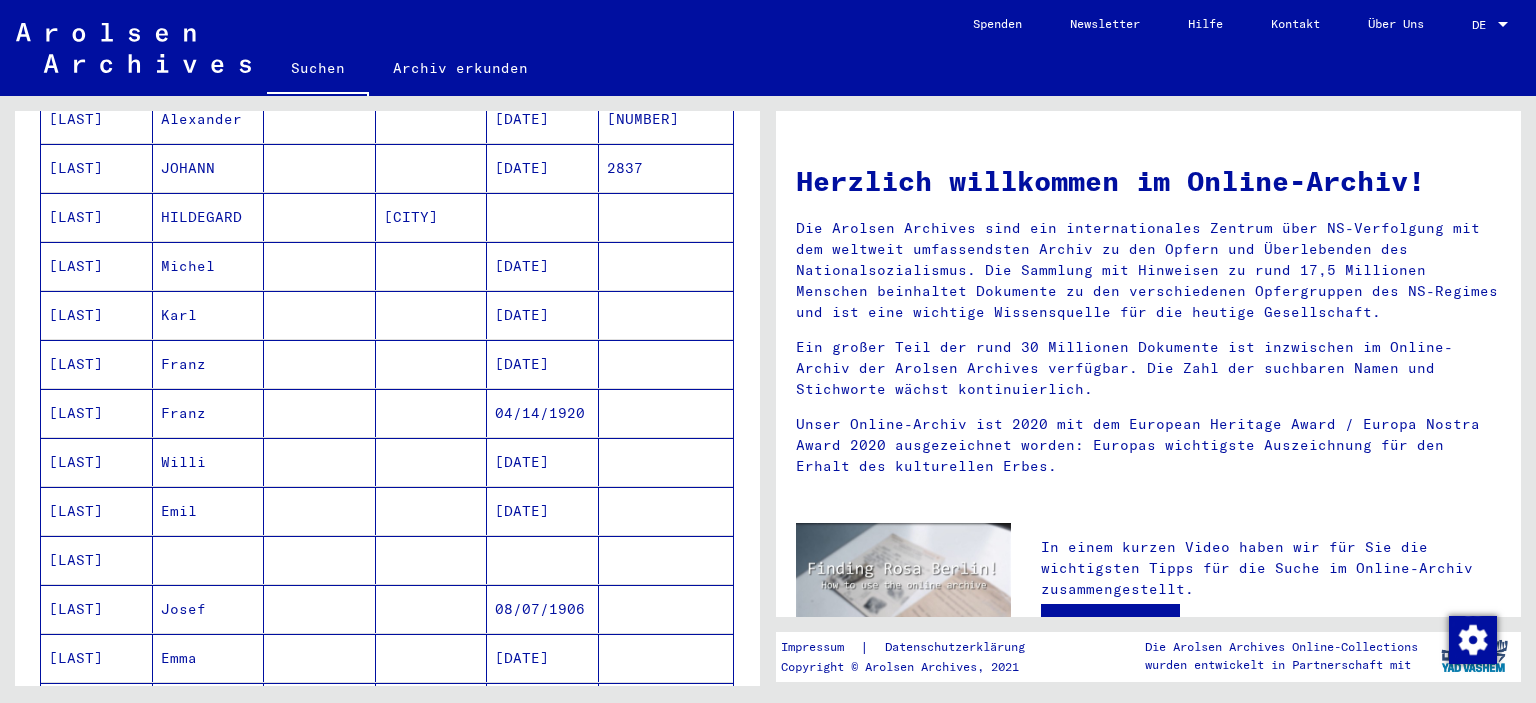 click on "Josef" at bounding box center [209, 658] 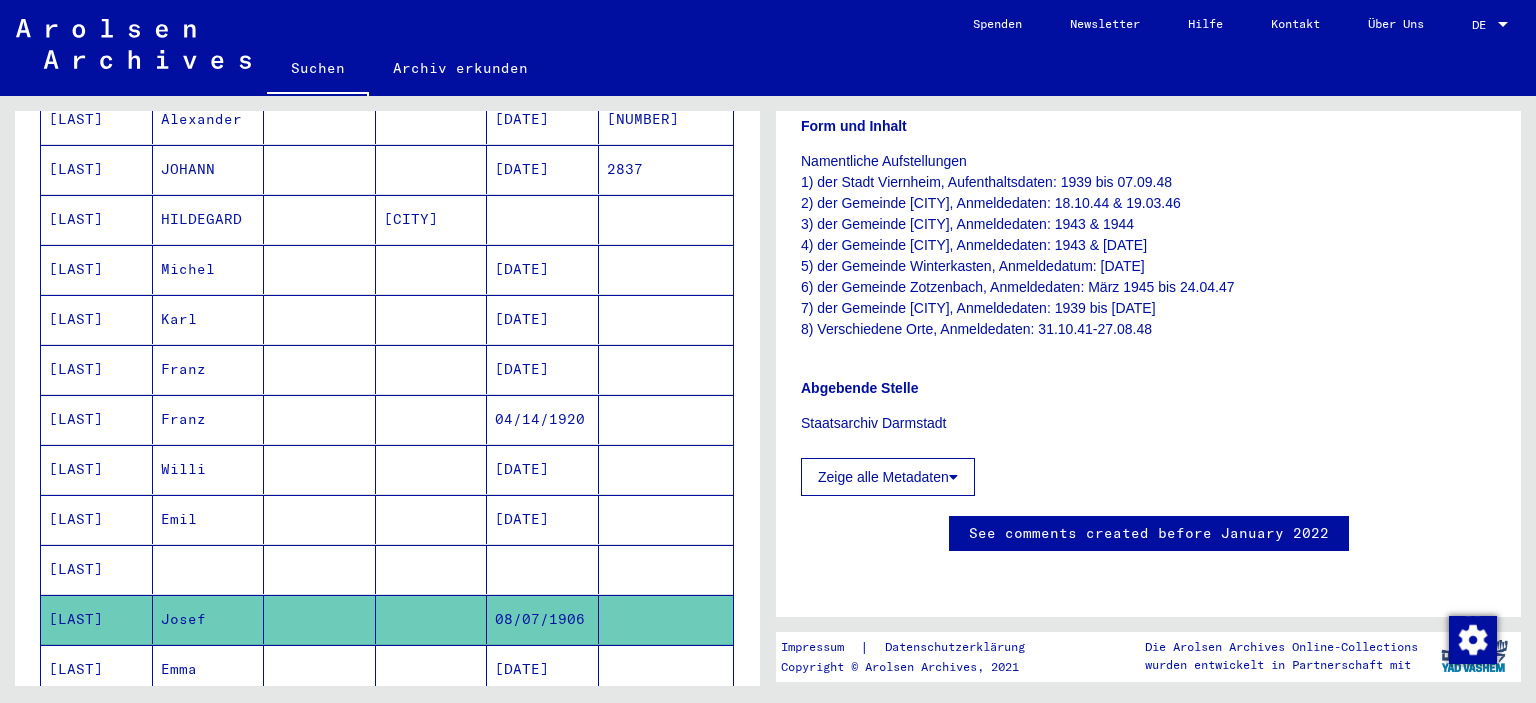 scroll, scrollTop: 552, scrollLeft: 0, axis: vertical 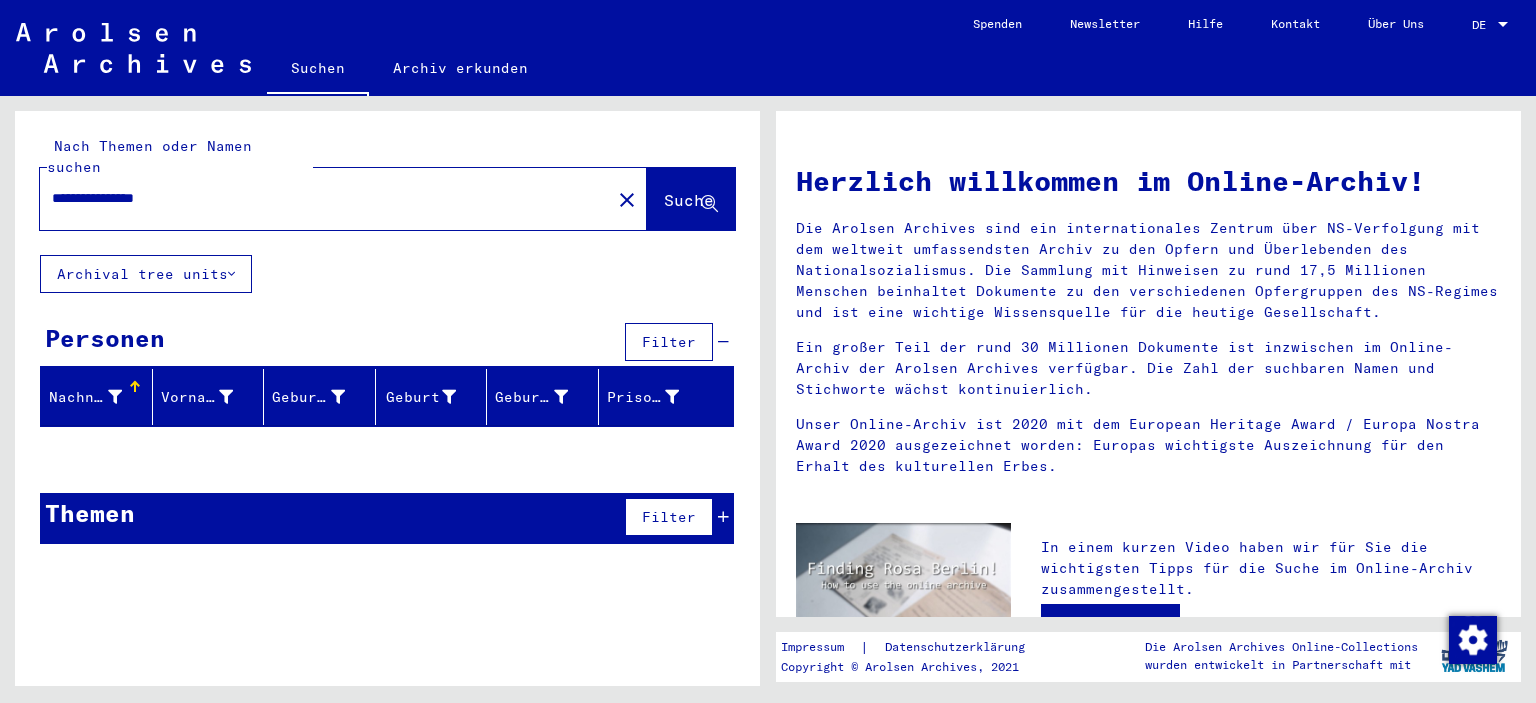 drag, startPoint x: 220, startPoint y: 170, endPoint x: 0, endPoint y: 190, distance: 220.90723 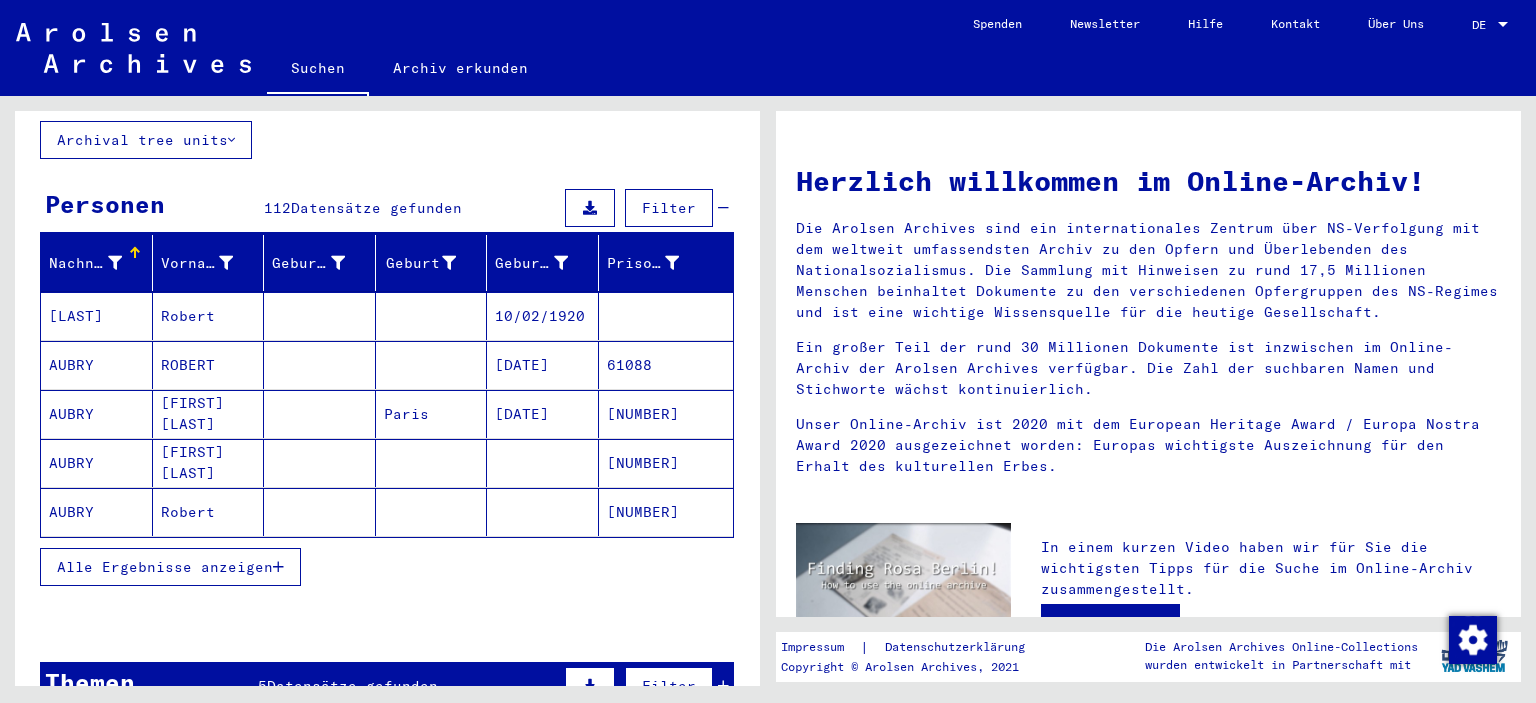 scroll, scrollTop: 0, scrollLeft: 0, axis: both 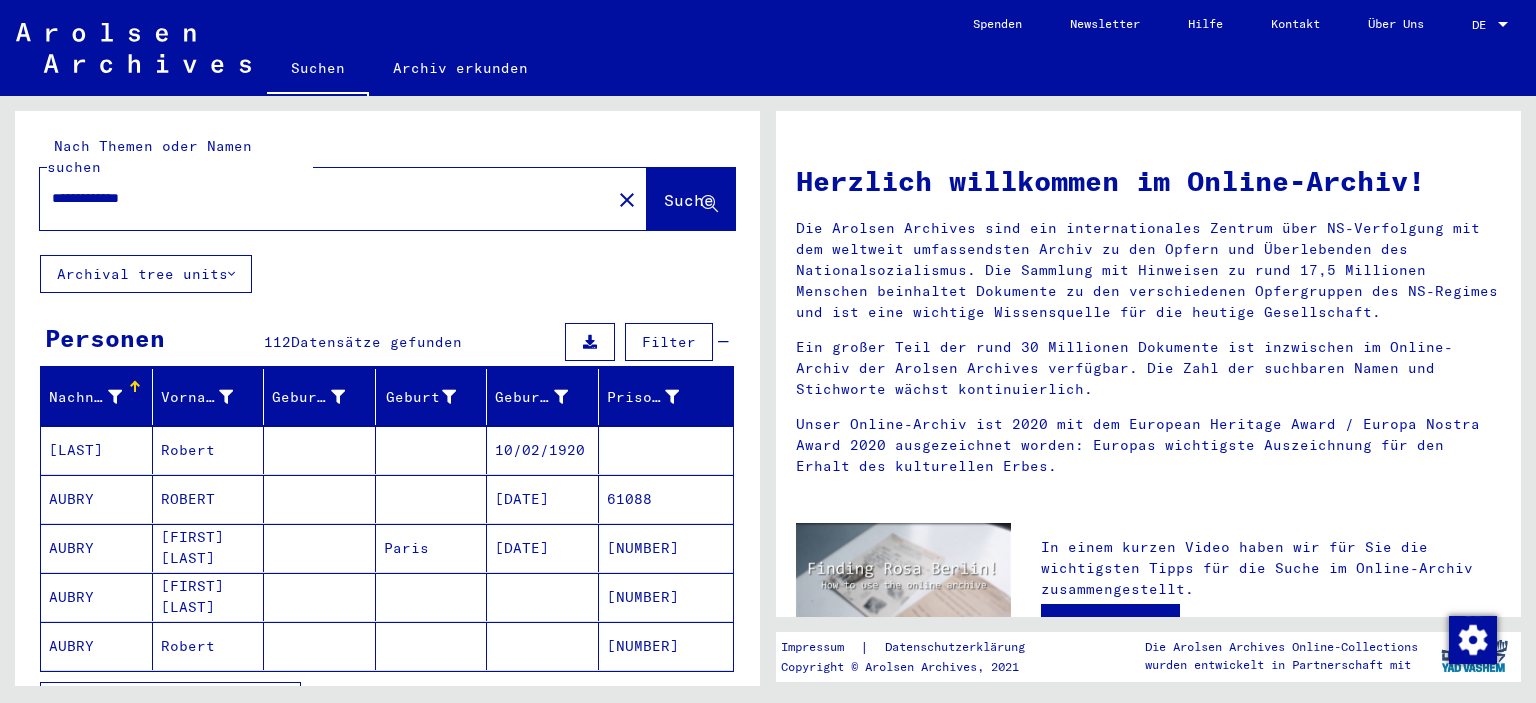 click on "**********" 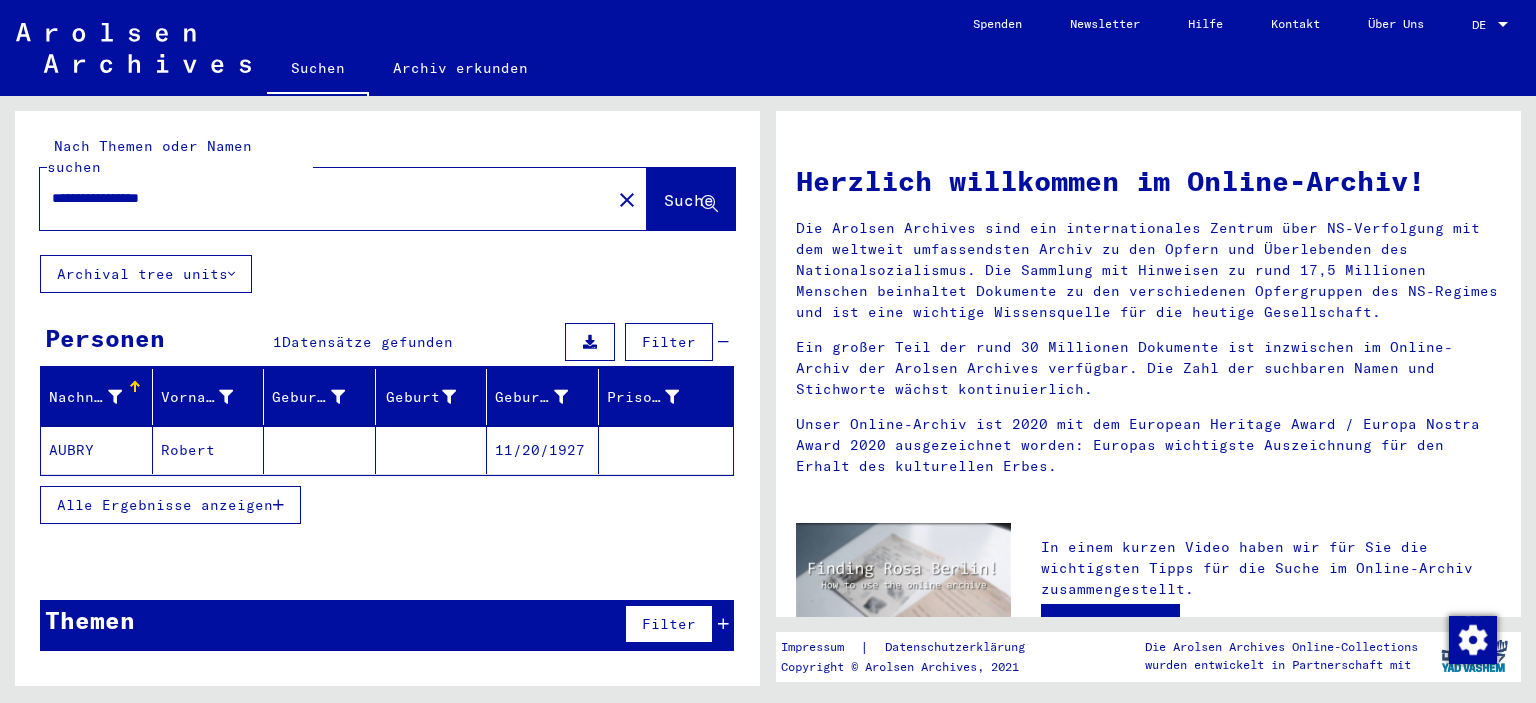 click 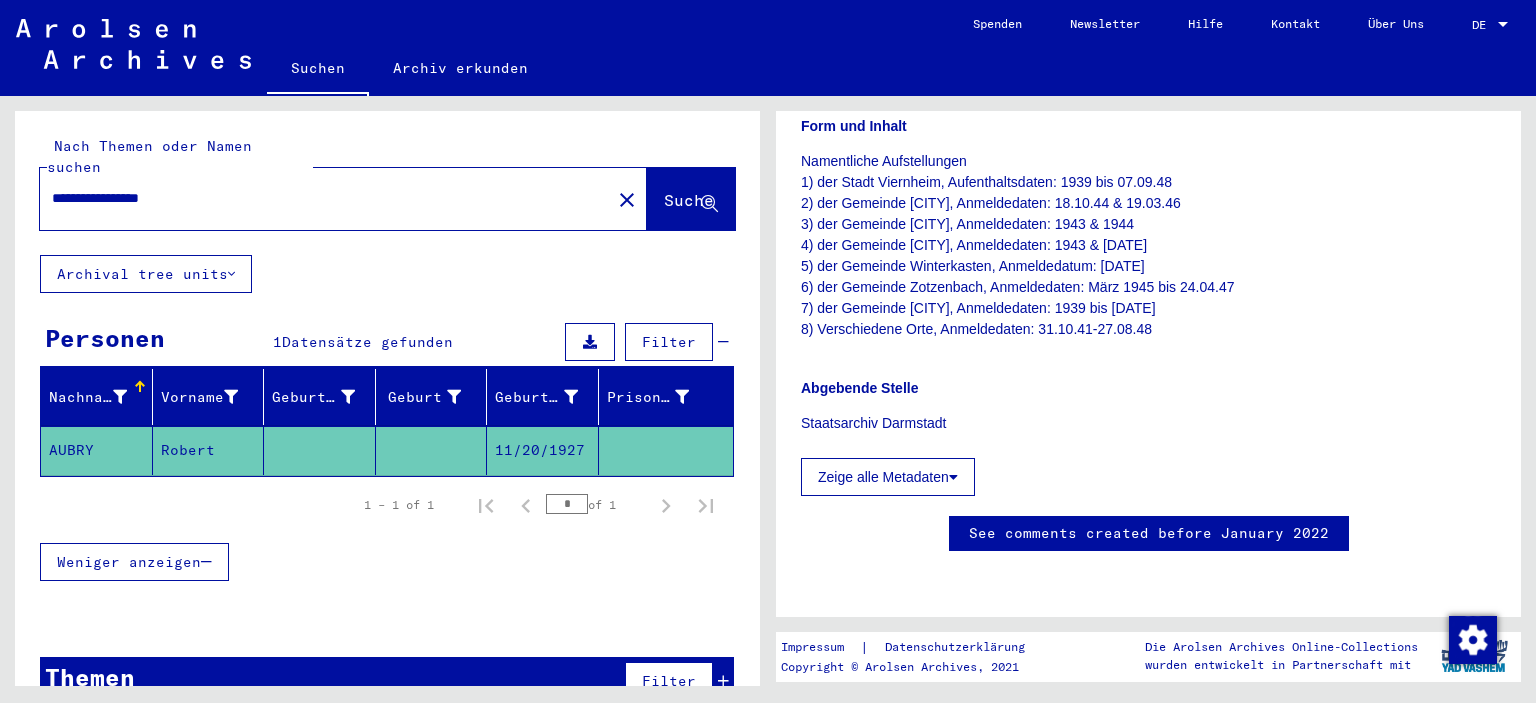 scroll, scrollTop: 662, scrollLeft: 0, axis: vertical 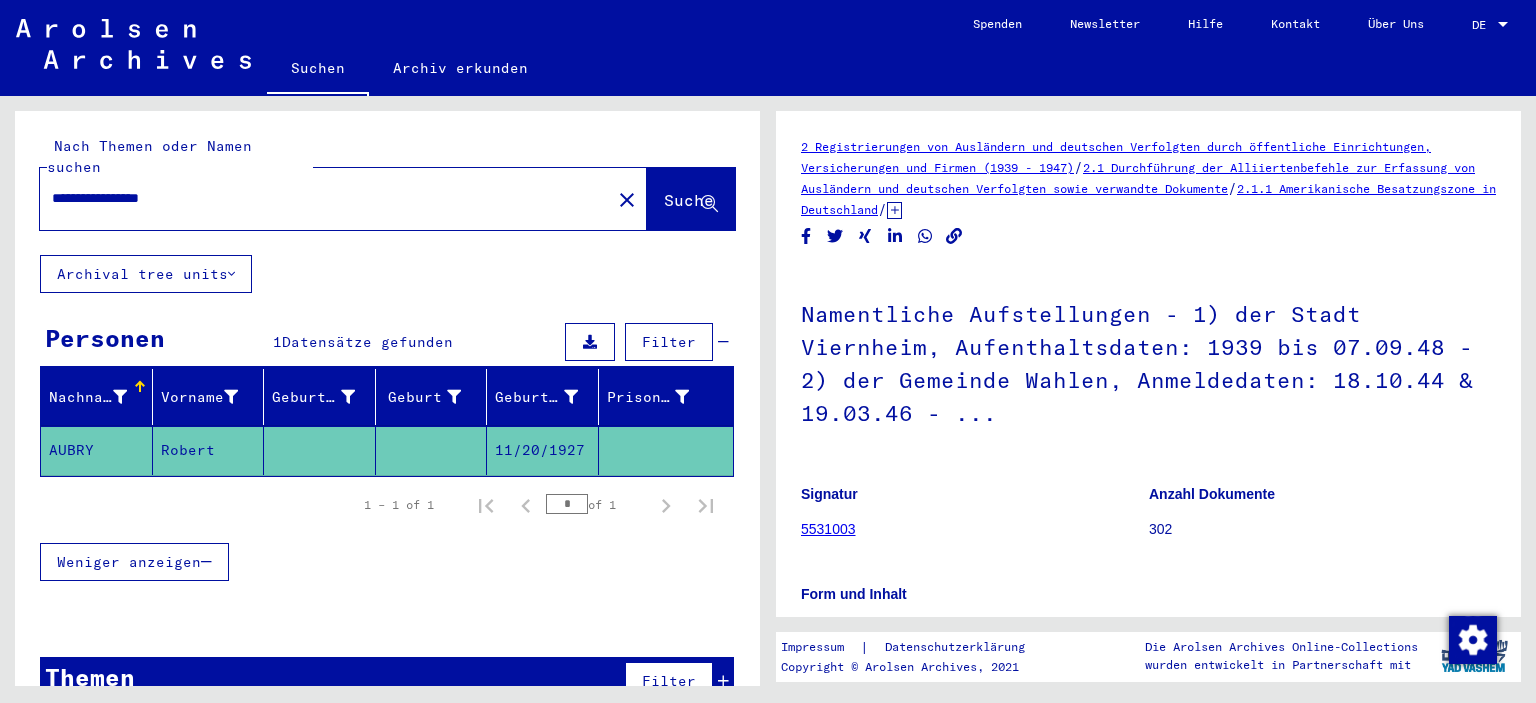 click on "**********" at bounding box center (325, 198) 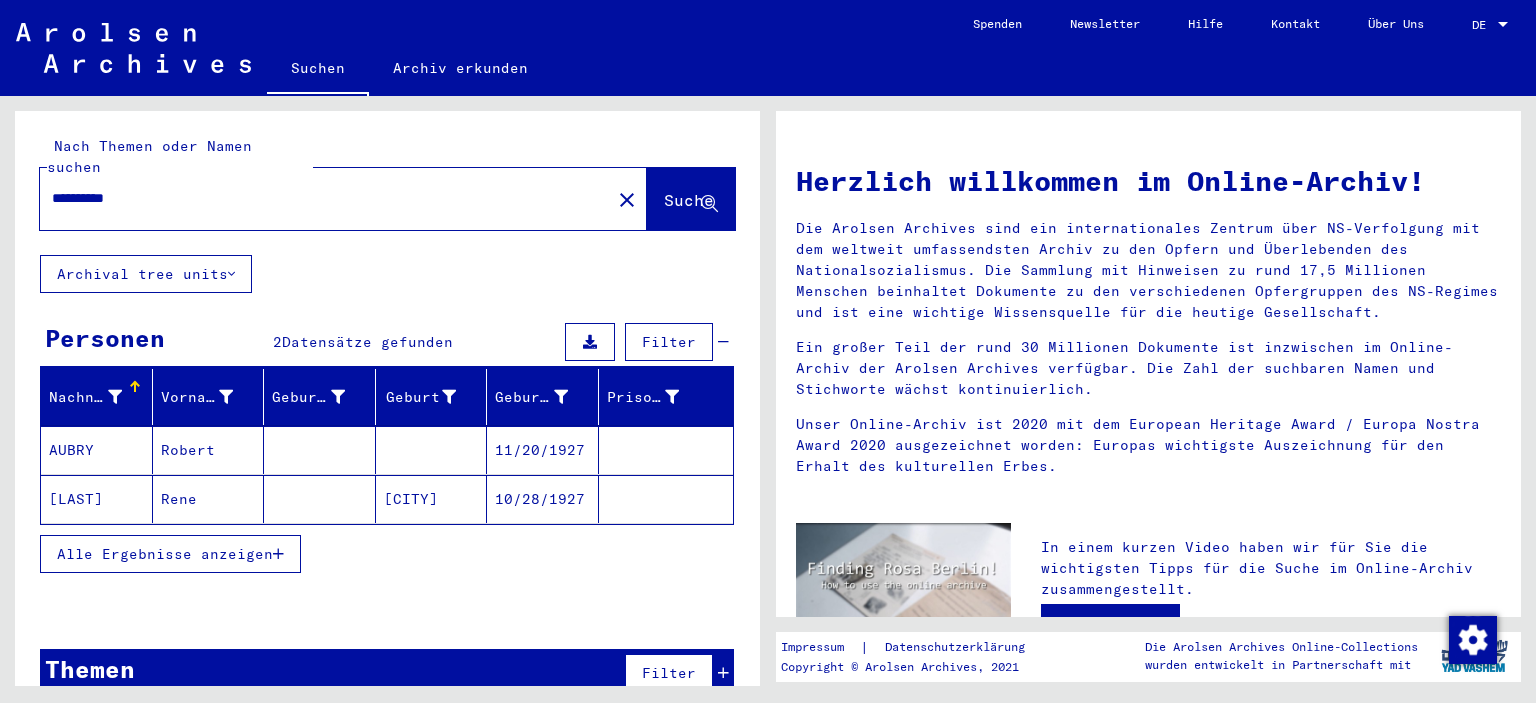 drag, startPoint x: 170, startPoint y: 170, endPoint x: 0, endPoint y: 160, distance: 170.29387 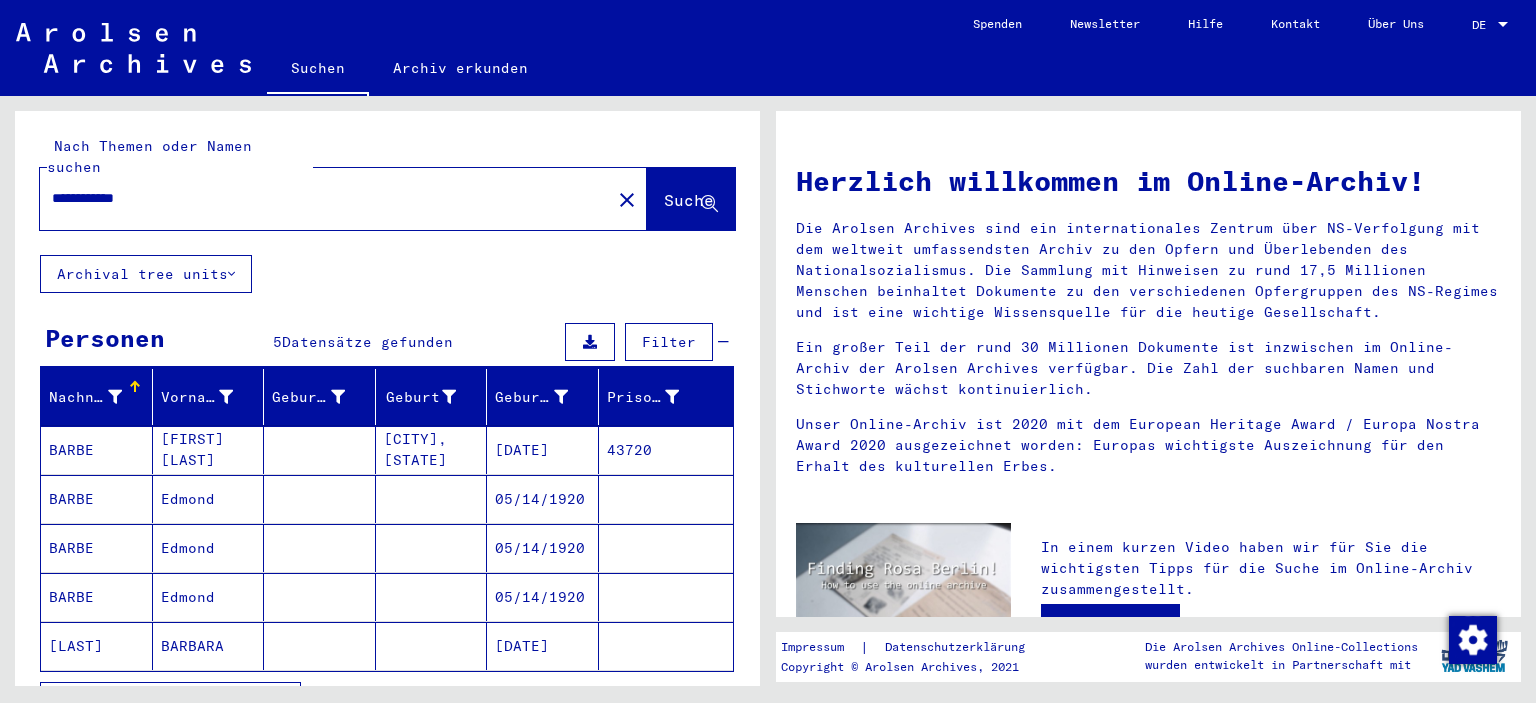 click on "Edmond" at bounding box center [209, 548] 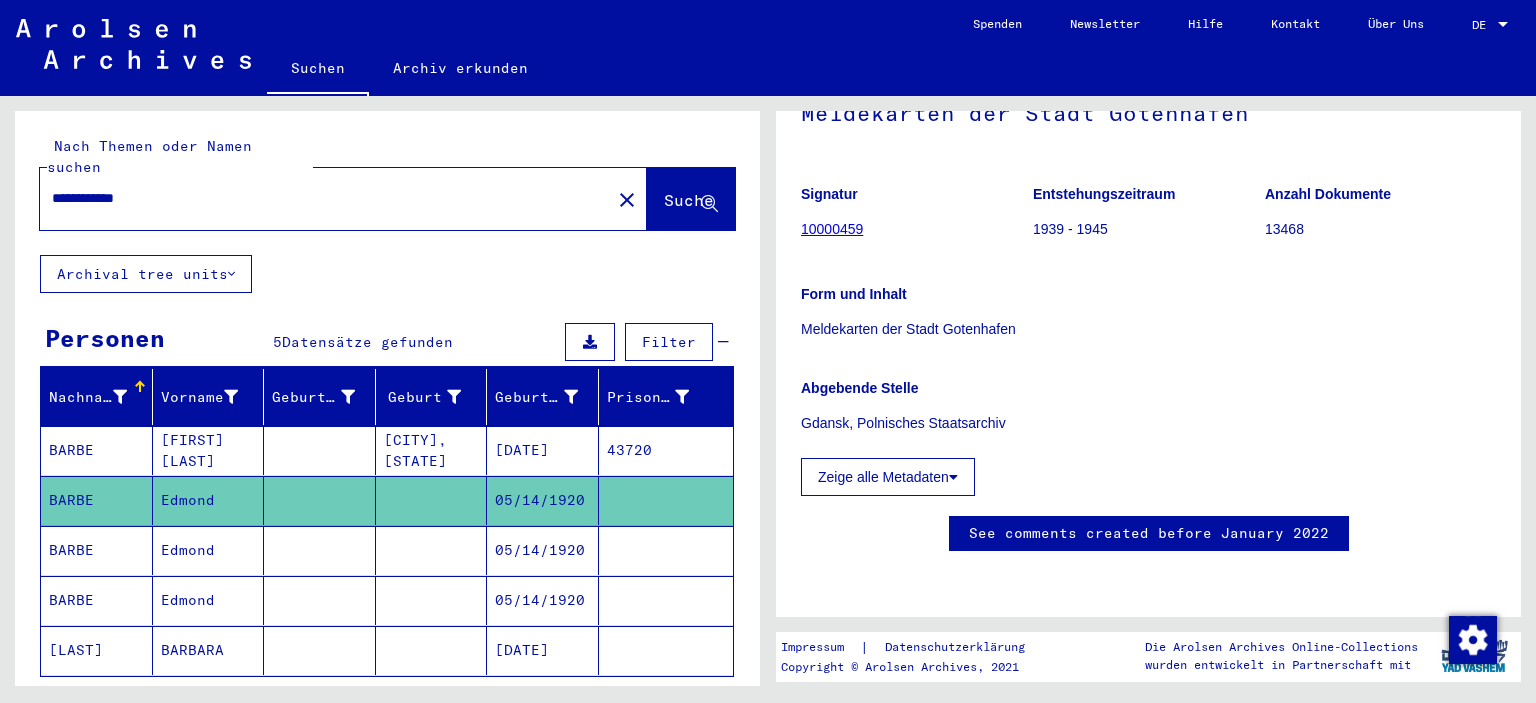 scroll, scrollTop: 331, scrollLeft: 0, axis: vertical 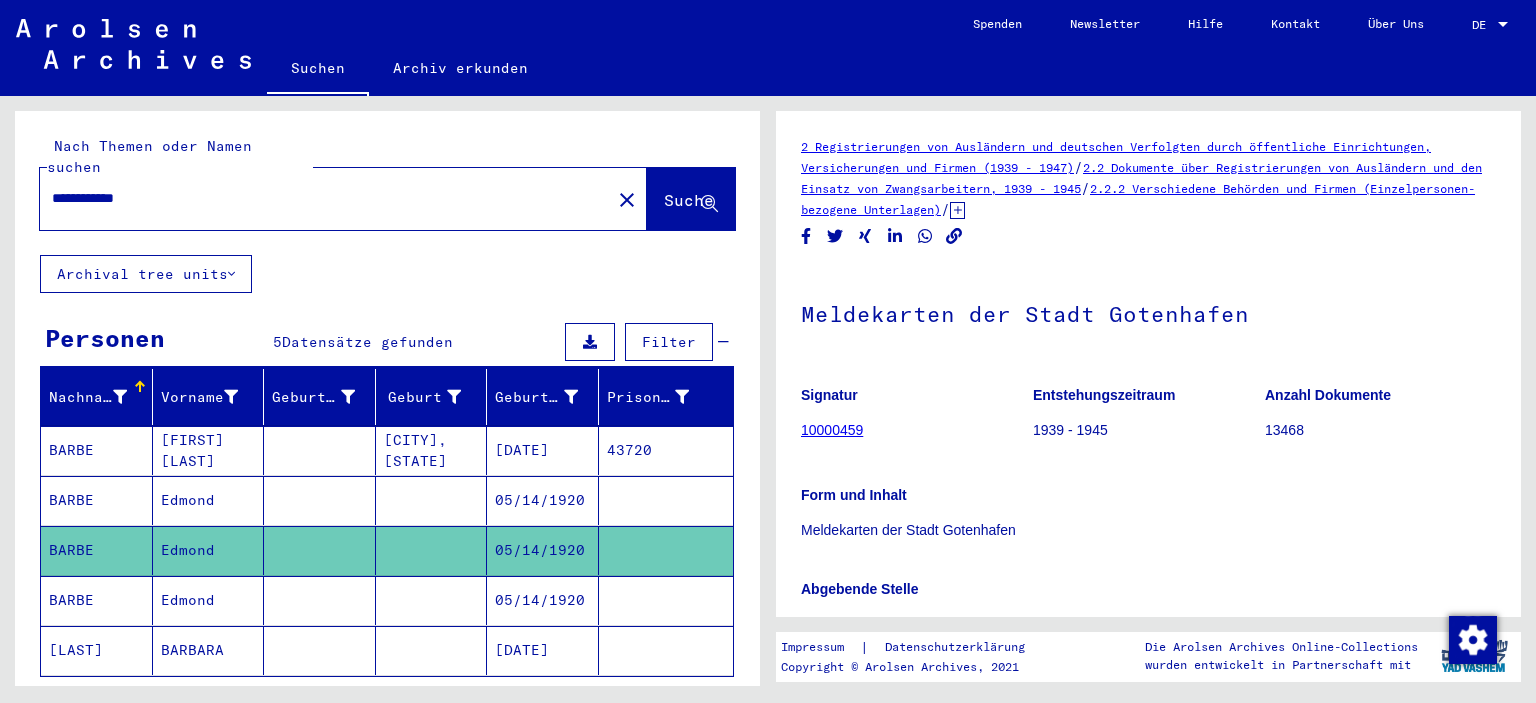 click on "Edmond" at bounding box center (209, 650) 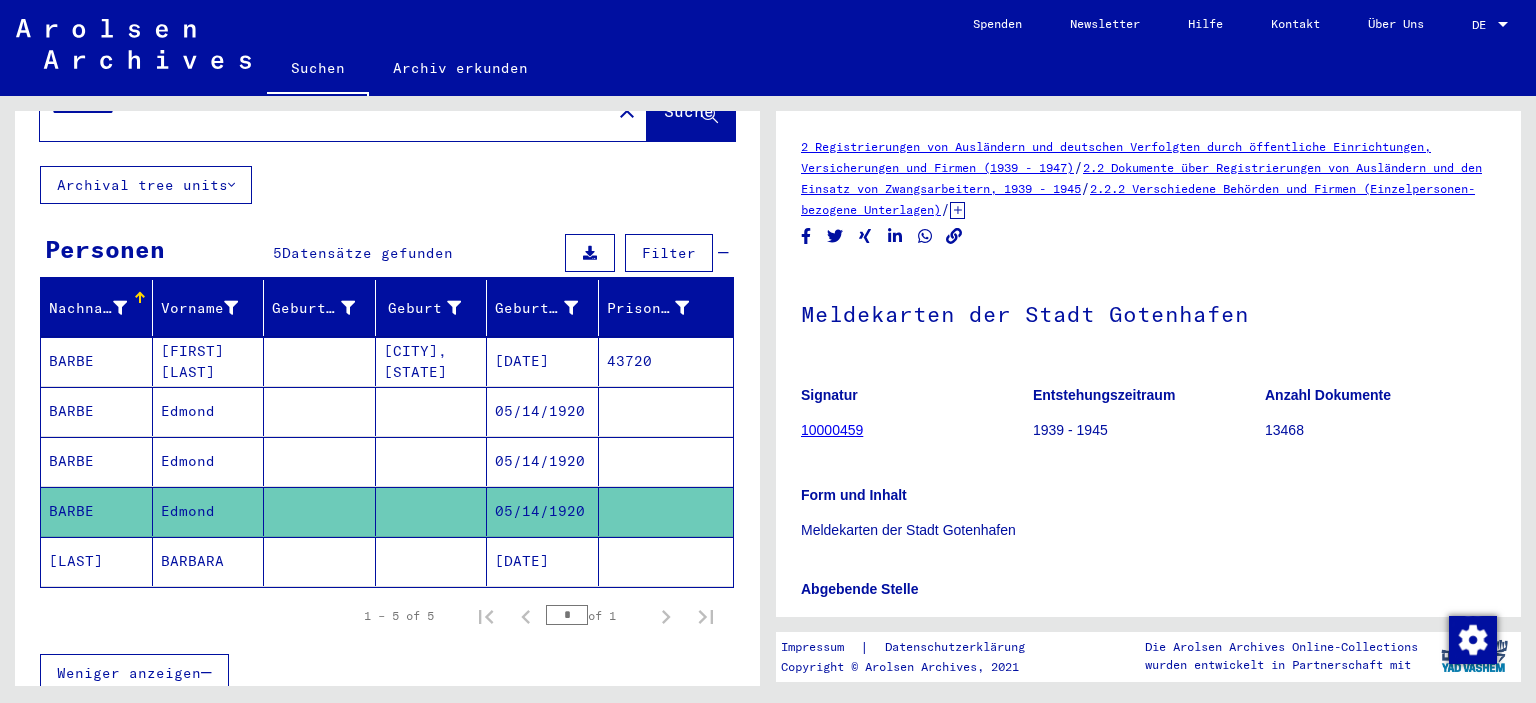 scroll, scrollTop: 0, scrollLeft: 0, axis: both 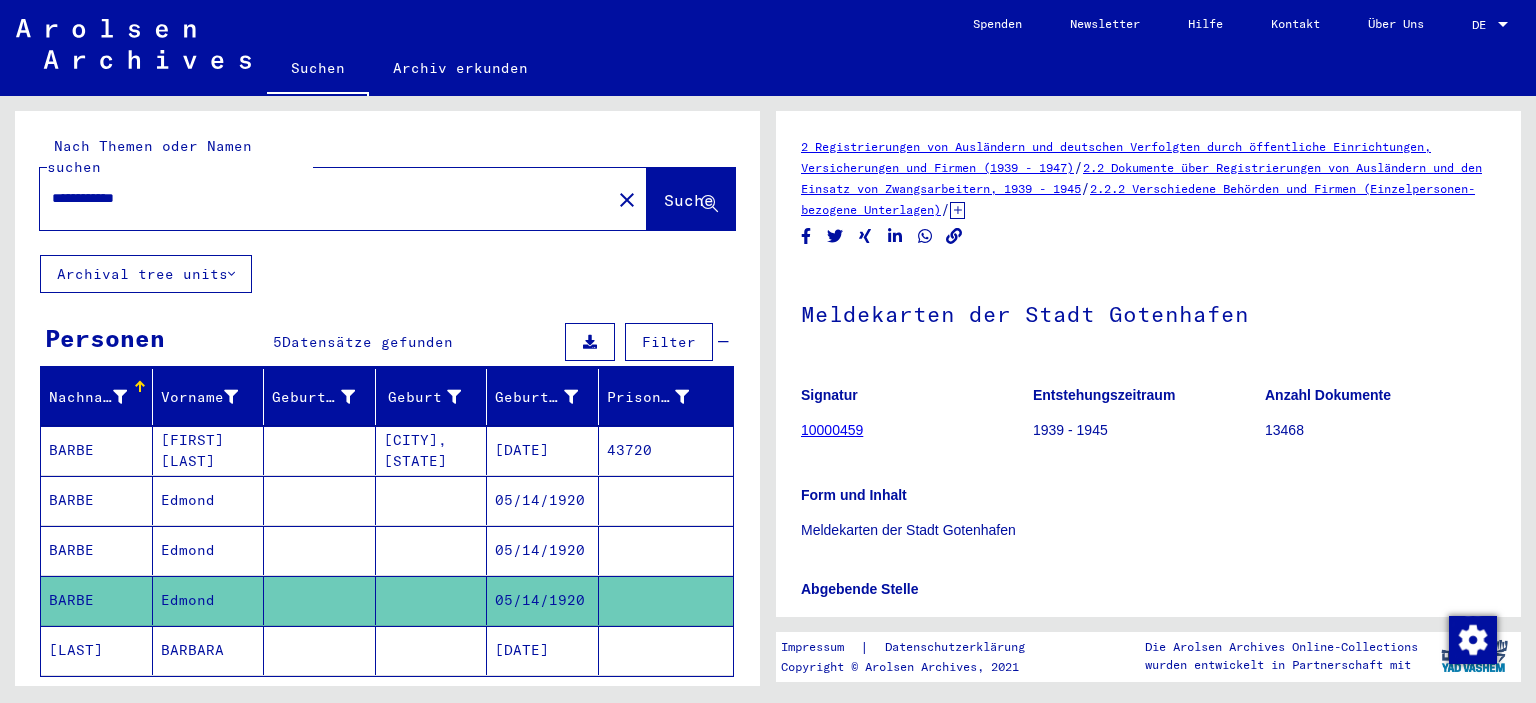 click on "**********" at bounding box center [325, 198] 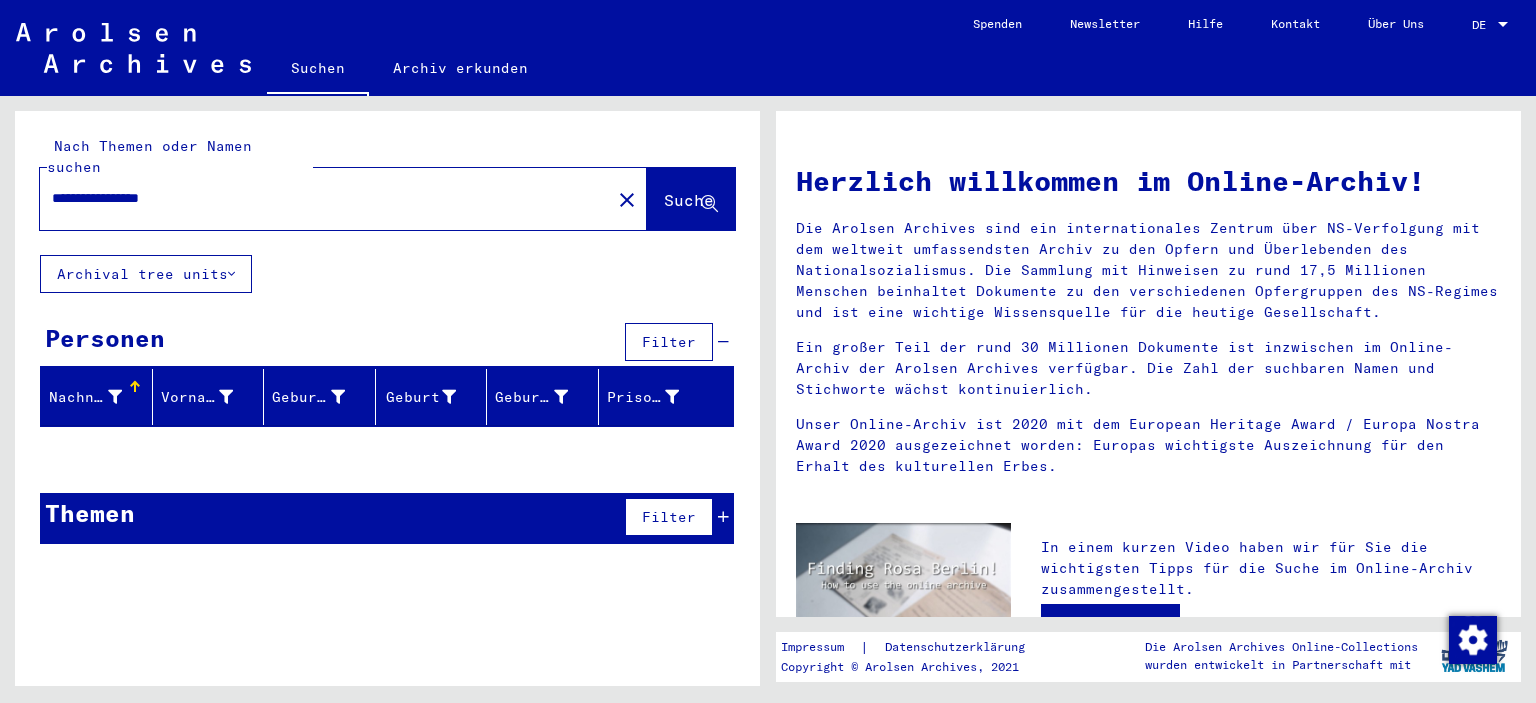 drag, startPoint x: 226, startPoint y: 184, endPoint x: 43, endPoint y: 192, distance: 183.17477 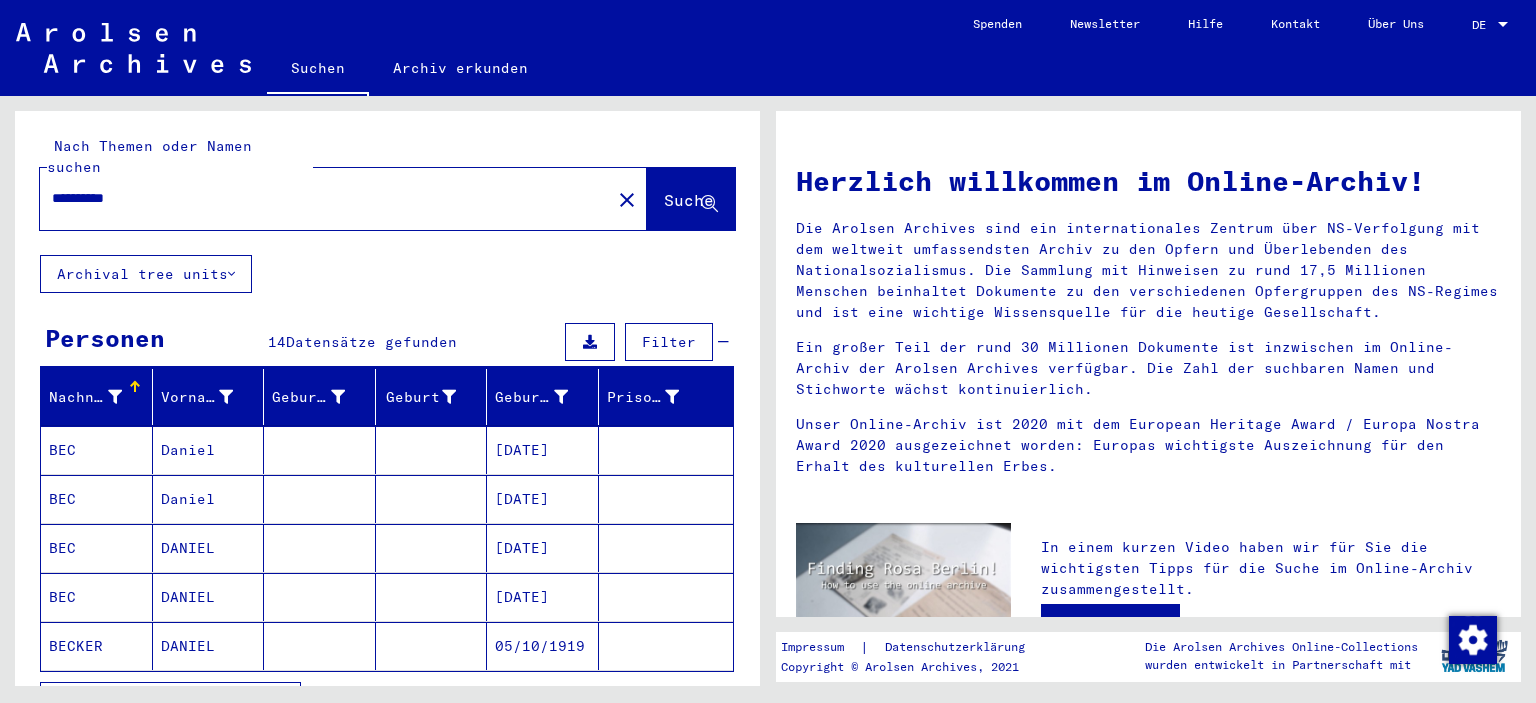 click on "Daniel" at bounding box center [209, 499] 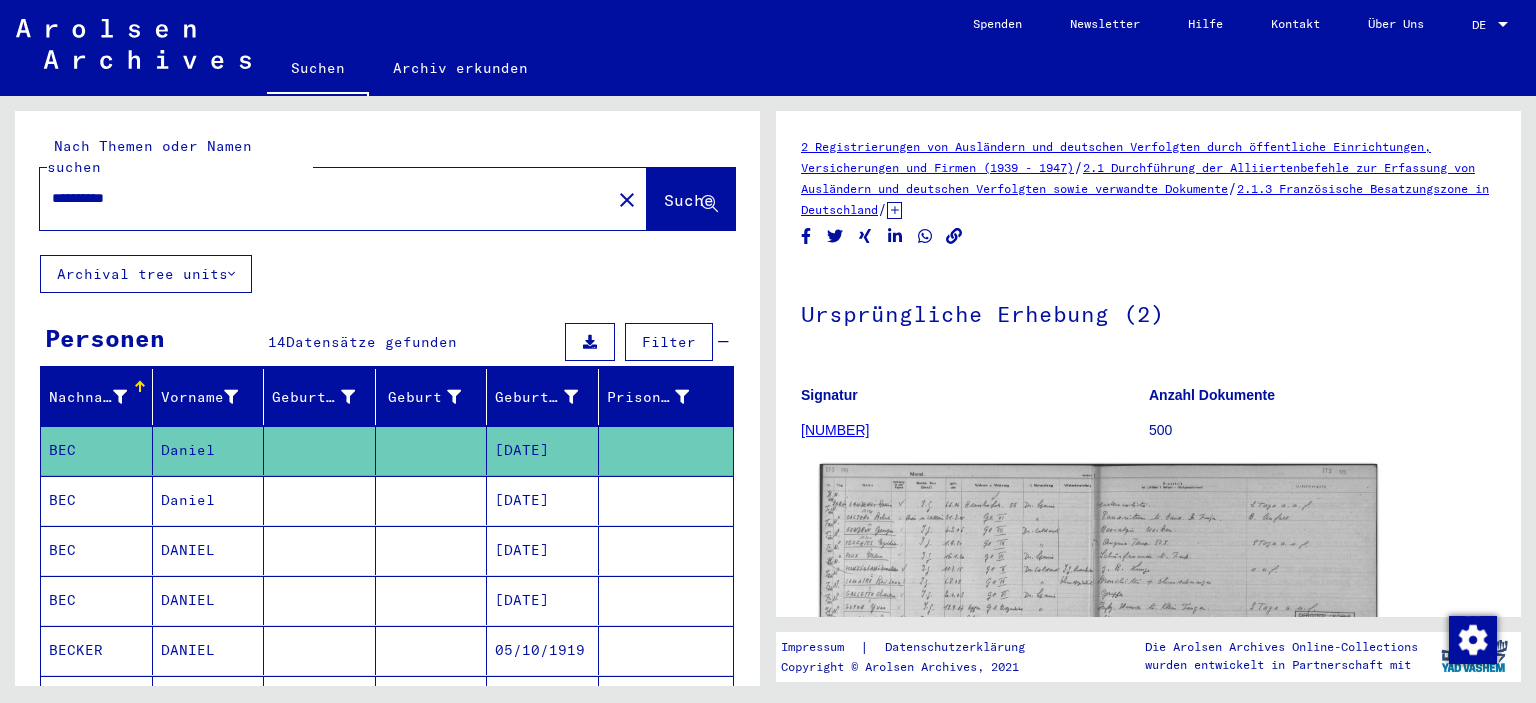 click 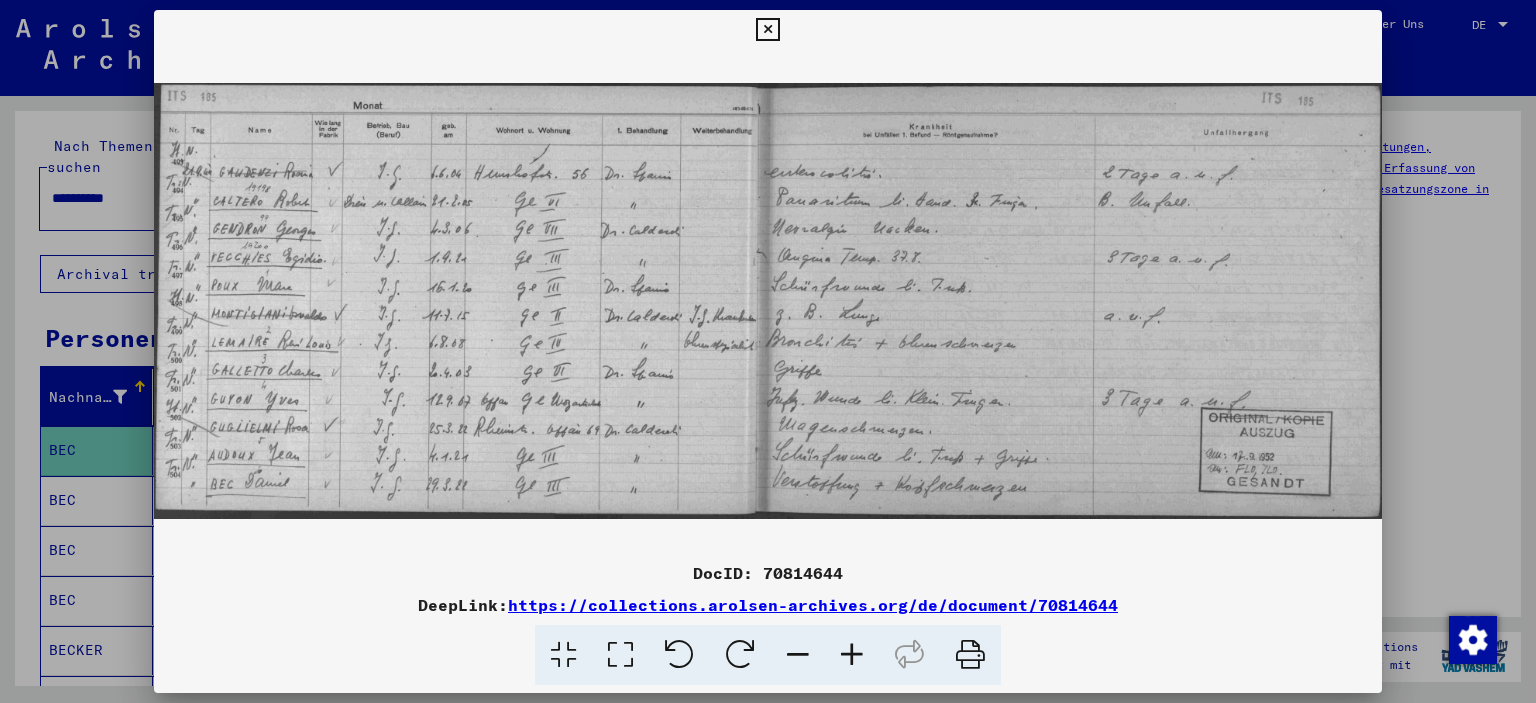 click at bounding box center (852, 655) 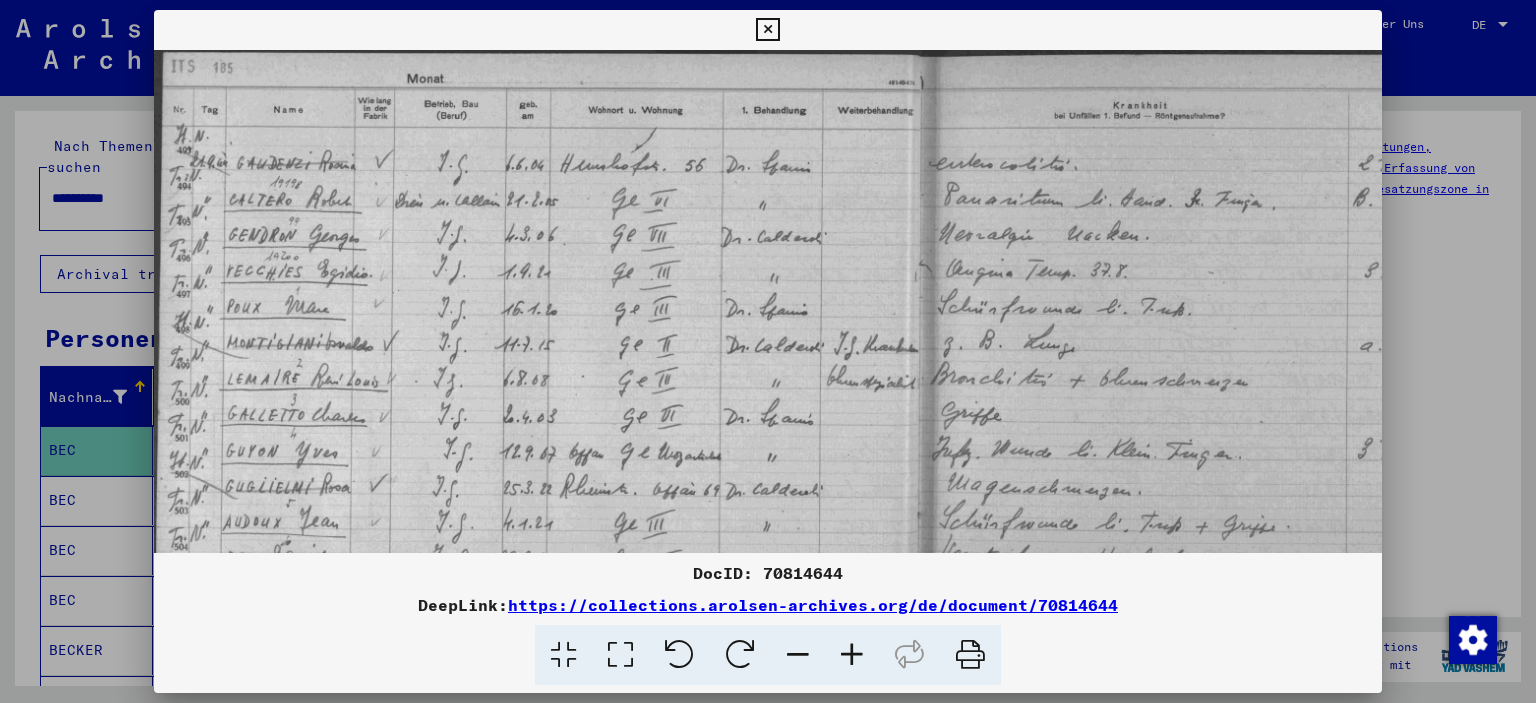 click at bounding box center (852, 655) 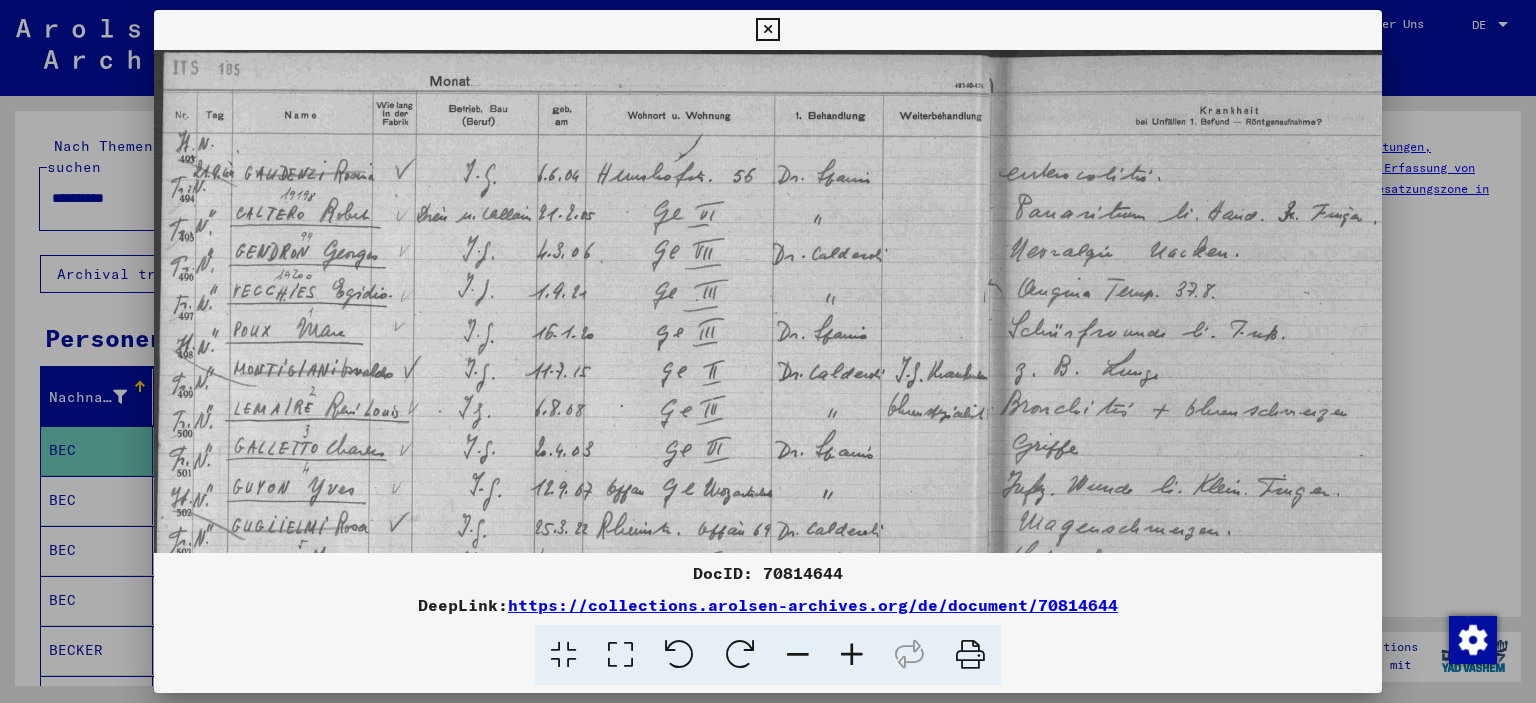 click at bounding box center (852, 655) 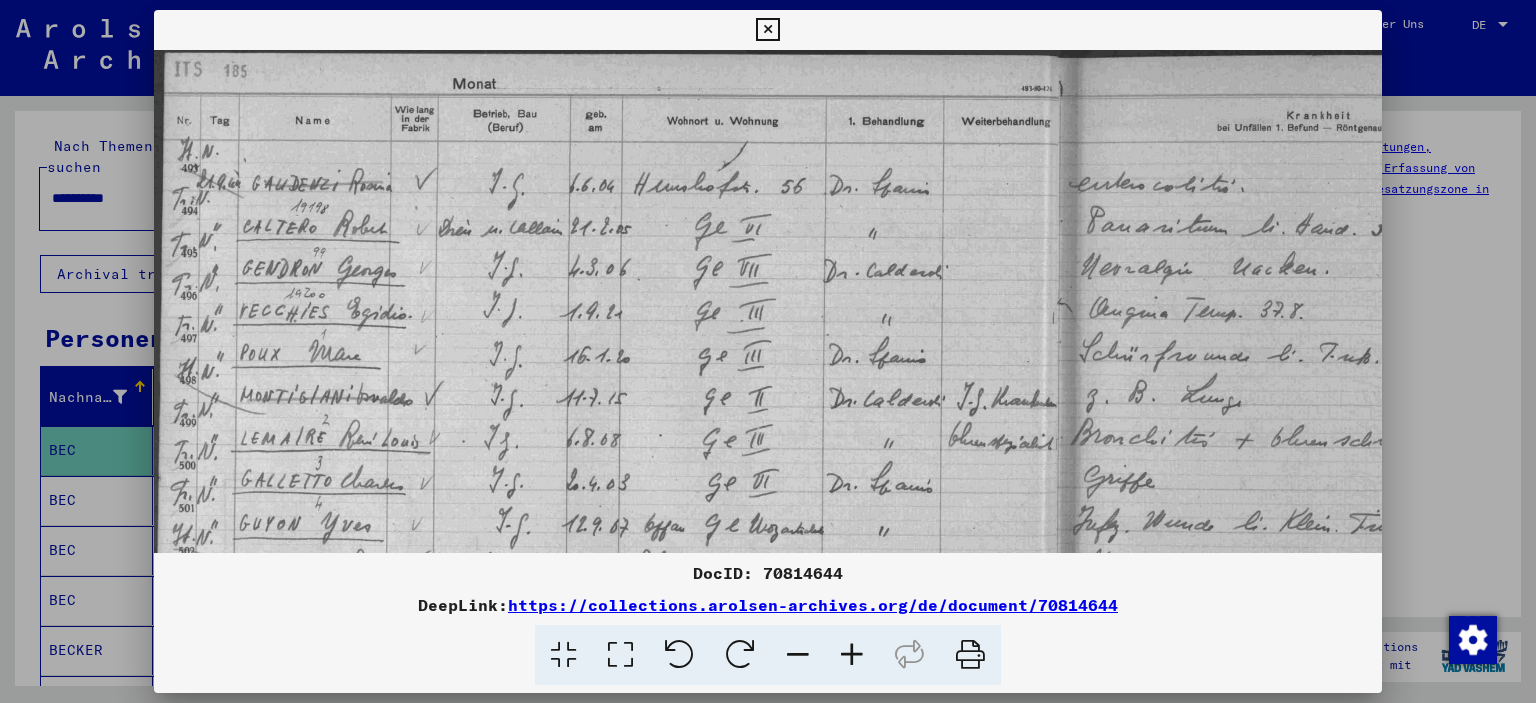 drag, startPoint x: 854, startPoint y: 658, endPoint x: 816, endPoint y: 648, distance: 39.293766 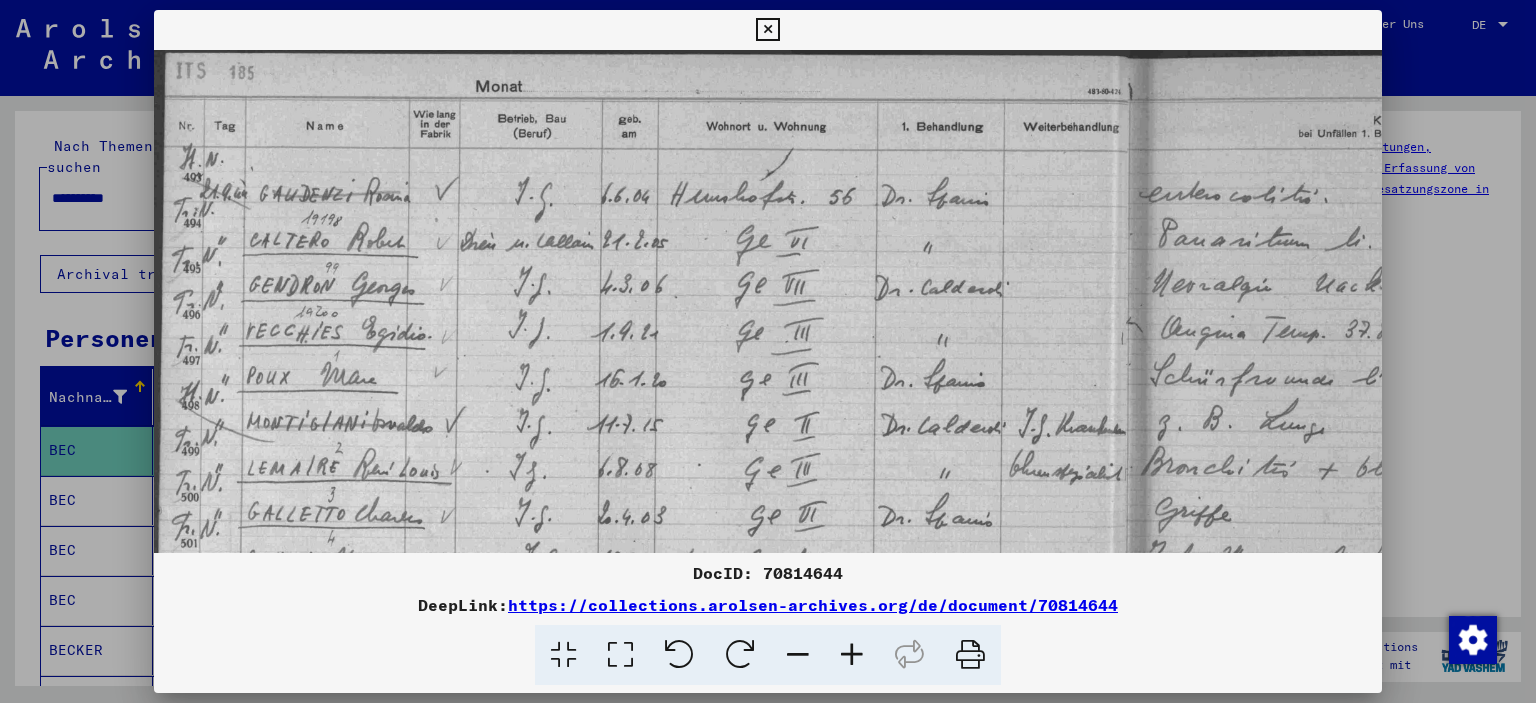 scroll, scrollTop: 0, scrollLeft: 4, axis: horizontal 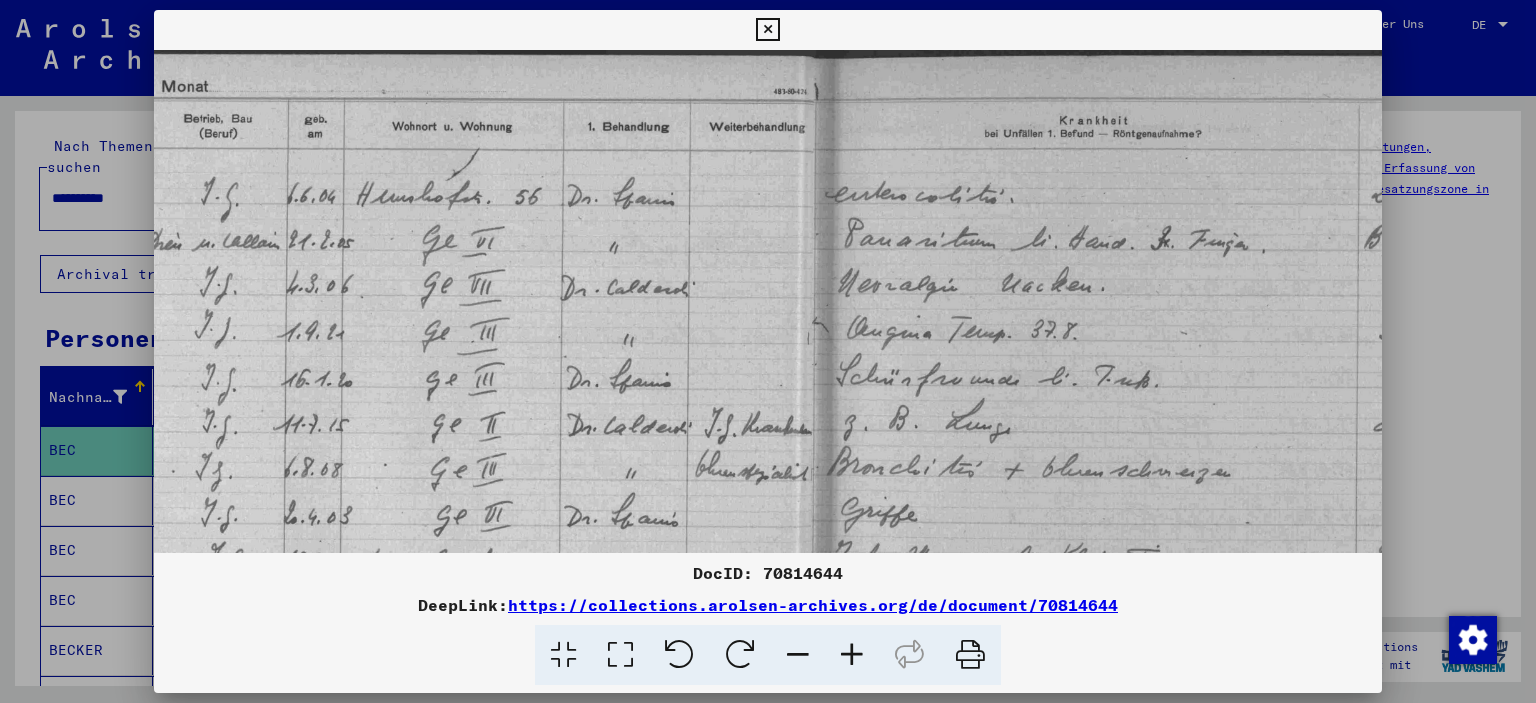 drag, startPoint x: 569, startPoint y: 221, endPoint x: 246, endPoint y: 283, distance: 328.89664 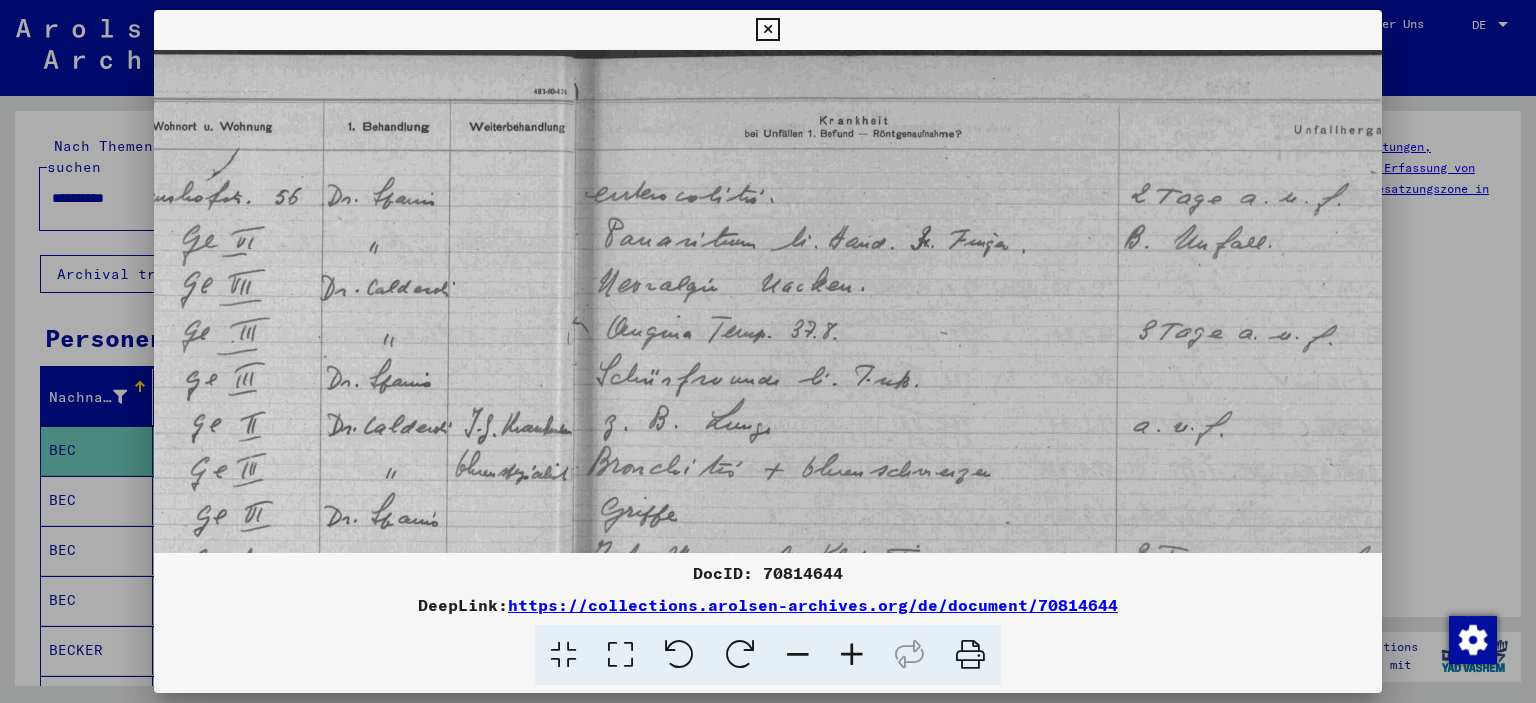 drag, startPoint x: 731, startPoint y: 230, endPoint x: 518, endPoint y: 231, distance: 213.00235 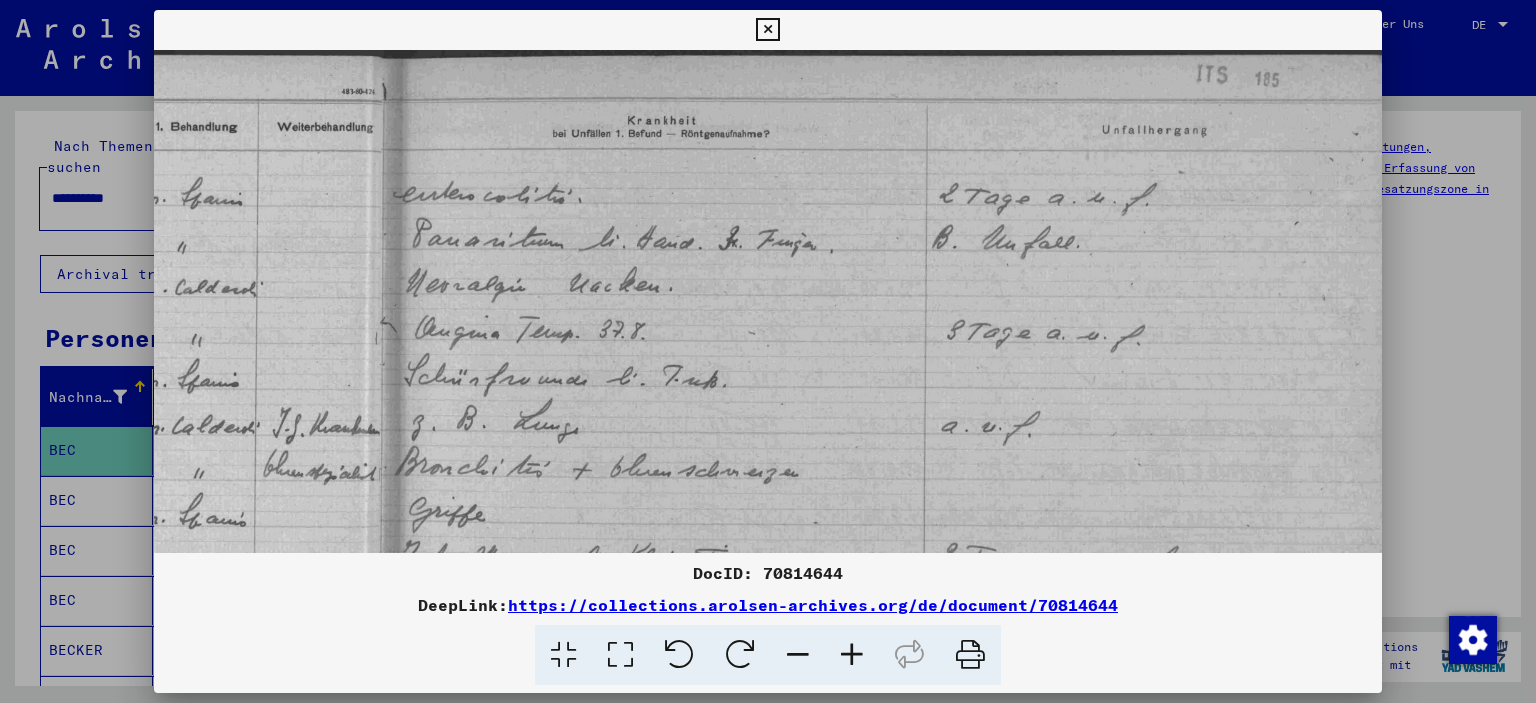 scroll, scrollTop: 0, scrollLeft: 748, axis: horizontal 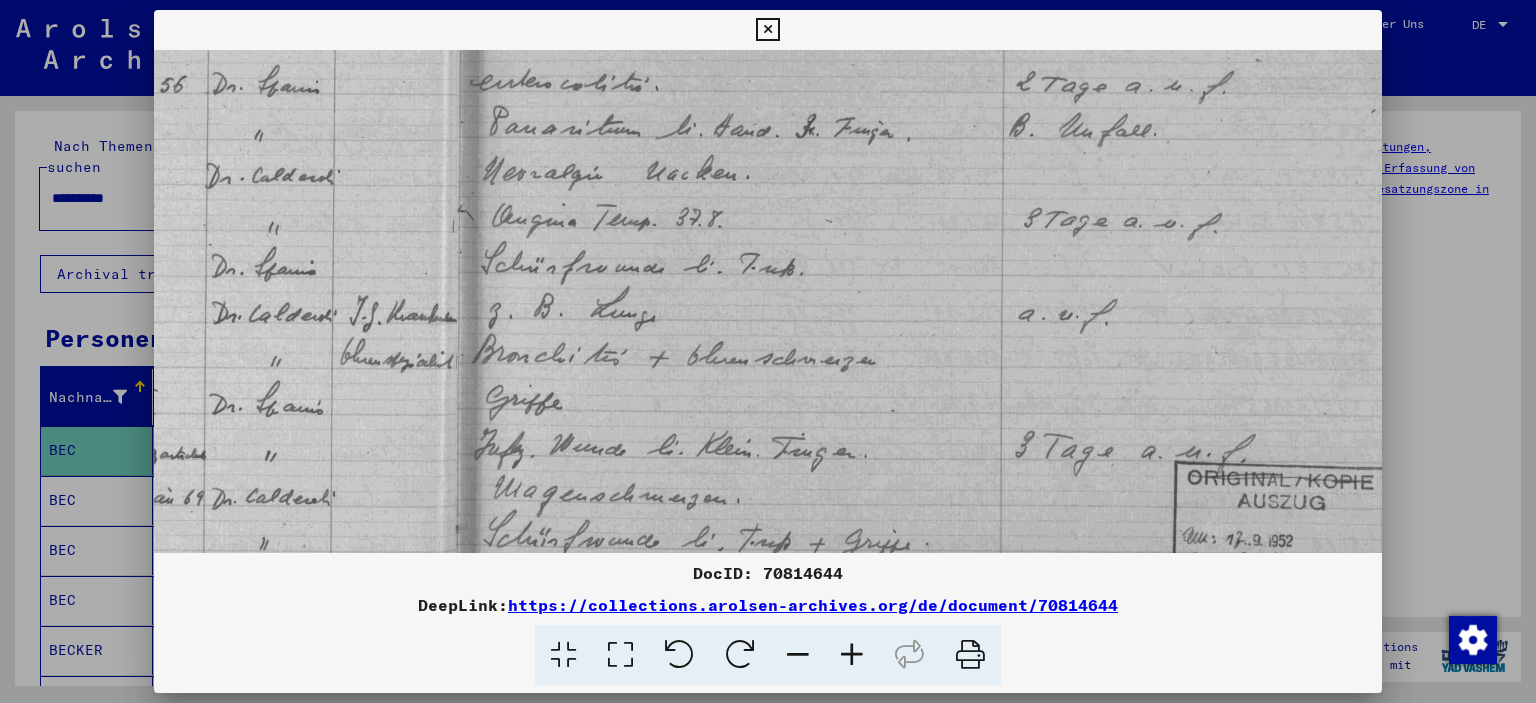 drag, startPoint x: 819, startPoint y: 288, endPoint x: 727, endPoint y: 178, distance: 143.40154 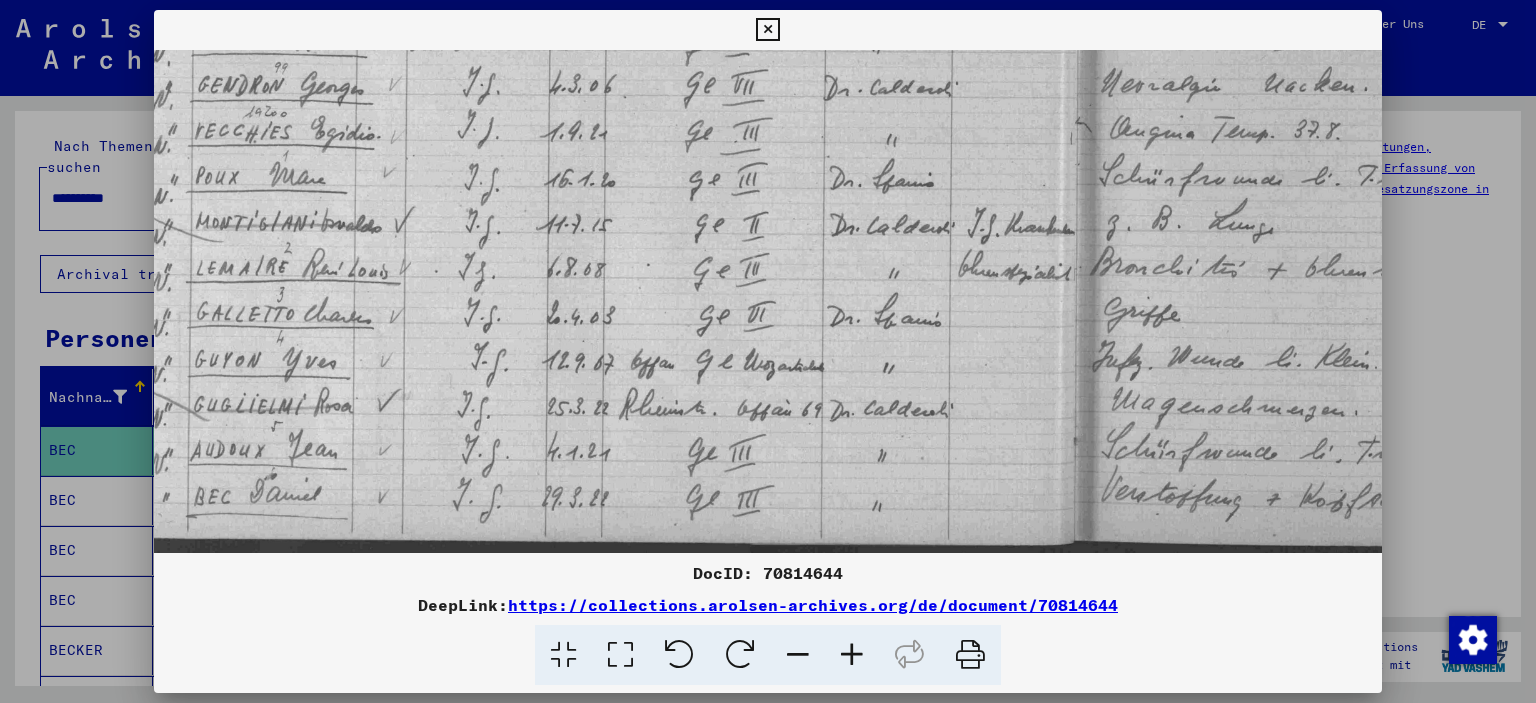 drag, startPoint x: 802, startPoint y: 358, endPoint x: 1140, endPoint y: 283, distance: 346.22104 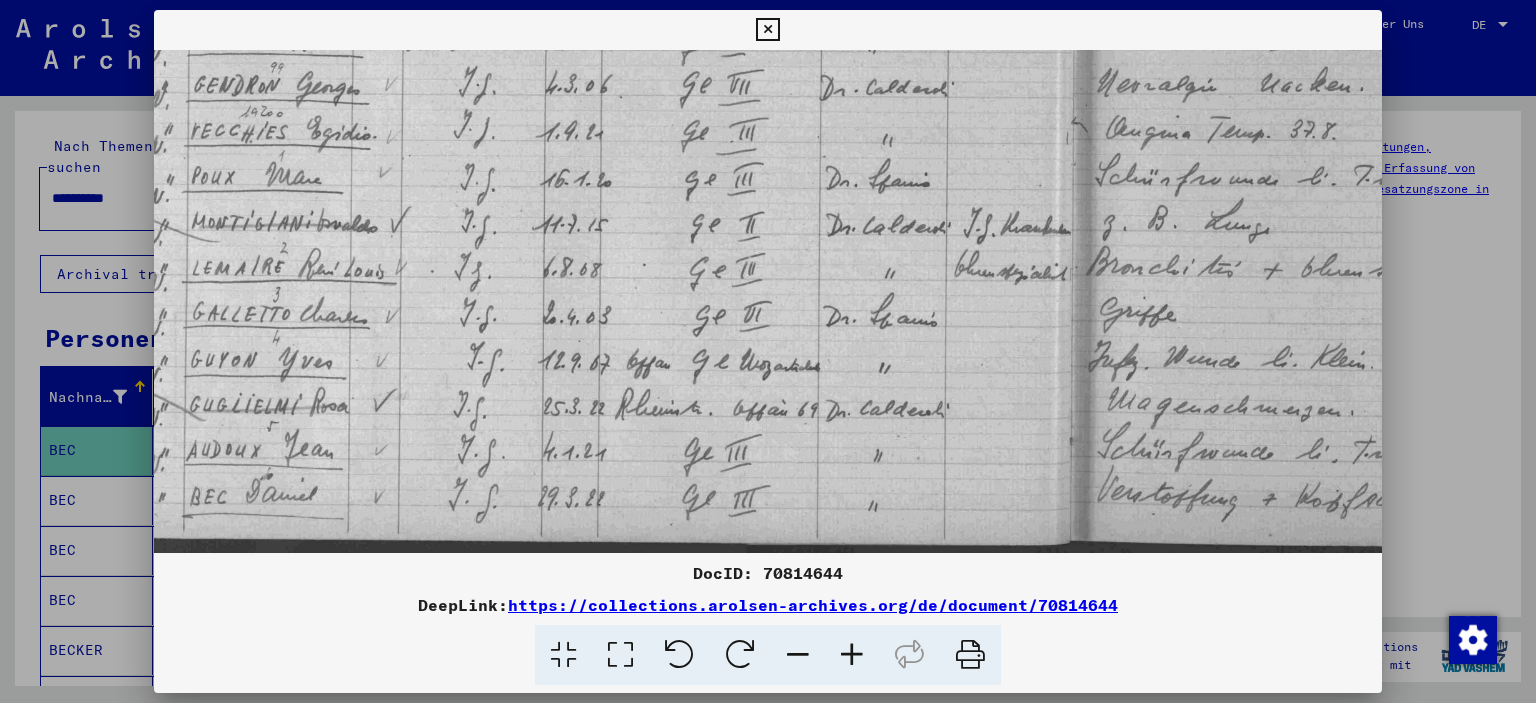 scroll, scrollTop: 200, scrollLeft: 0, axis: vertical 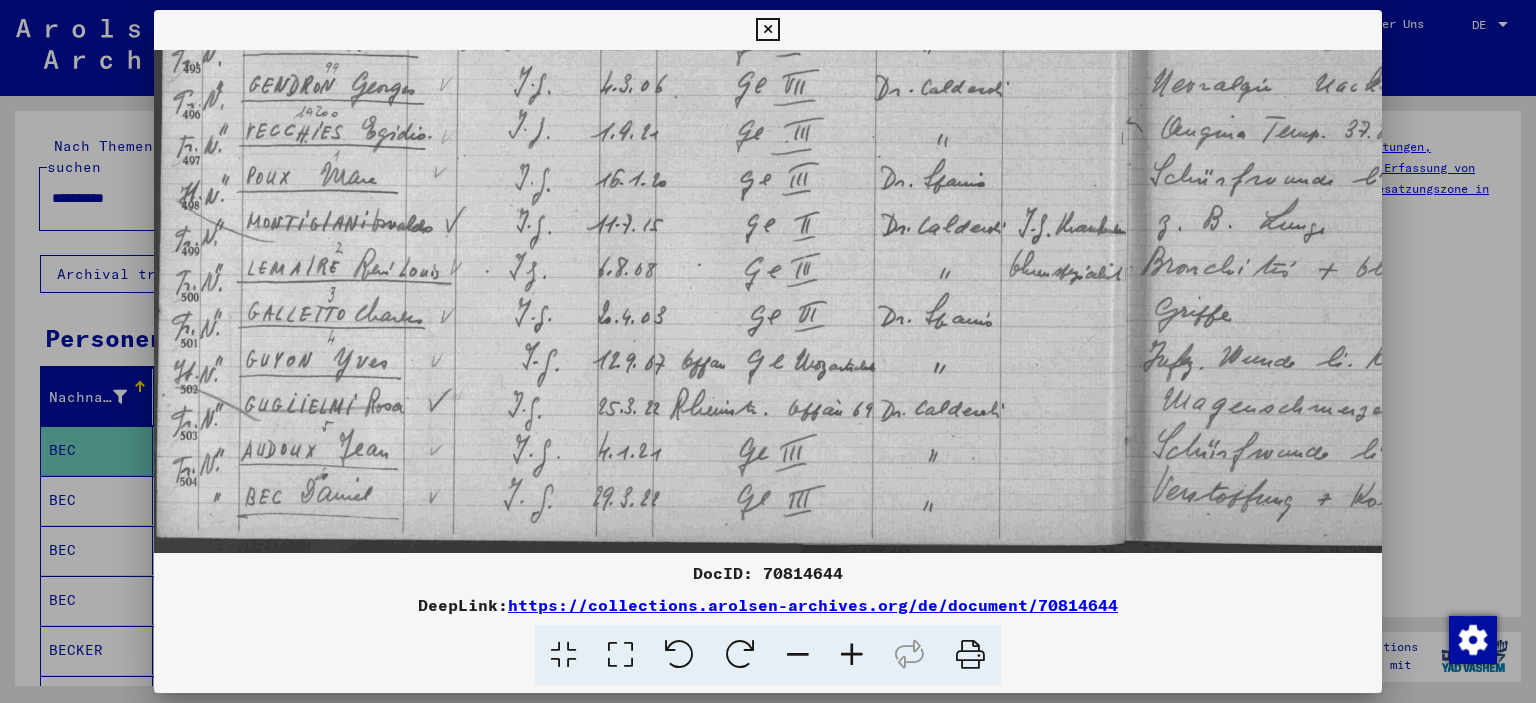 drag, startPoint x: 863, startPoint y: 318, endPoint x: 1098, endPoint y: 315, distance: 235.01915 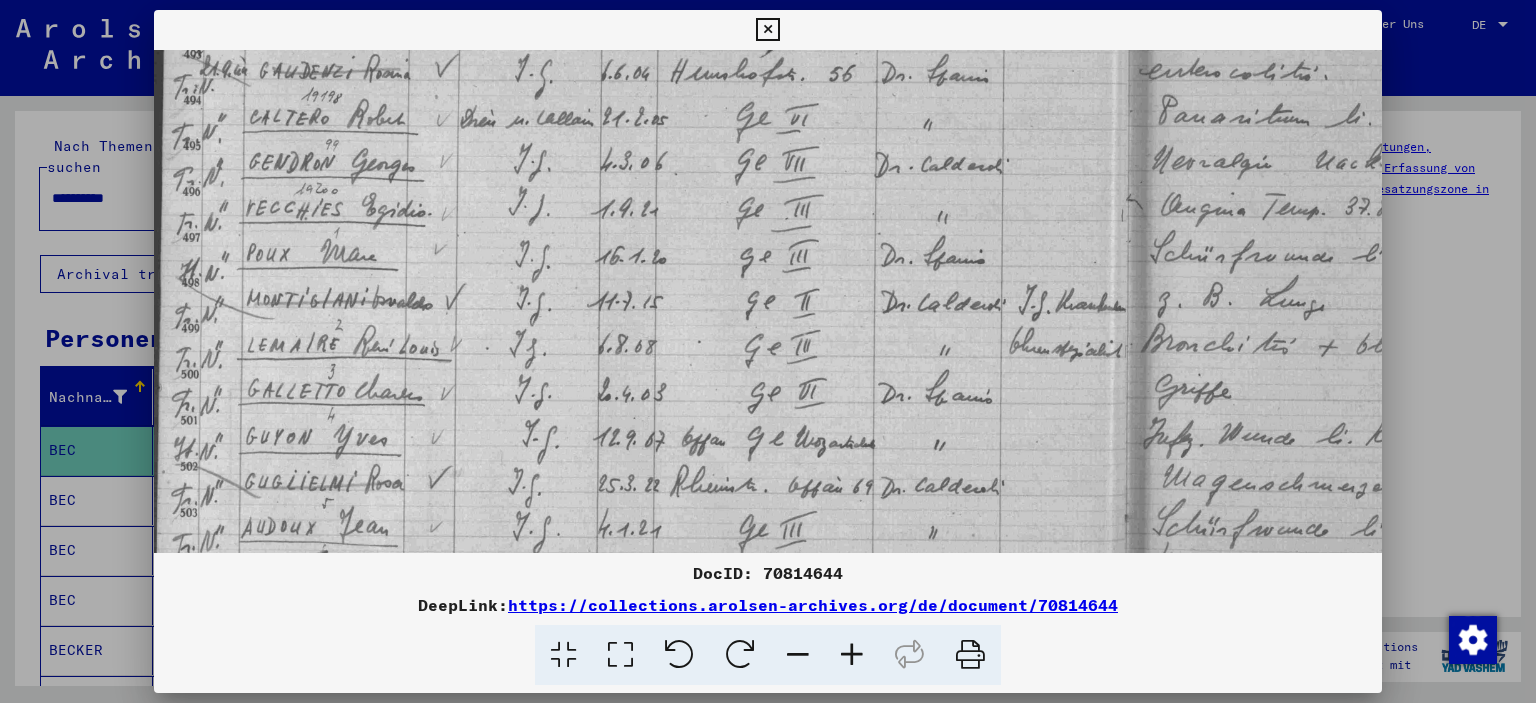 scroll, scrollTop: 200, scrollLeft: 0, axis: vertical 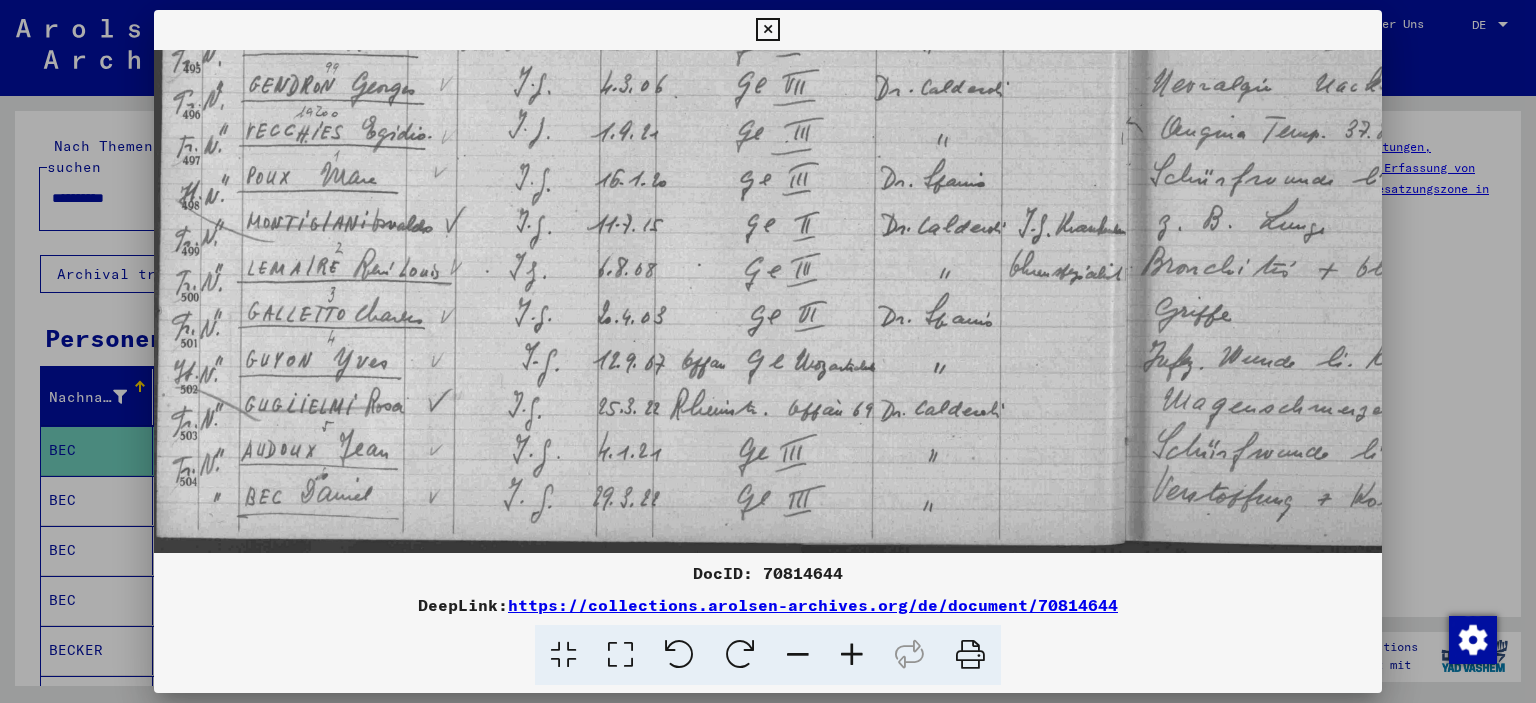 drag, startPoint x: 594, startPoint y: 226, endPoint x: 723, endPoint y: 62, distance: 208.65521 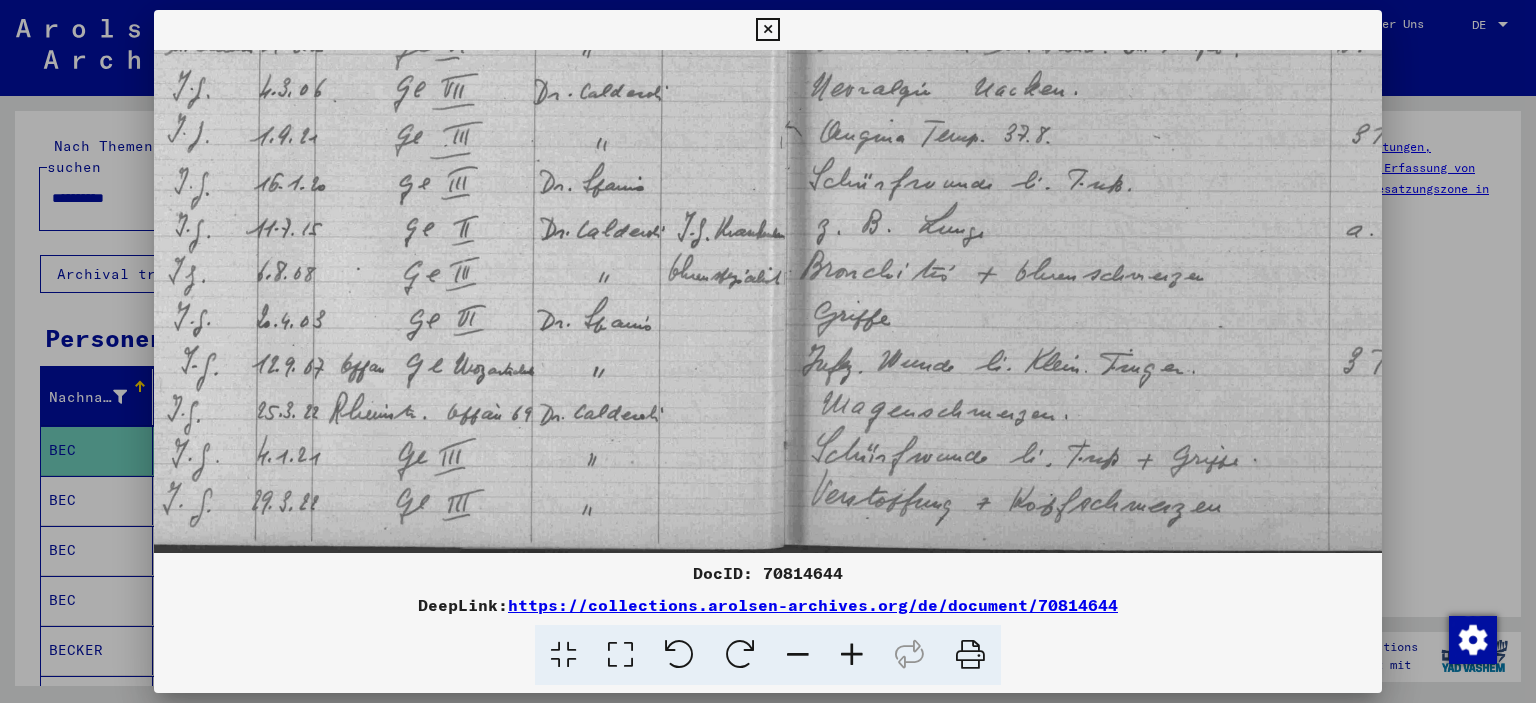 drag, startPoint x: 898, startPoint y: 498, endPoint x: 609, endPoint y: 502, distance: 289.02768 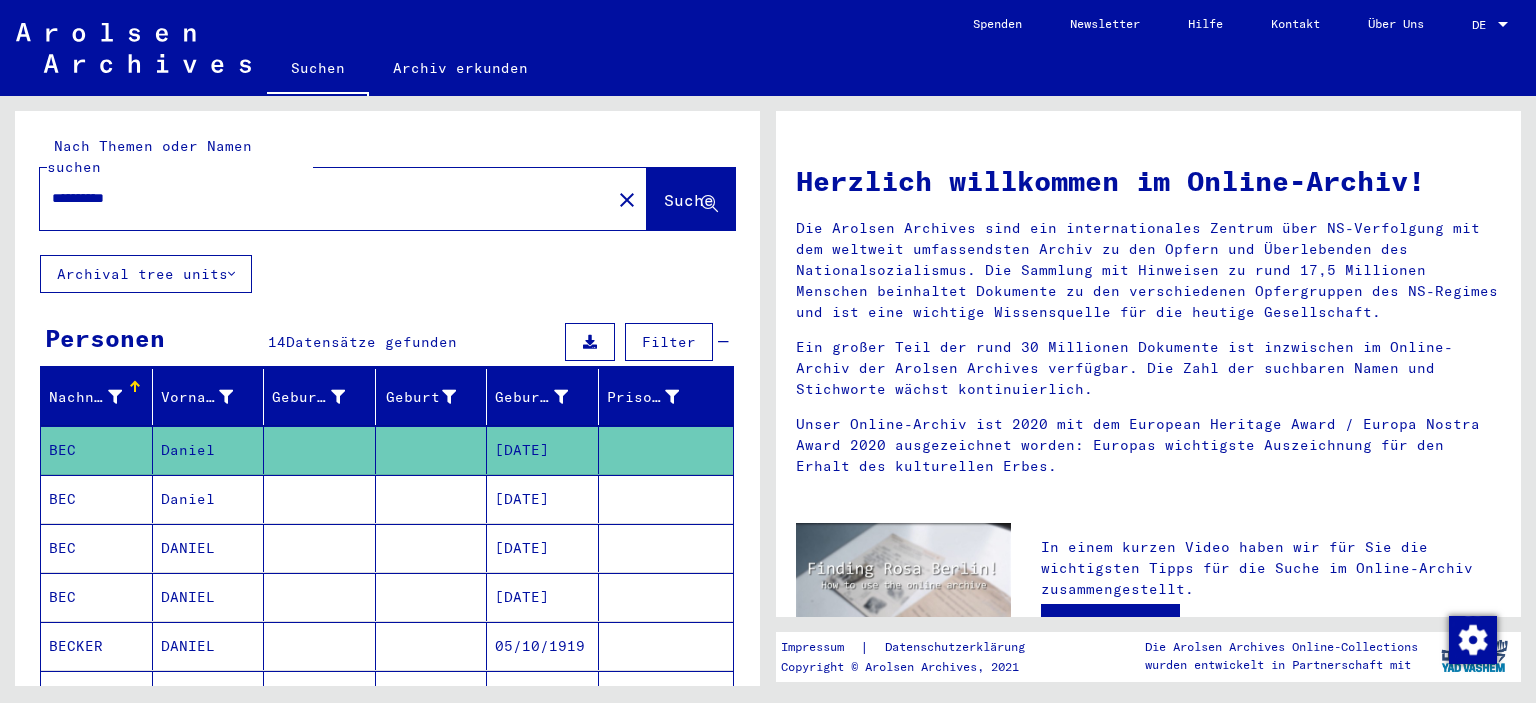 click on "Daniel" at bounding box center [209, 548] 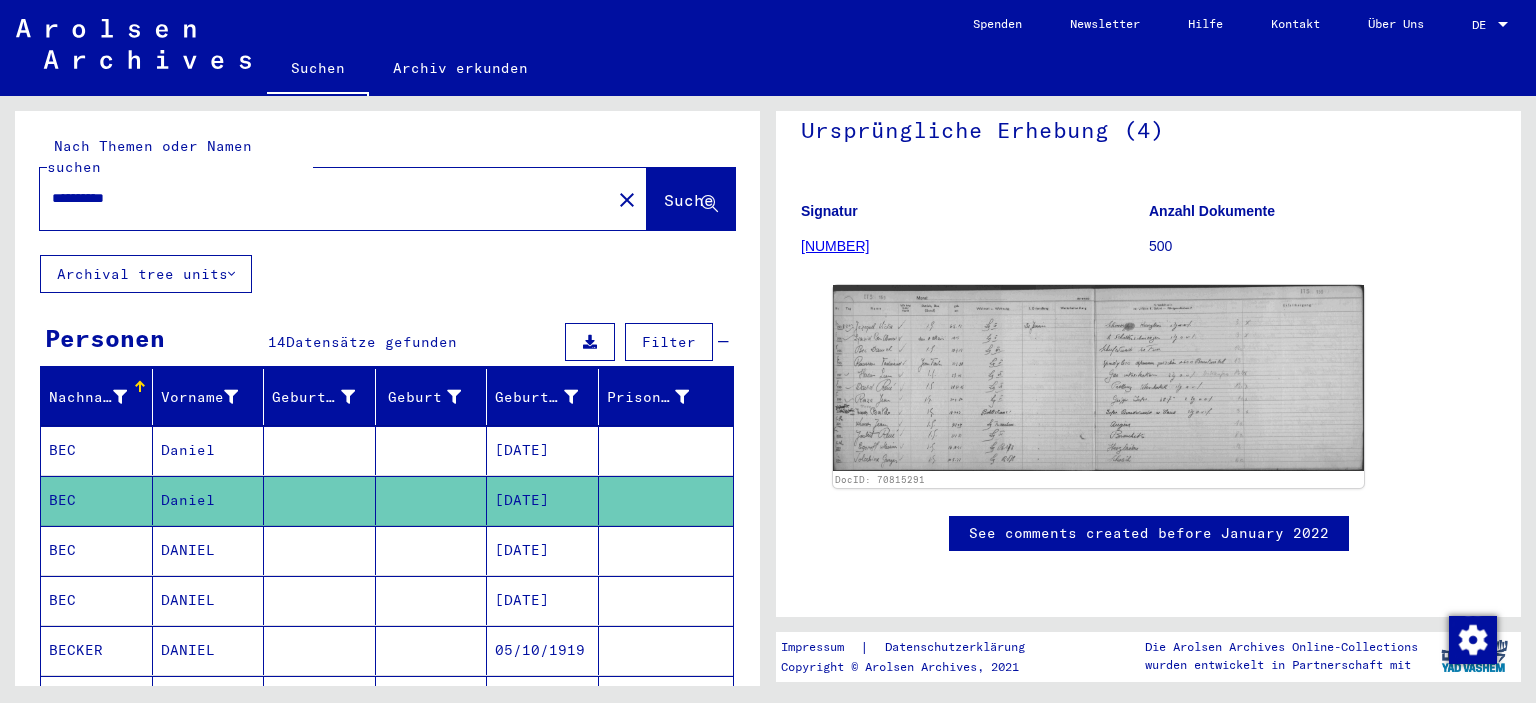 scroll, scrollTop: 221, scrollLeft: 0, axis: vertical 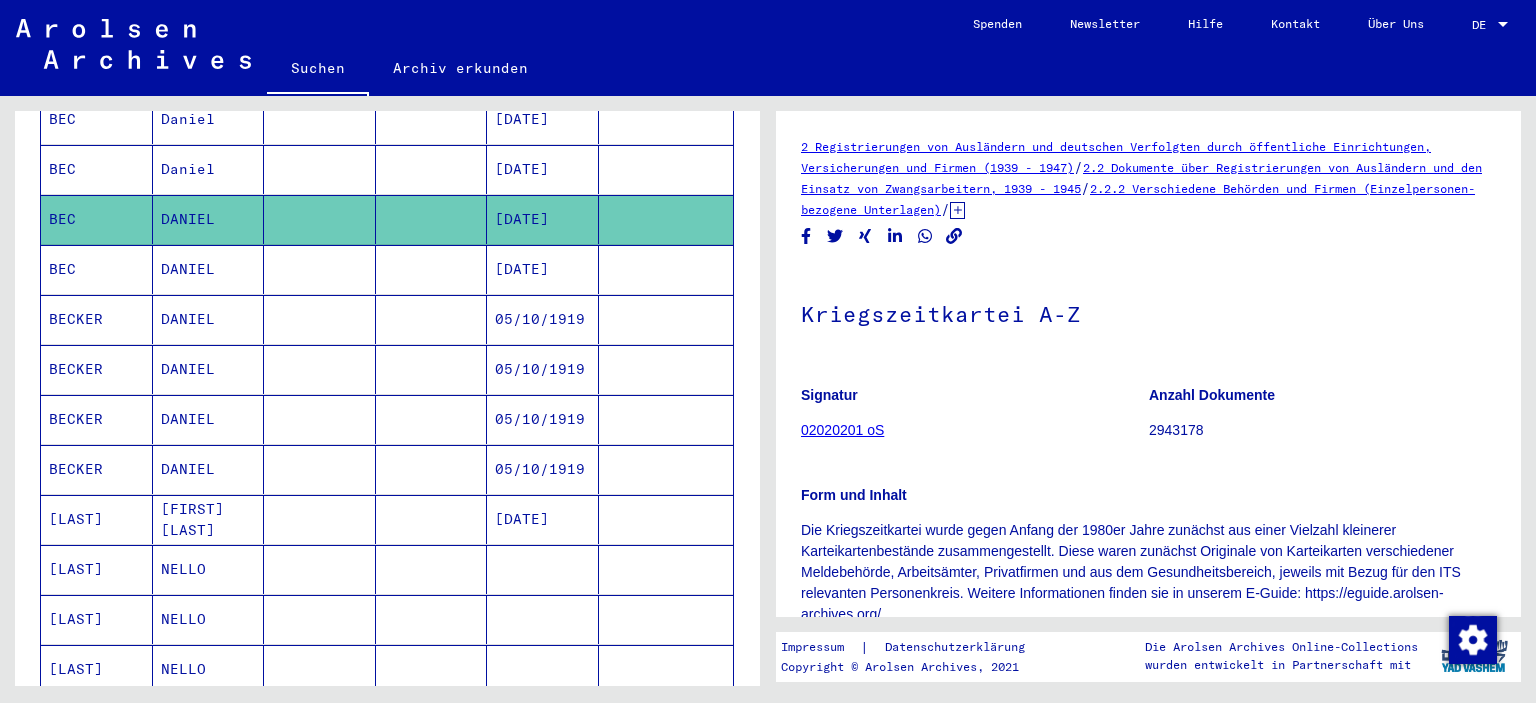 click on "DANIEL" at bounding box center (209, 319) 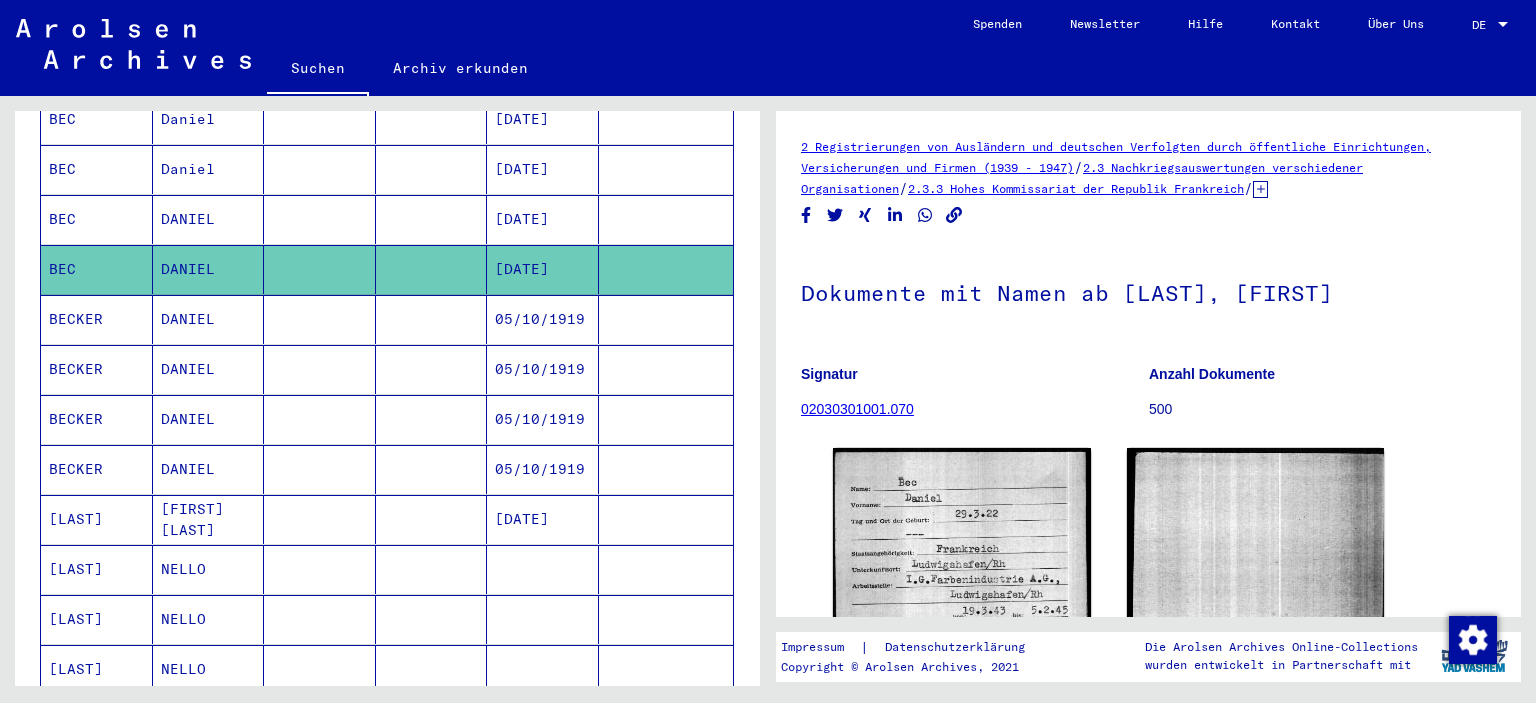 click on "DANIEL" at bounding box center [209, 369] 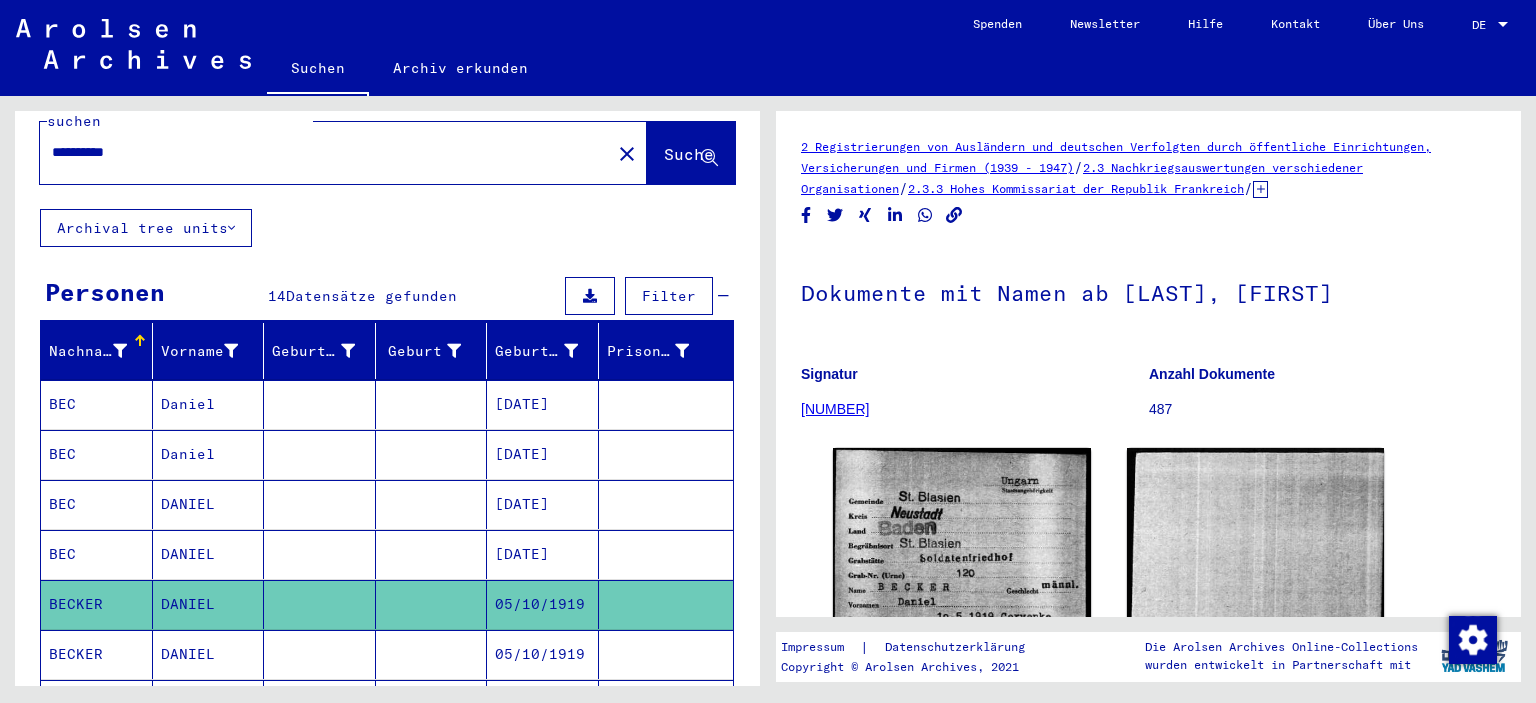 scroll, scrollTop: 0, scrollLeft: 0, axis: both 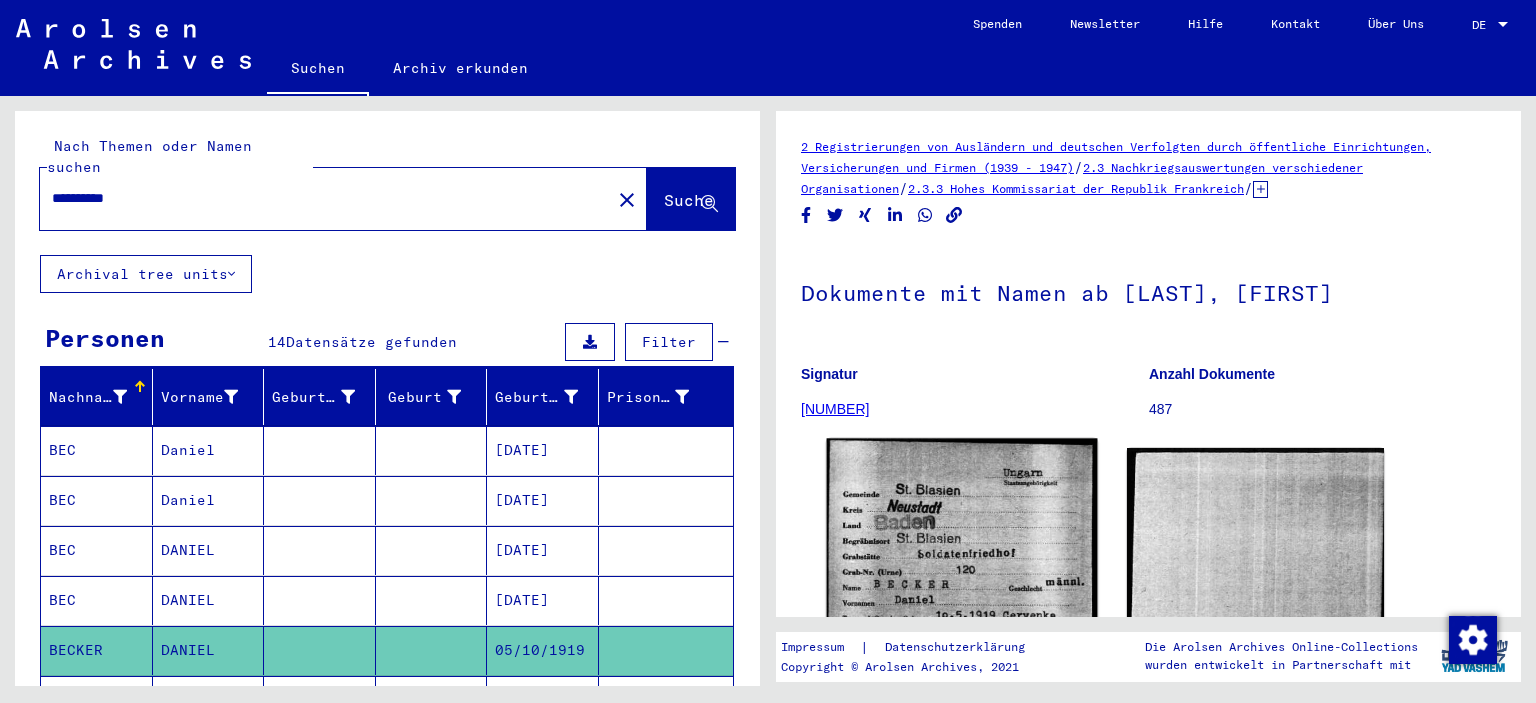 click 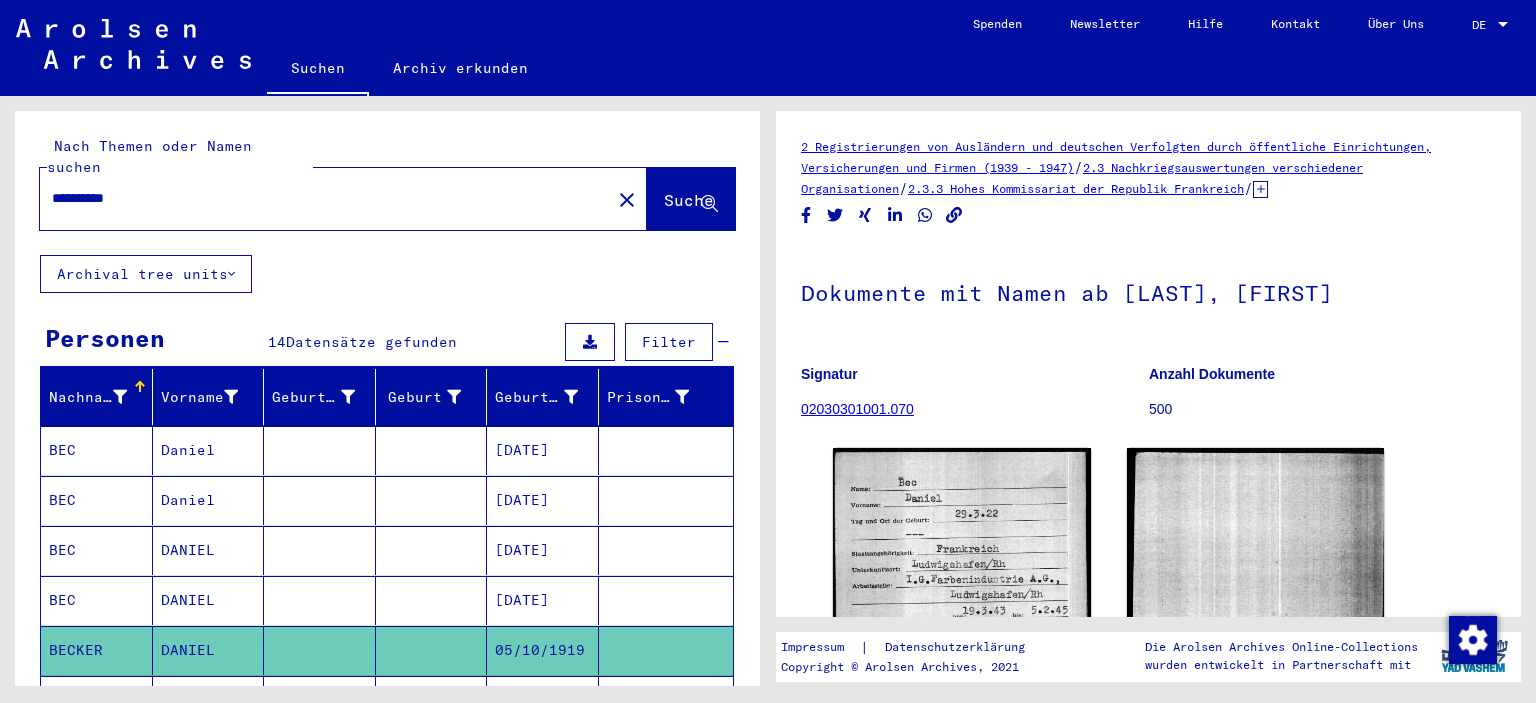 click on "Daniel" at bounding box center (209, 500) 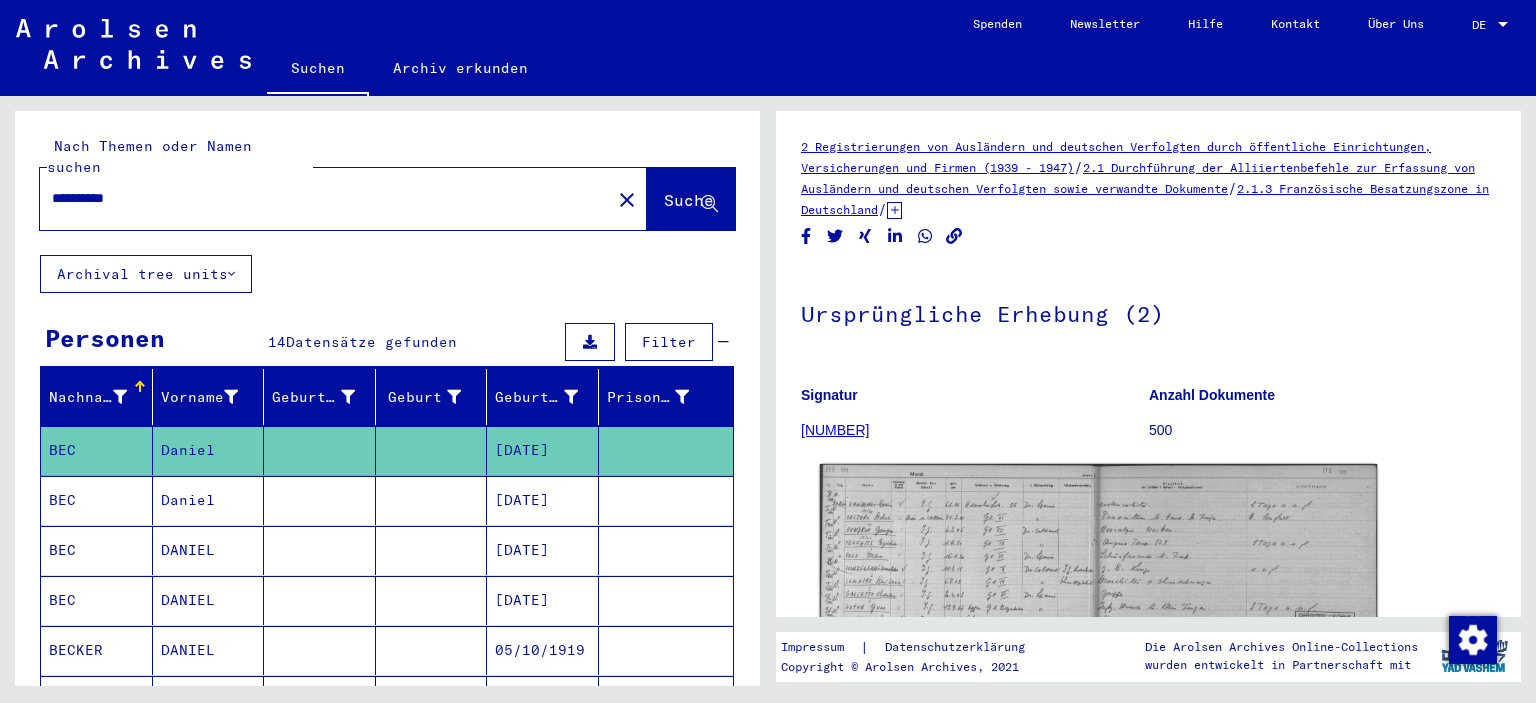 click 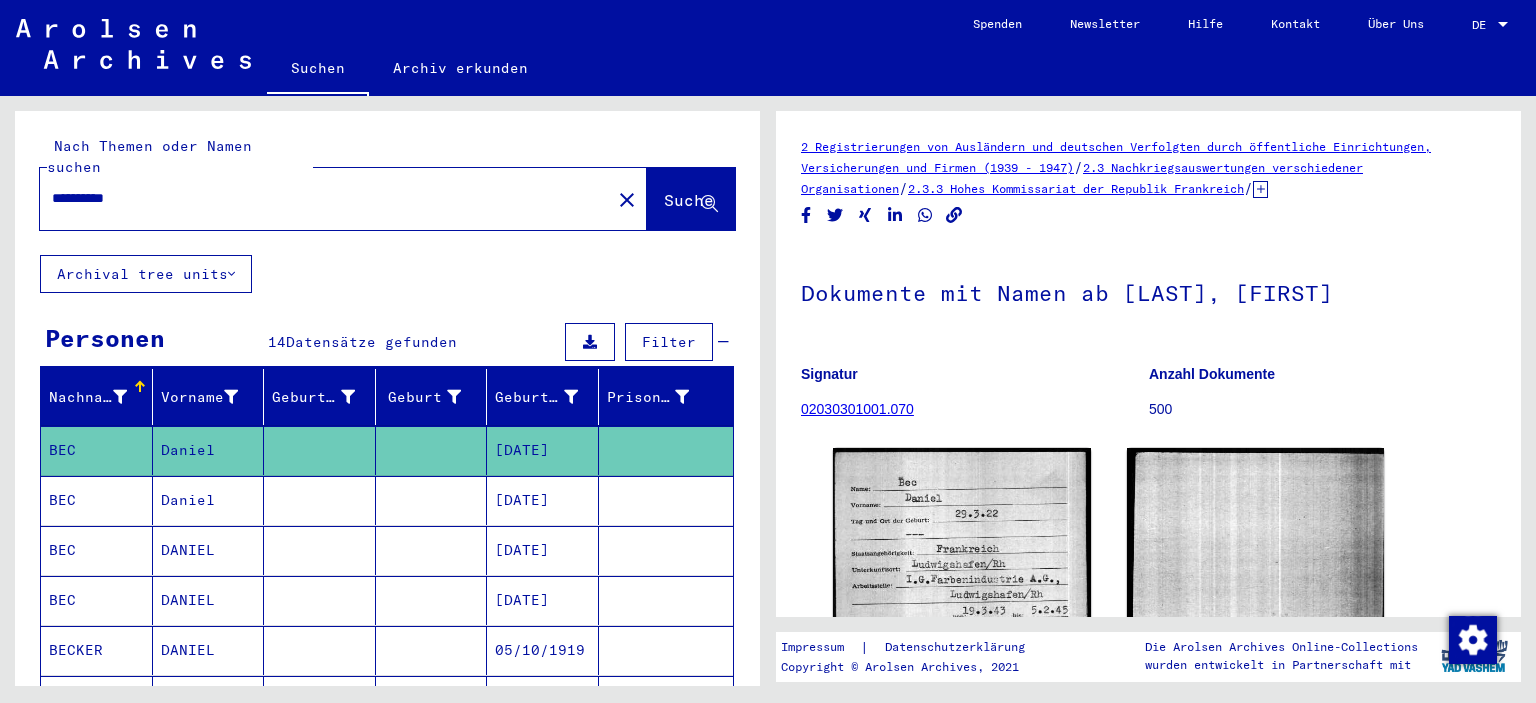 click on "Daniel" at bounding box center (209, 550) 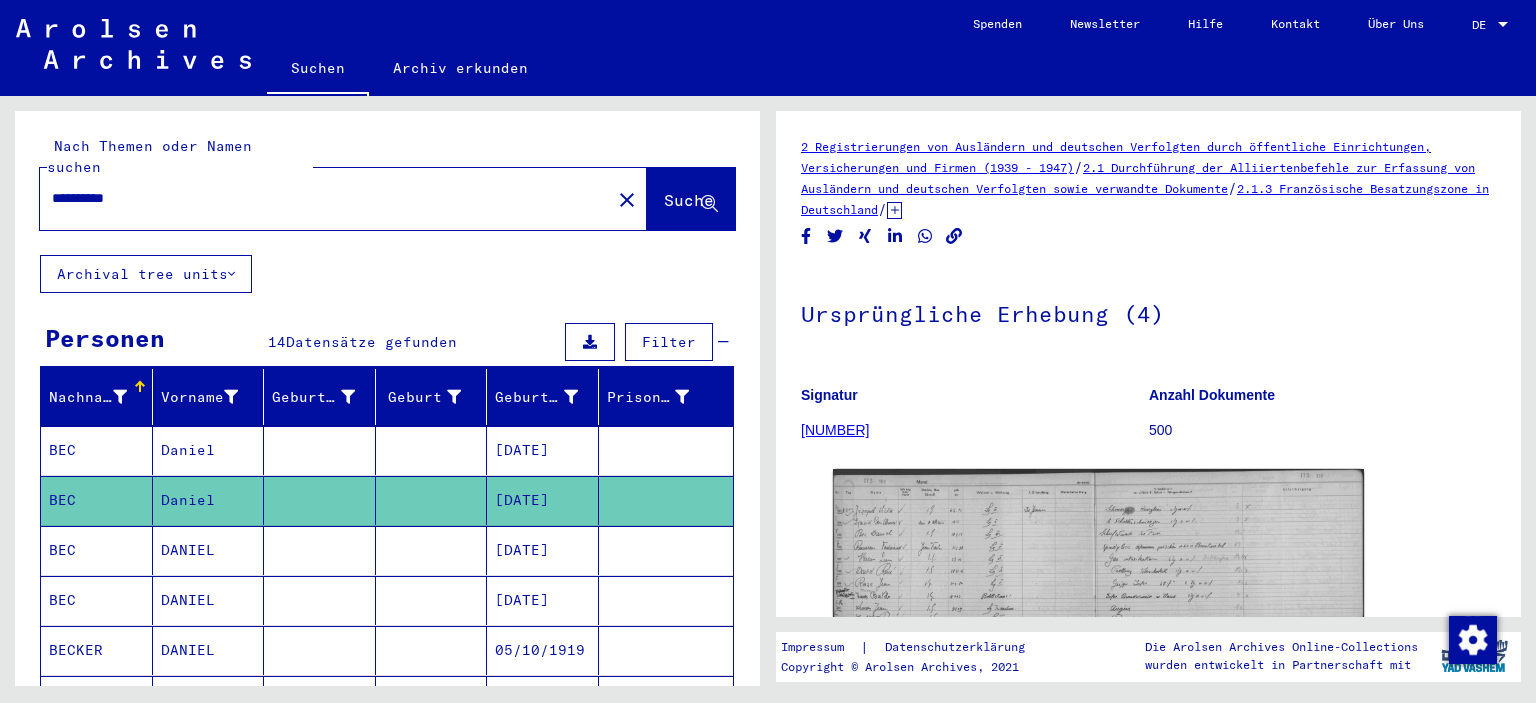click on "DANIEL" at bounding box center [209, 650] 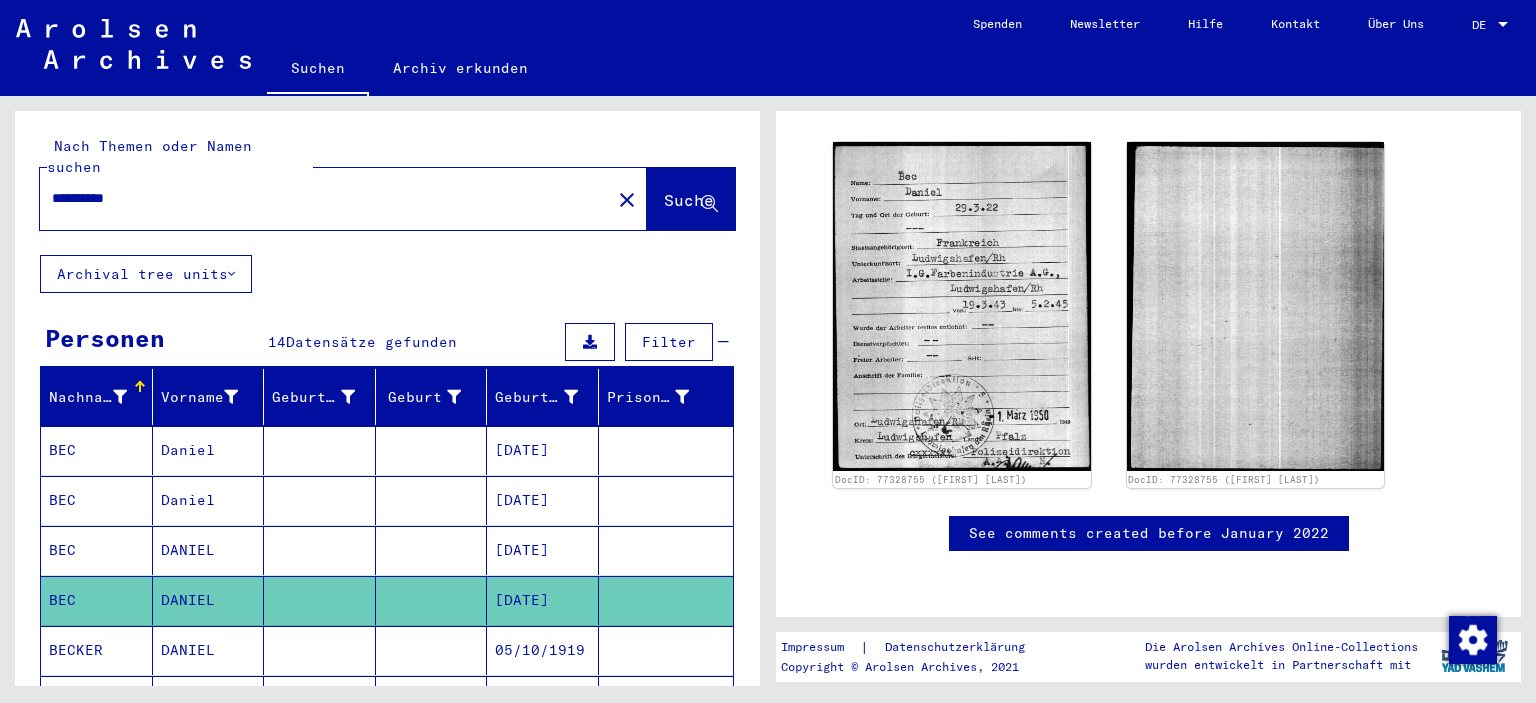 scroll, scrollTop: 331, scrollLeft: 0, axis: vertical 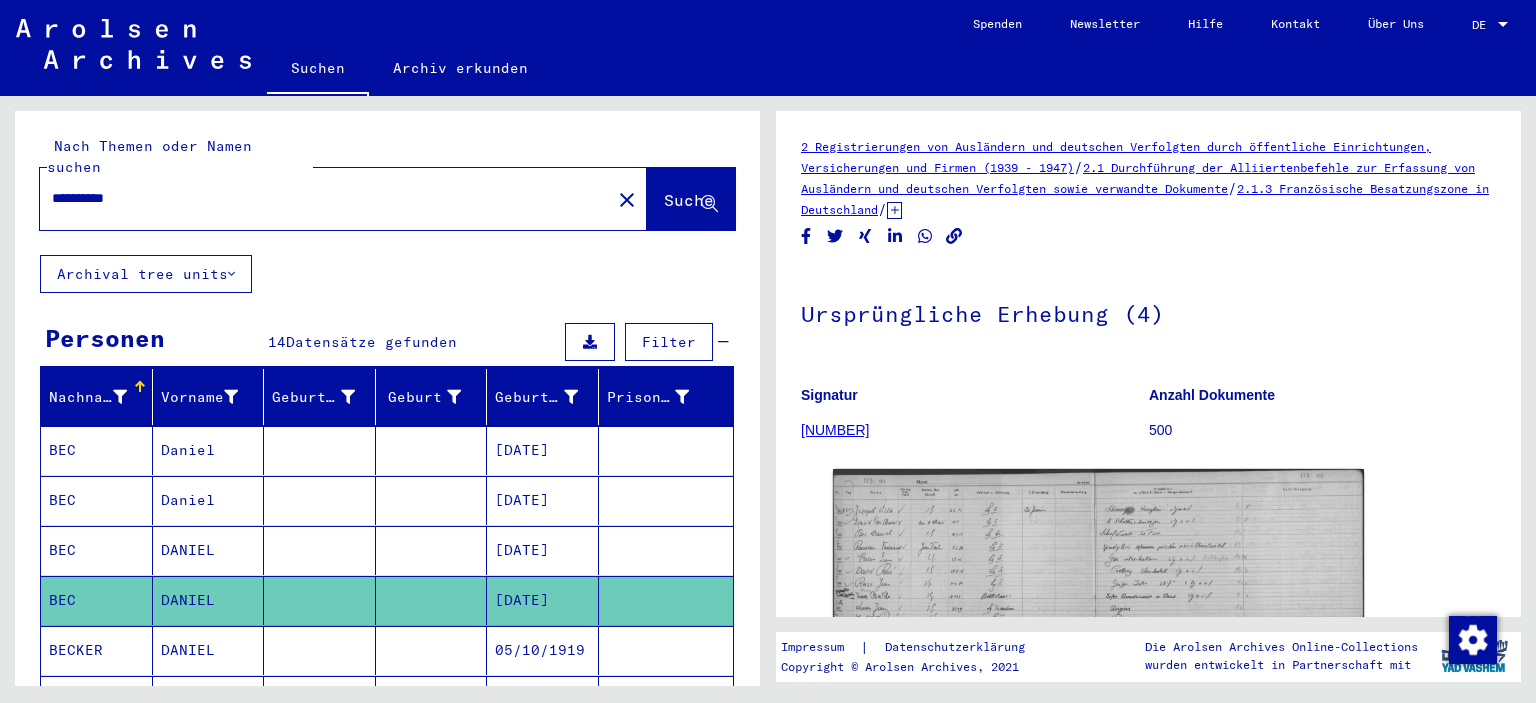 drag, startPoint x: 300, startPoint y: 175, endPoint x: 7, endPoint y: 130, distance: 296.4355 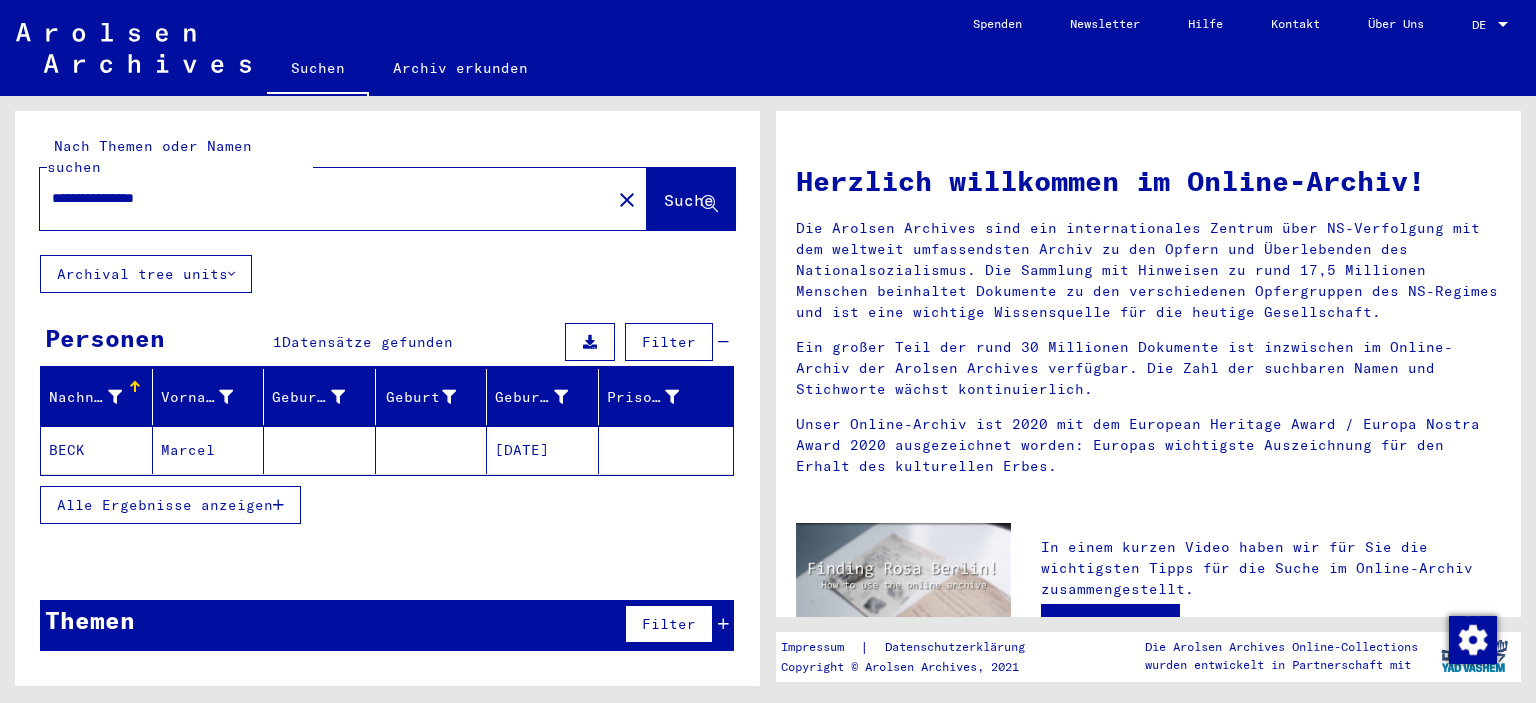 click on "Marcel" 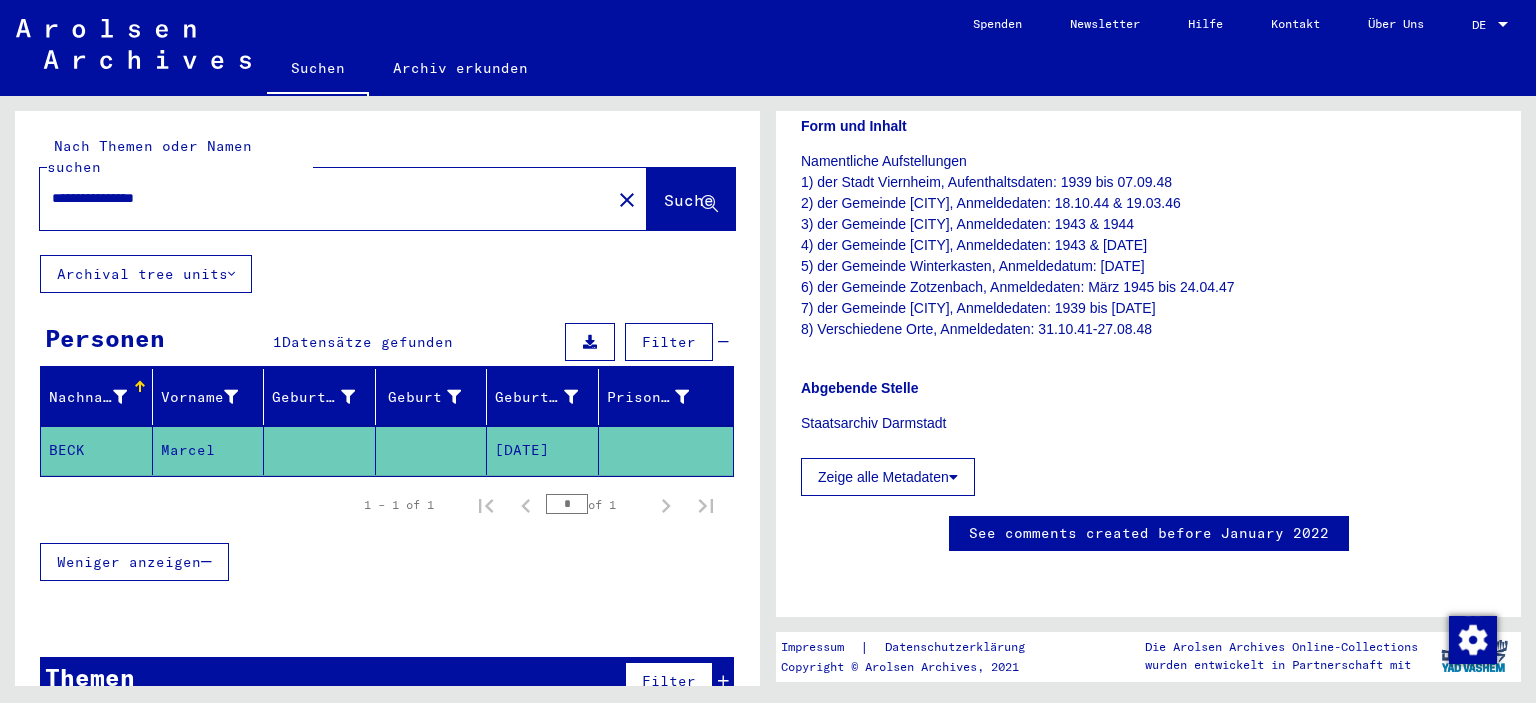 scroll, scrollTop: 994, scrollLeft: 0, axis: vertical 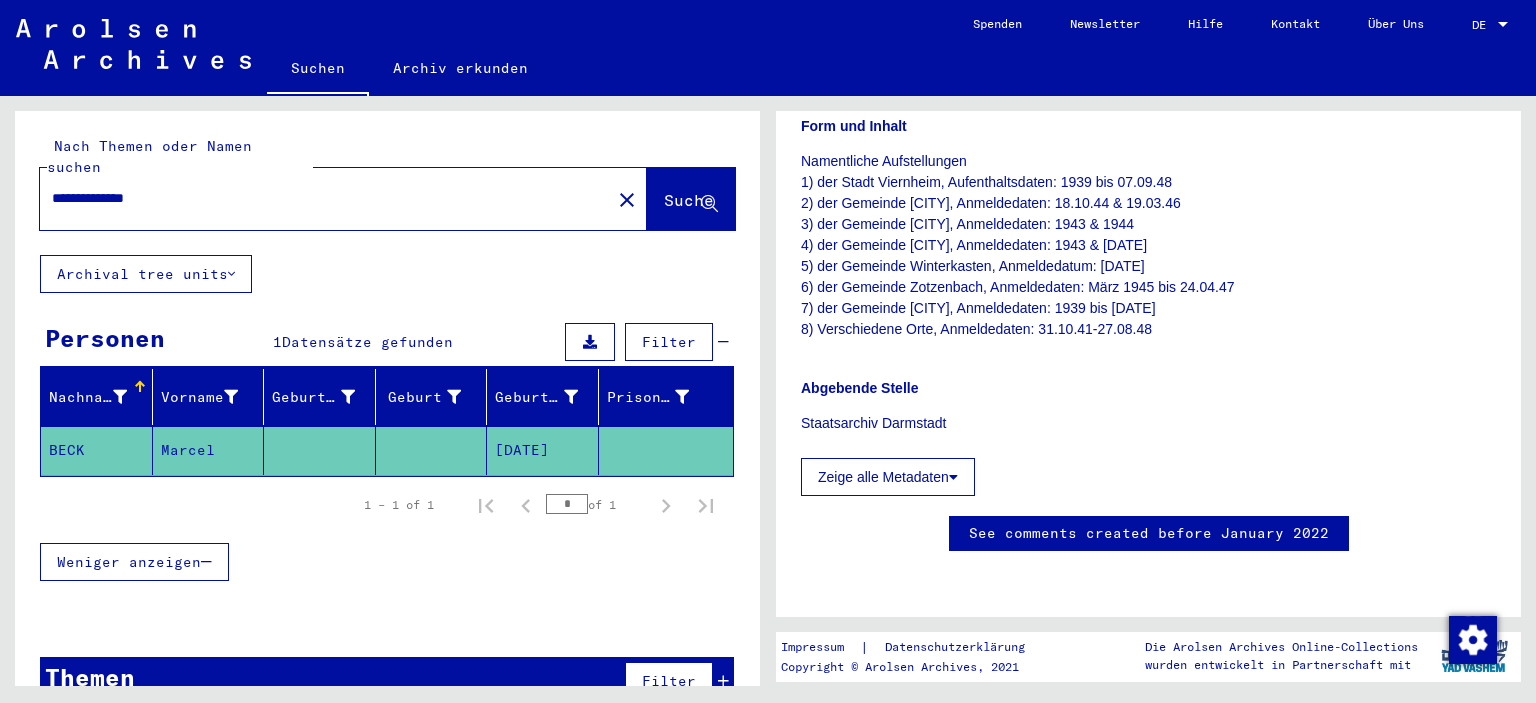 type on "**********" 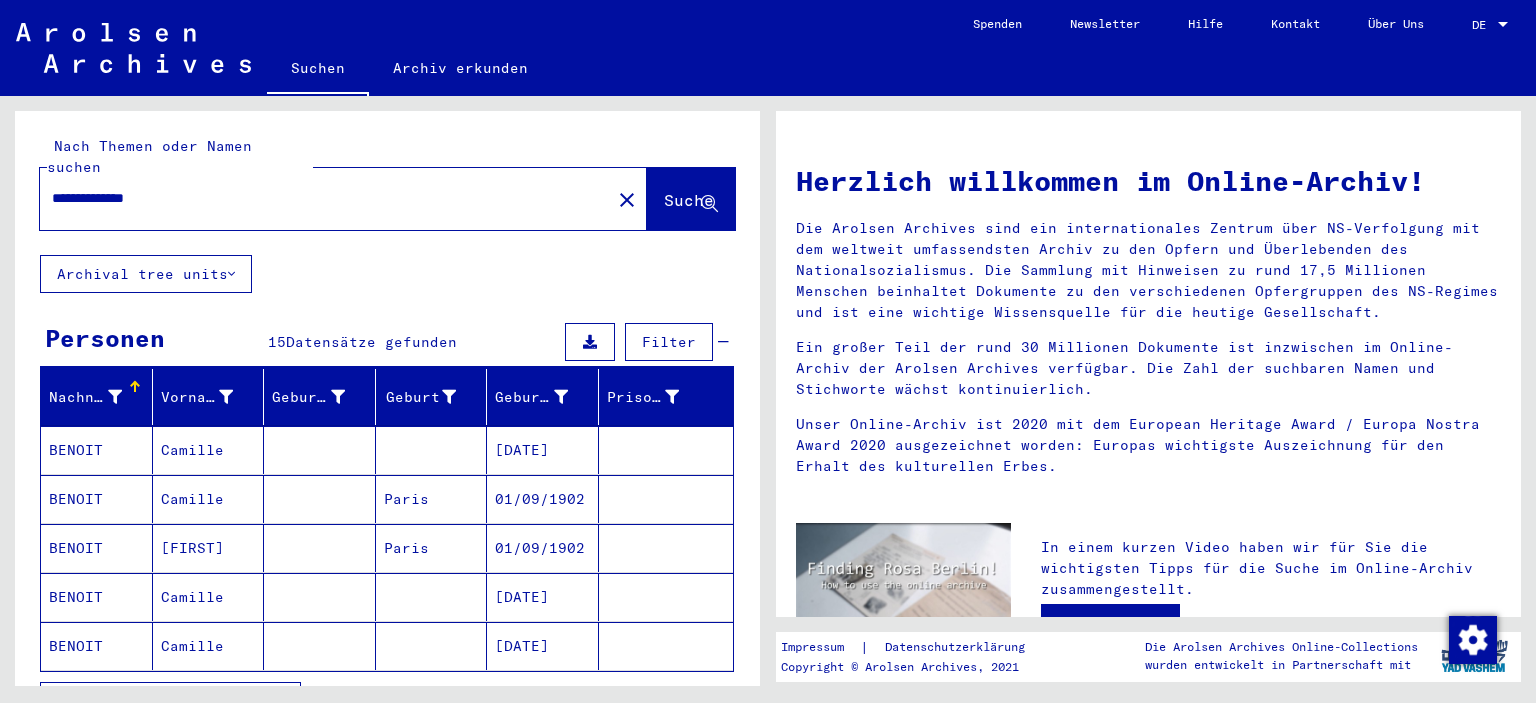 click on "[DATE]" at bounding box center (543, 646) 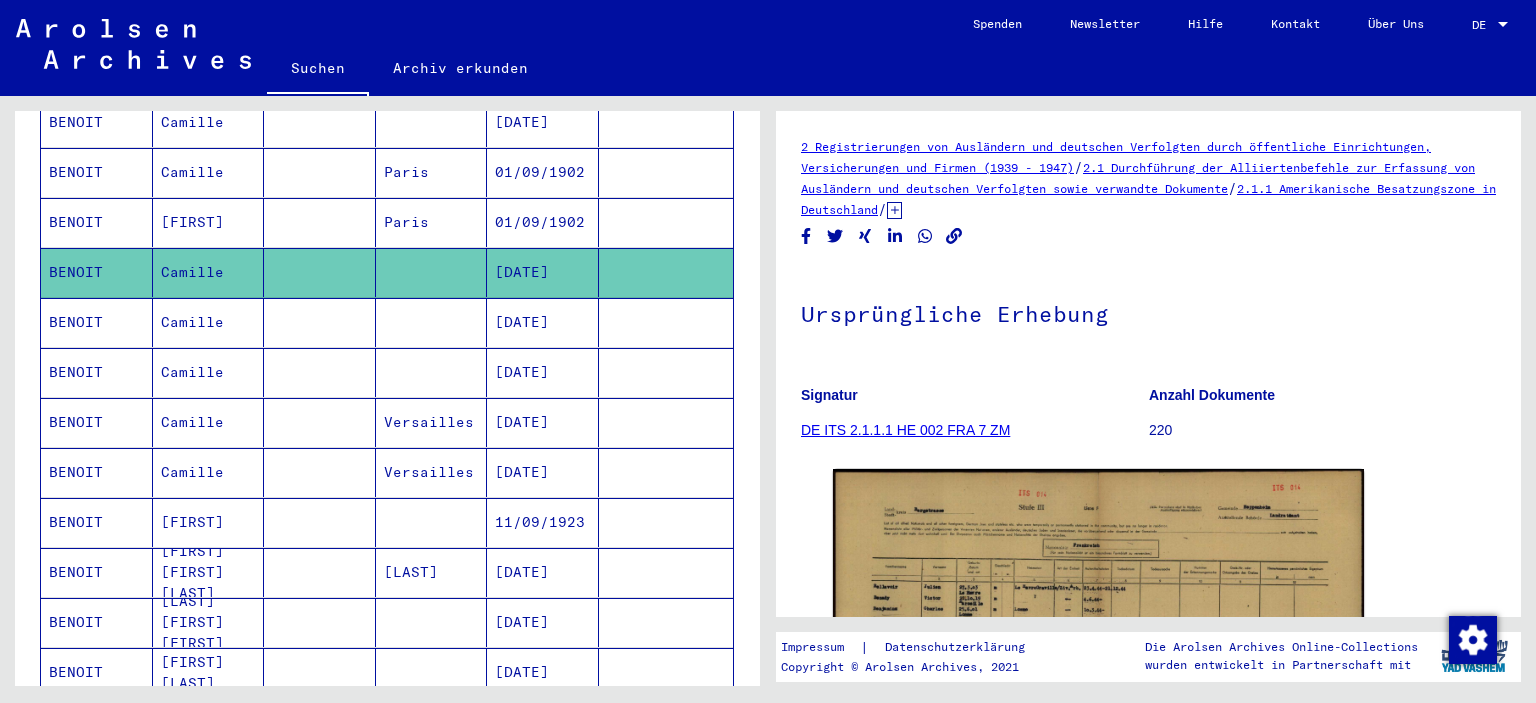 scroll, scrollTop: 331, scrollLeft: 0, axis: vertical 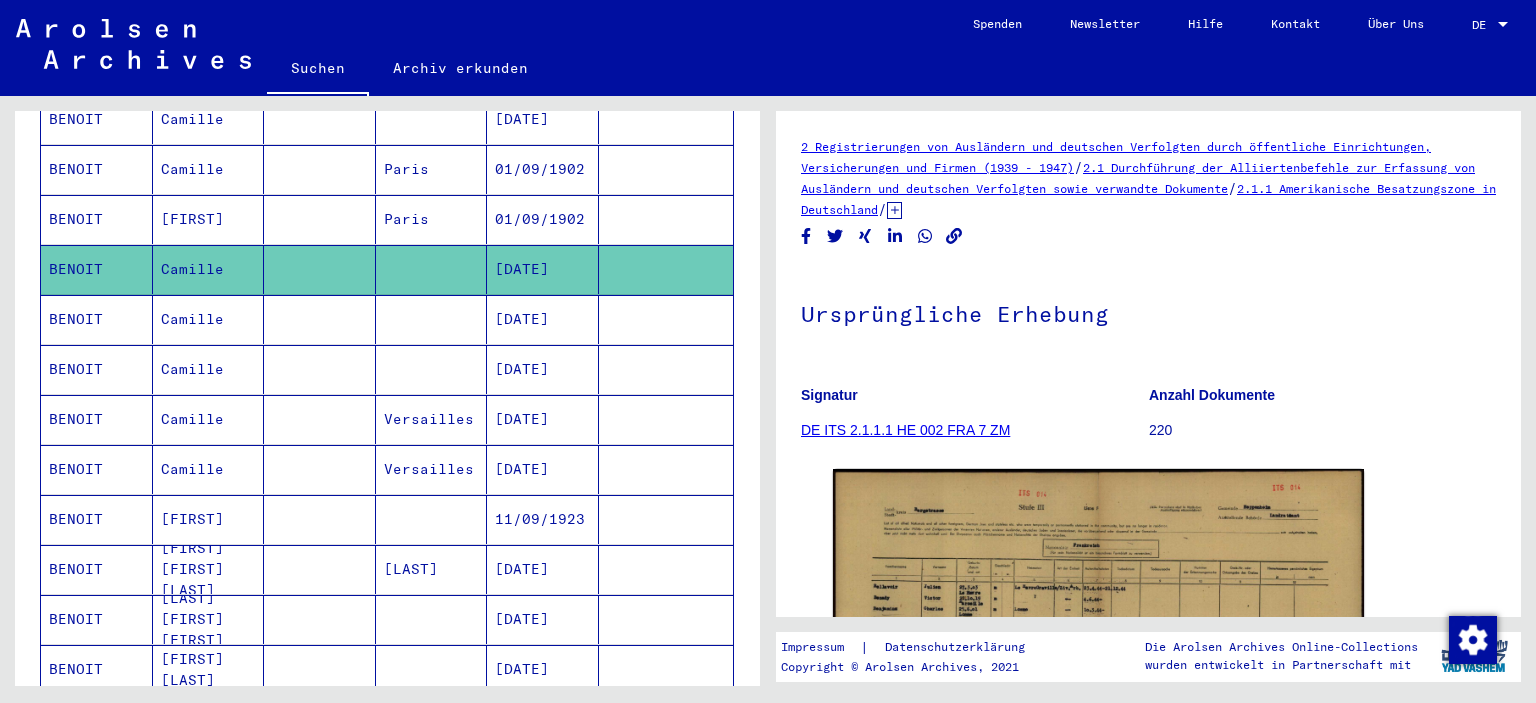 click at bounding box center [432, 419] 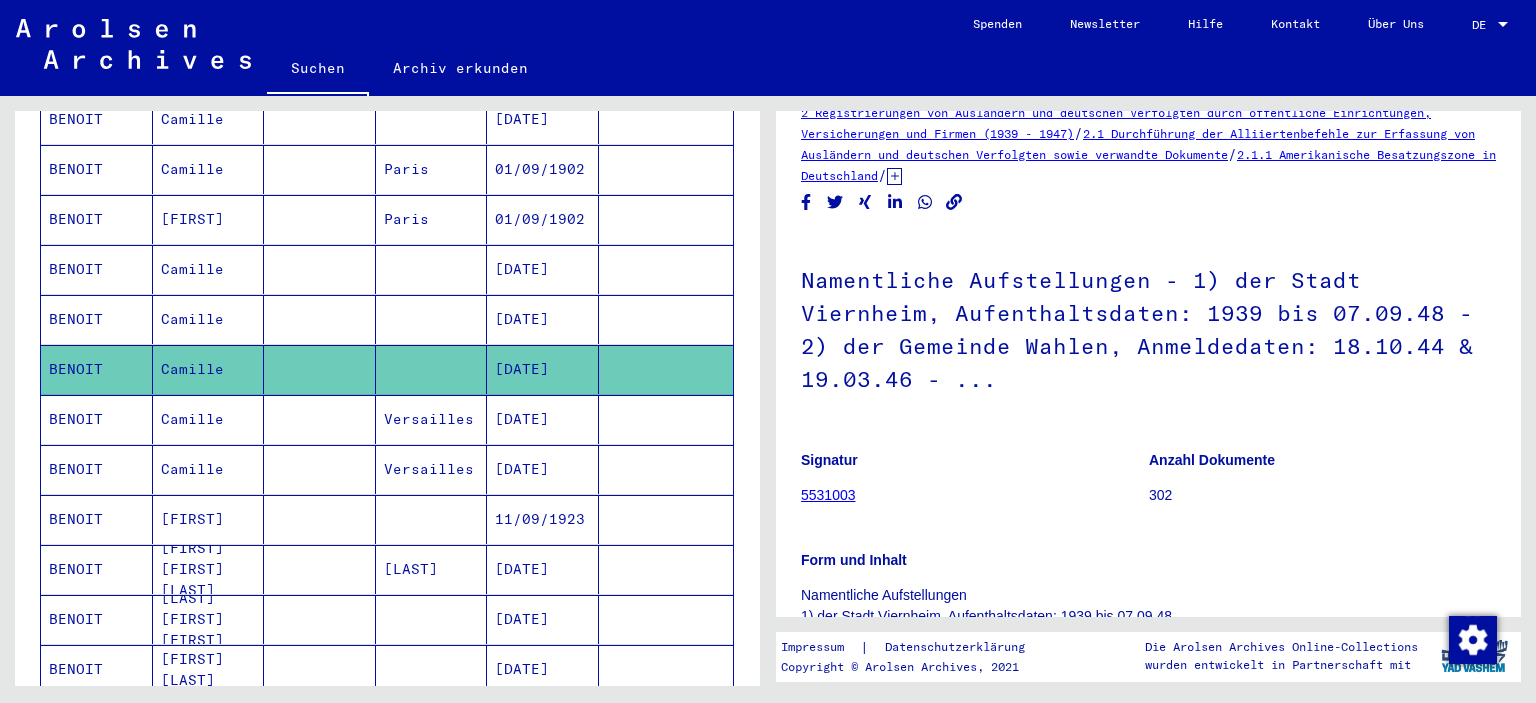 scroll, scrollTop: 0, scrollLeft: 0, axis: both 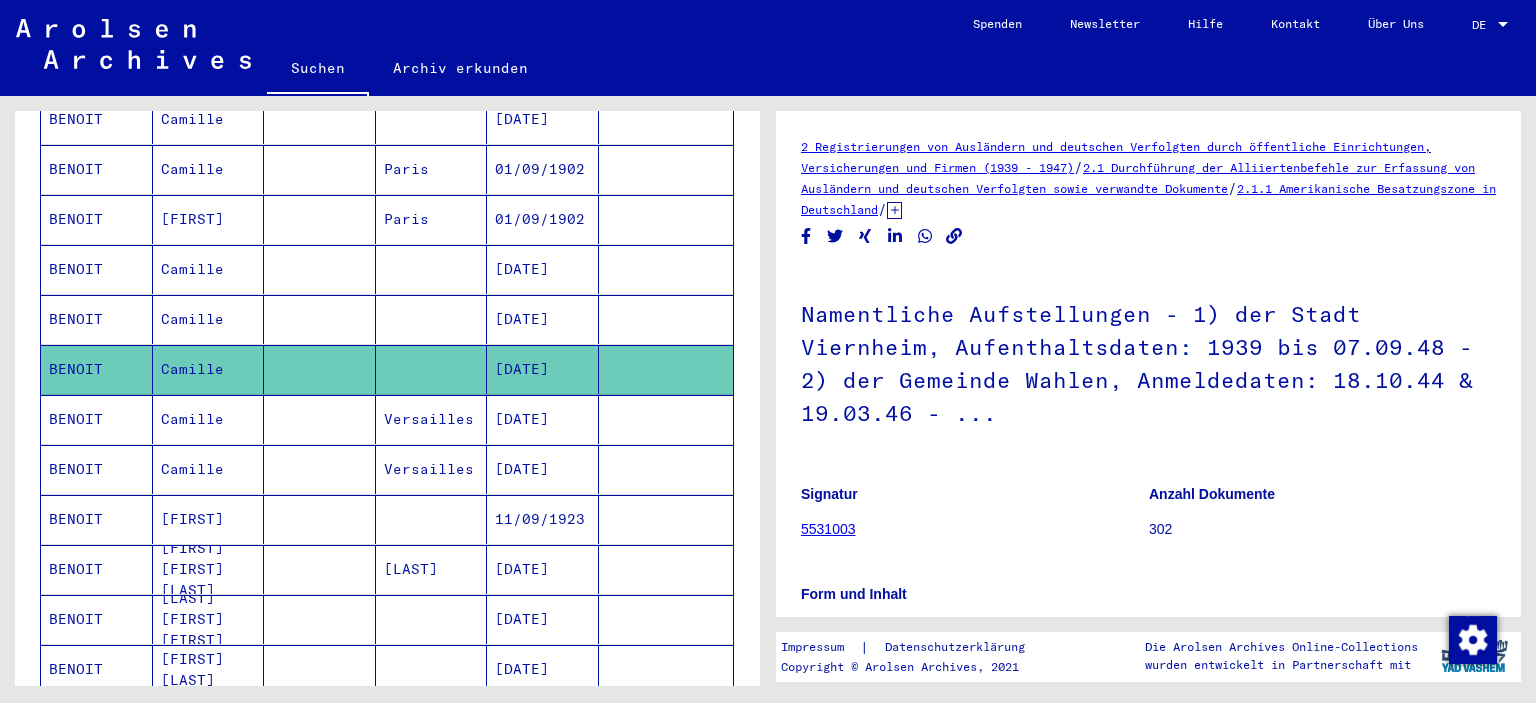 click at bounding box center [432, 369] 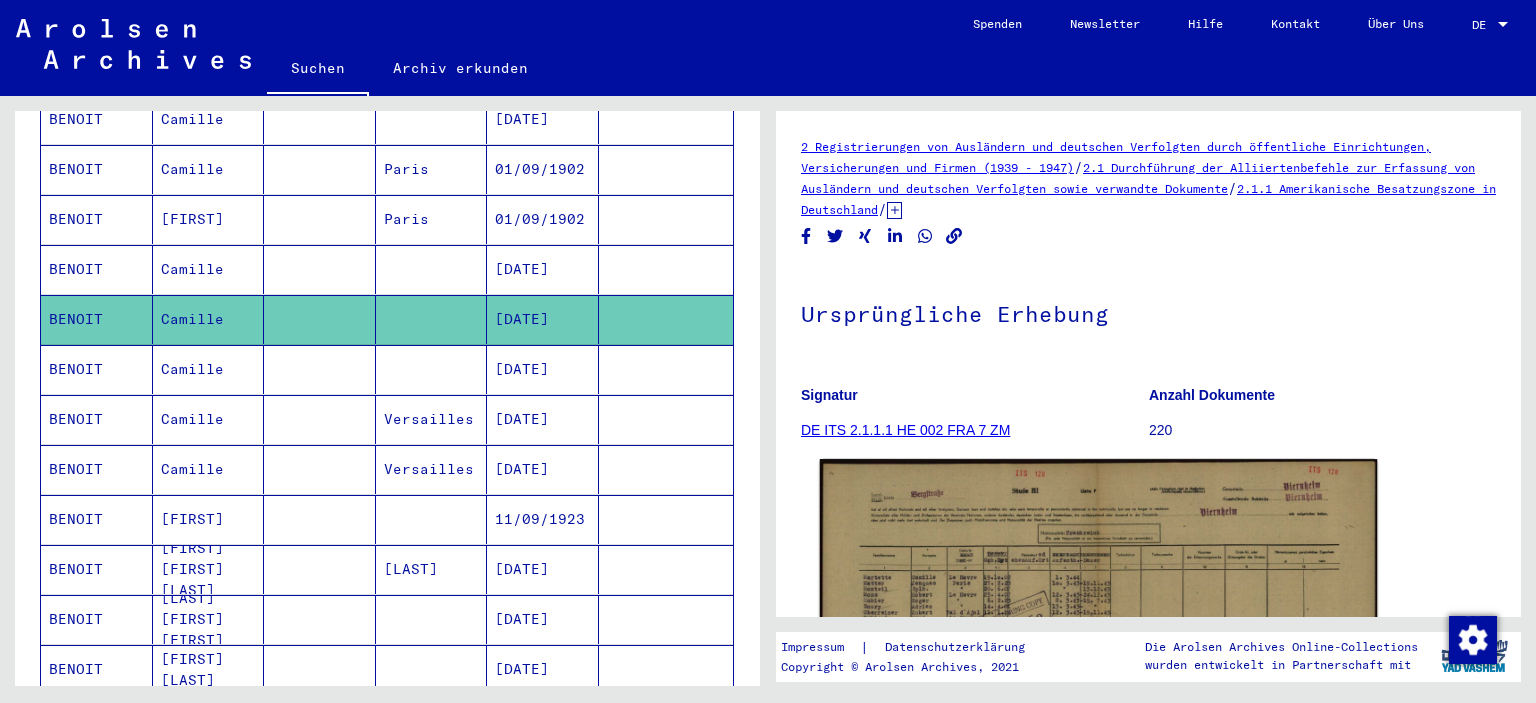 click 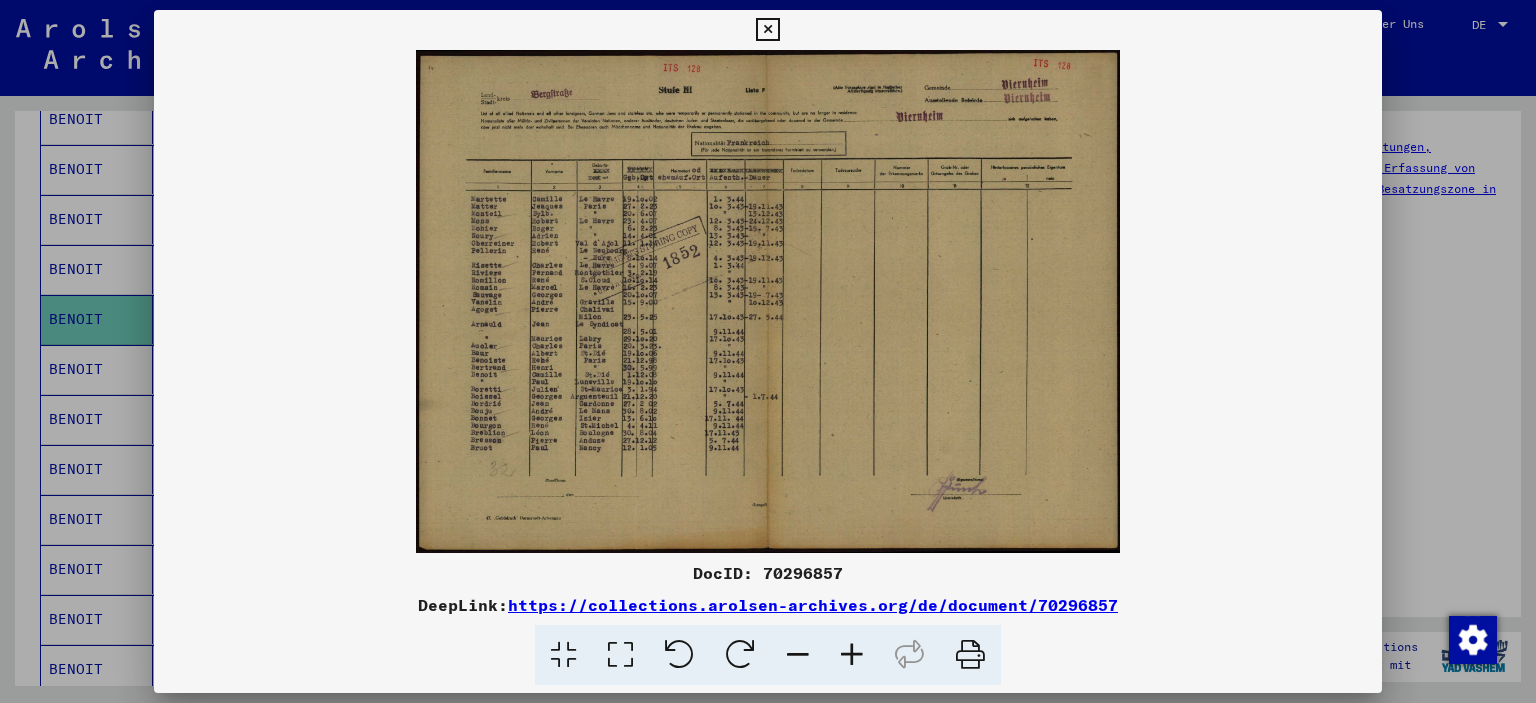 click at bounding box center (852, 655) 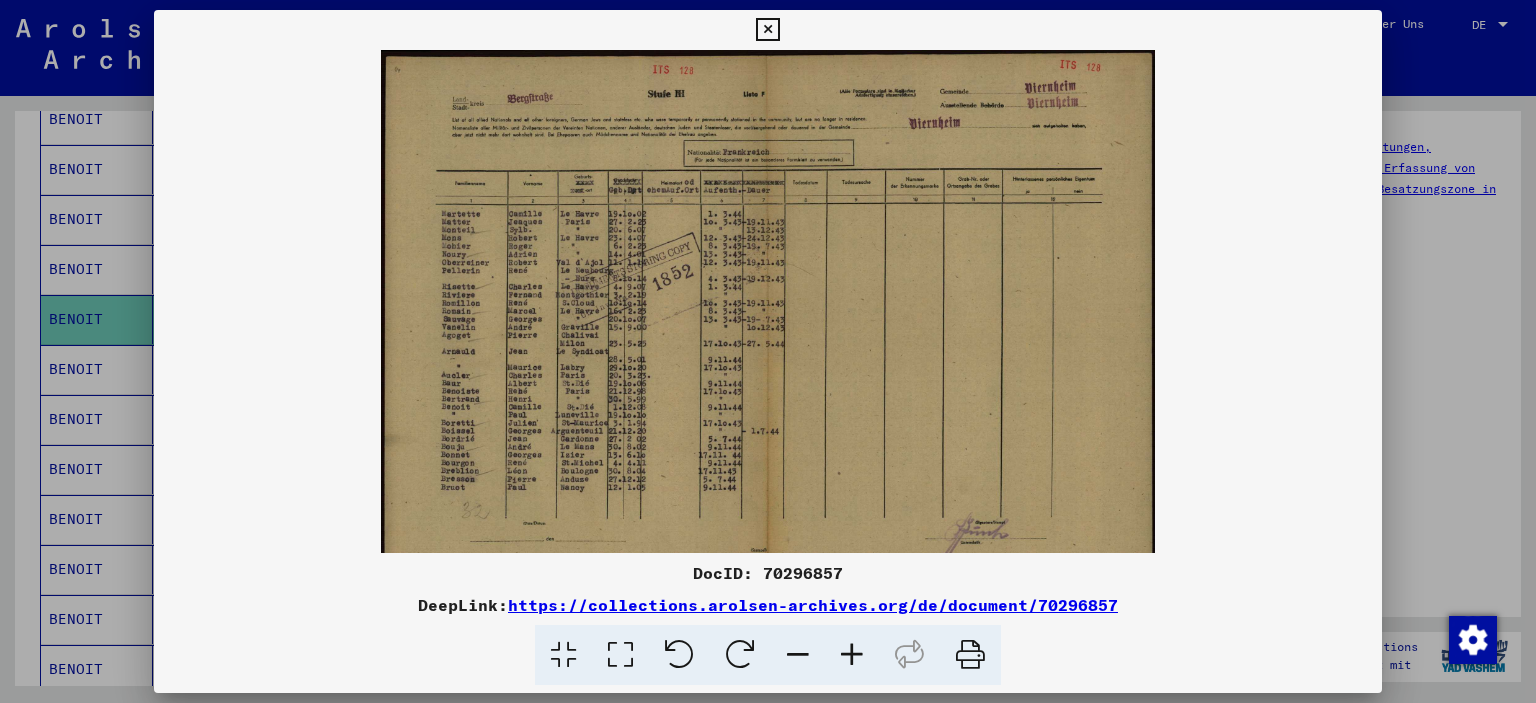 click at bounding box center [852, 655] 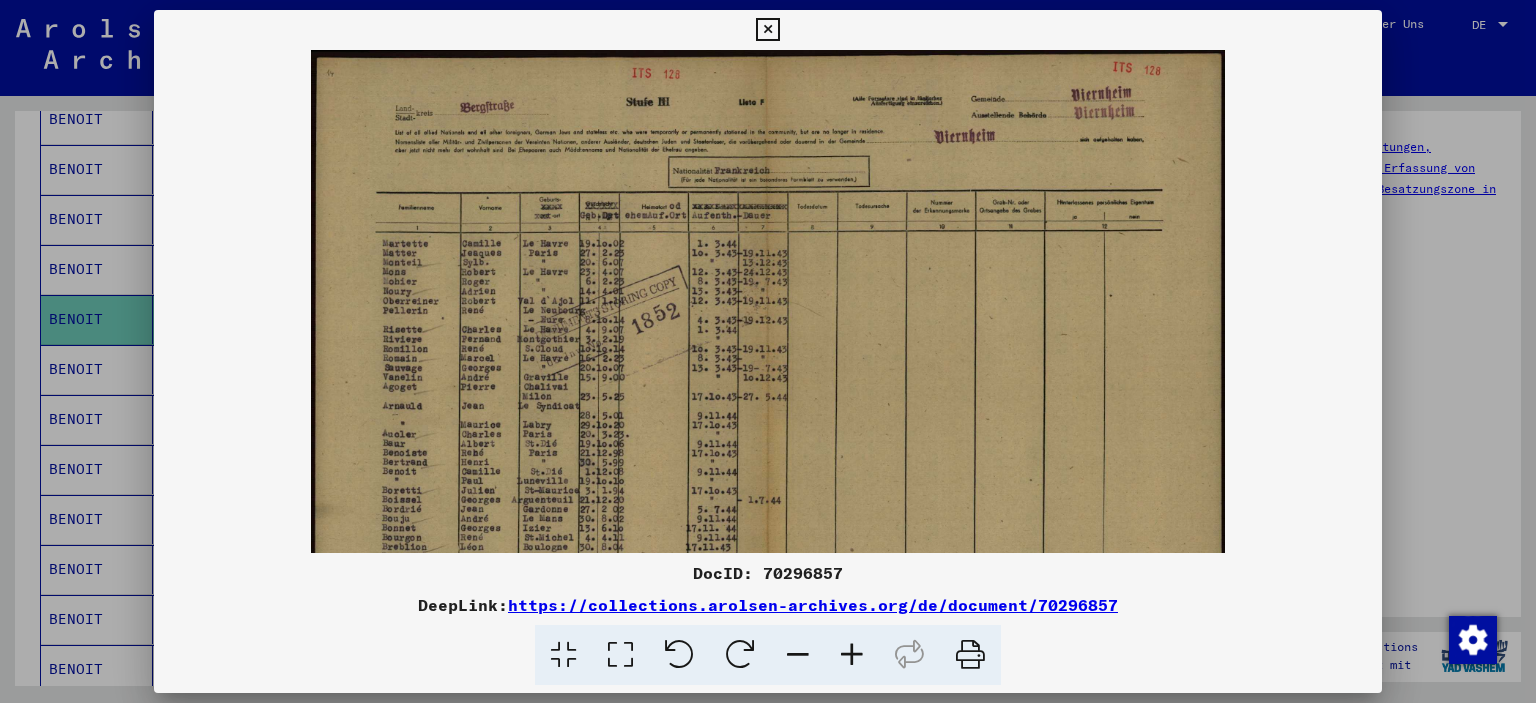 click at bounding box center [852, 655] 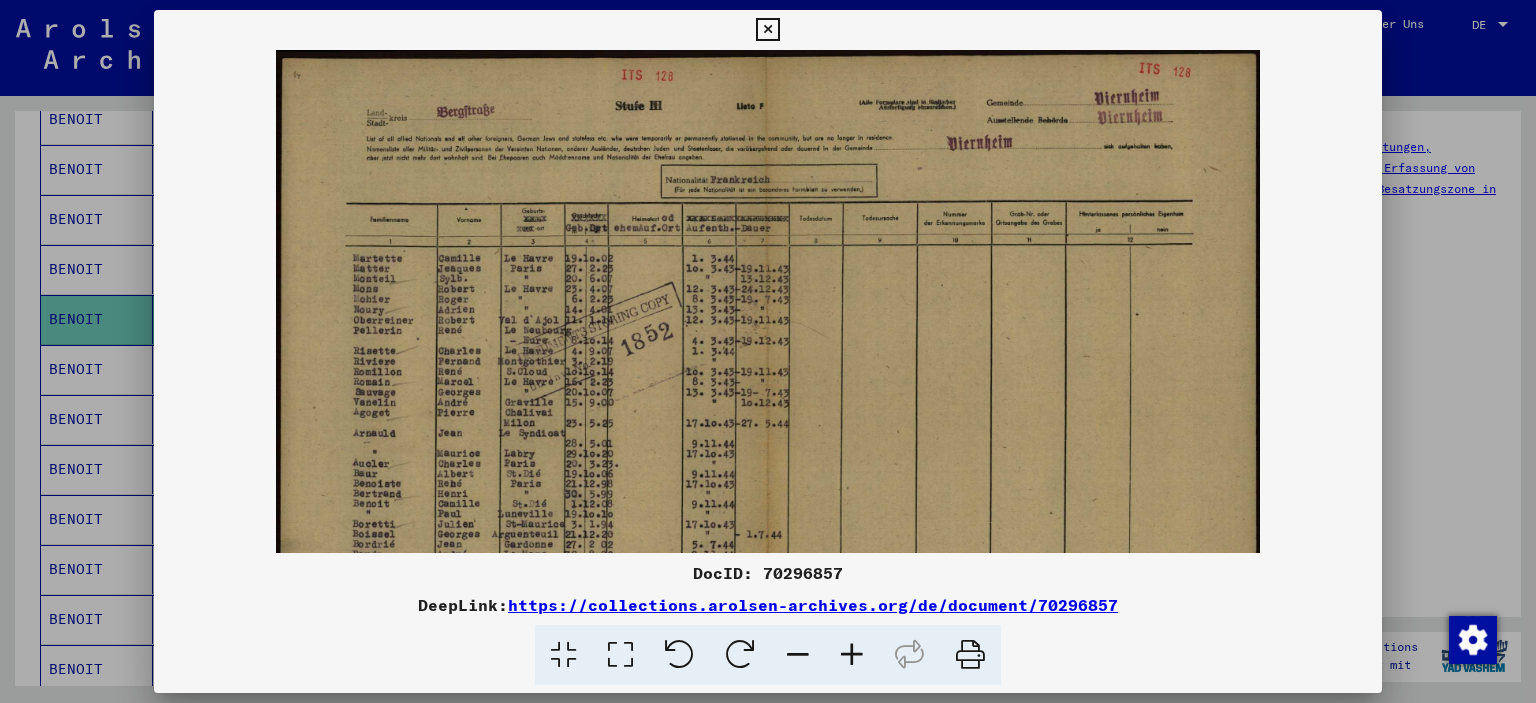 click at bounding box center [852, 655] 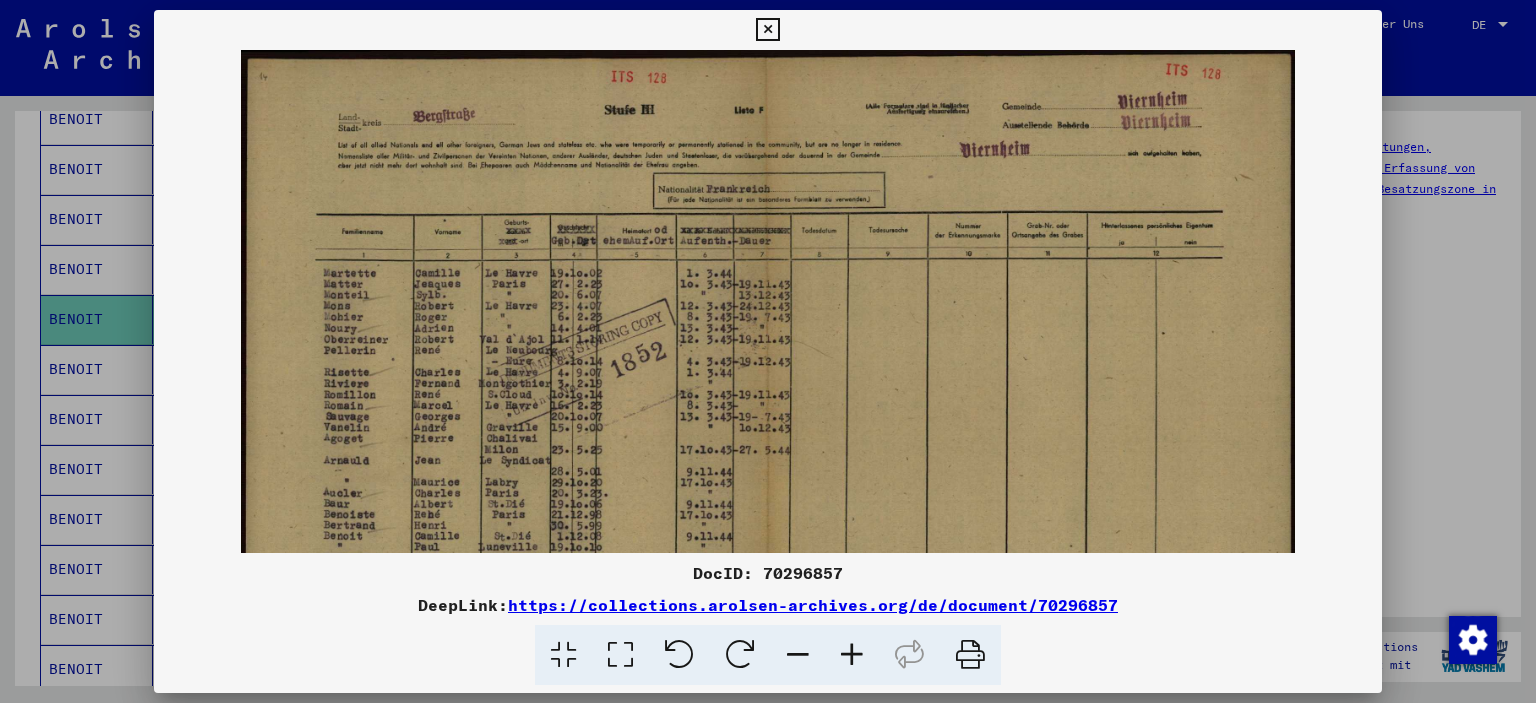click at bounding box center (852, 655) 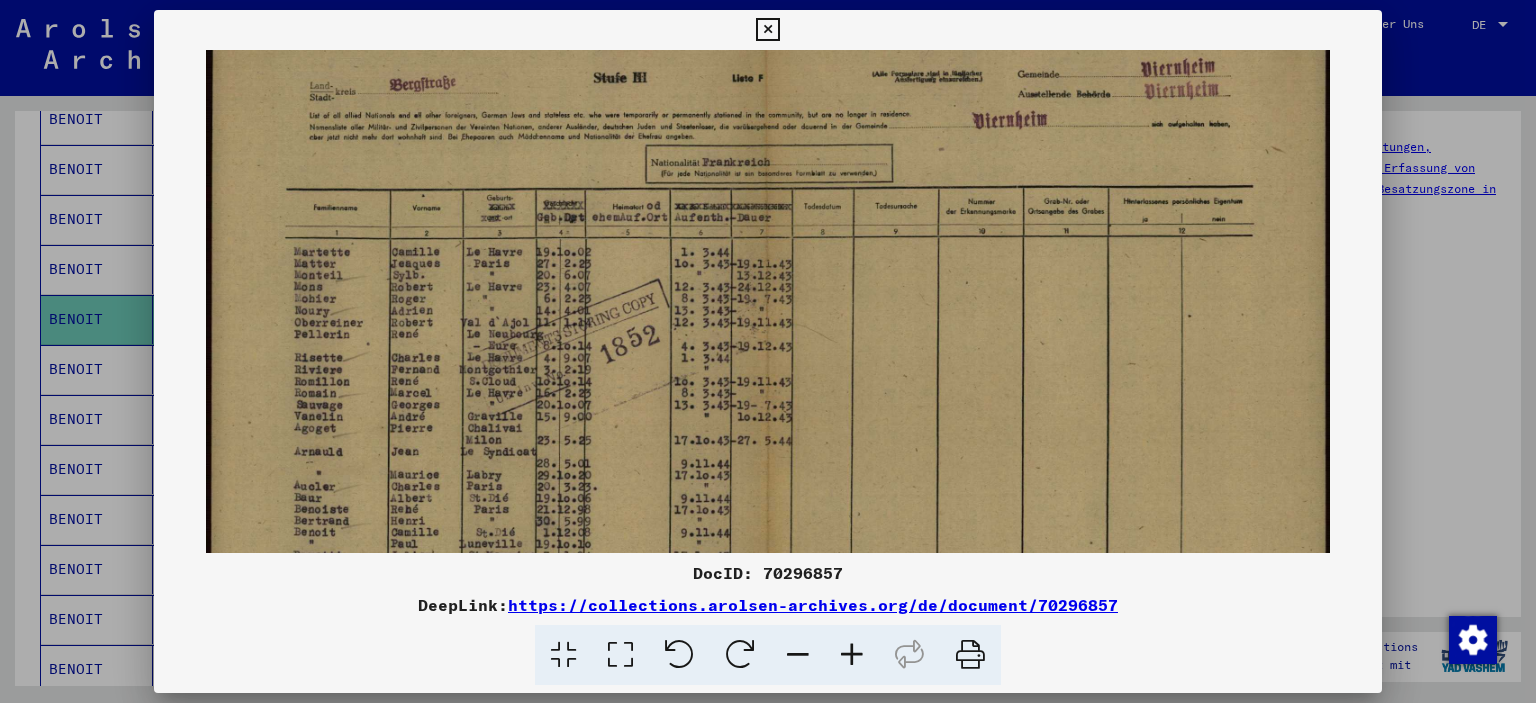 scroll, scrollTop: 112, scrollLeft: 0, axis: vertical 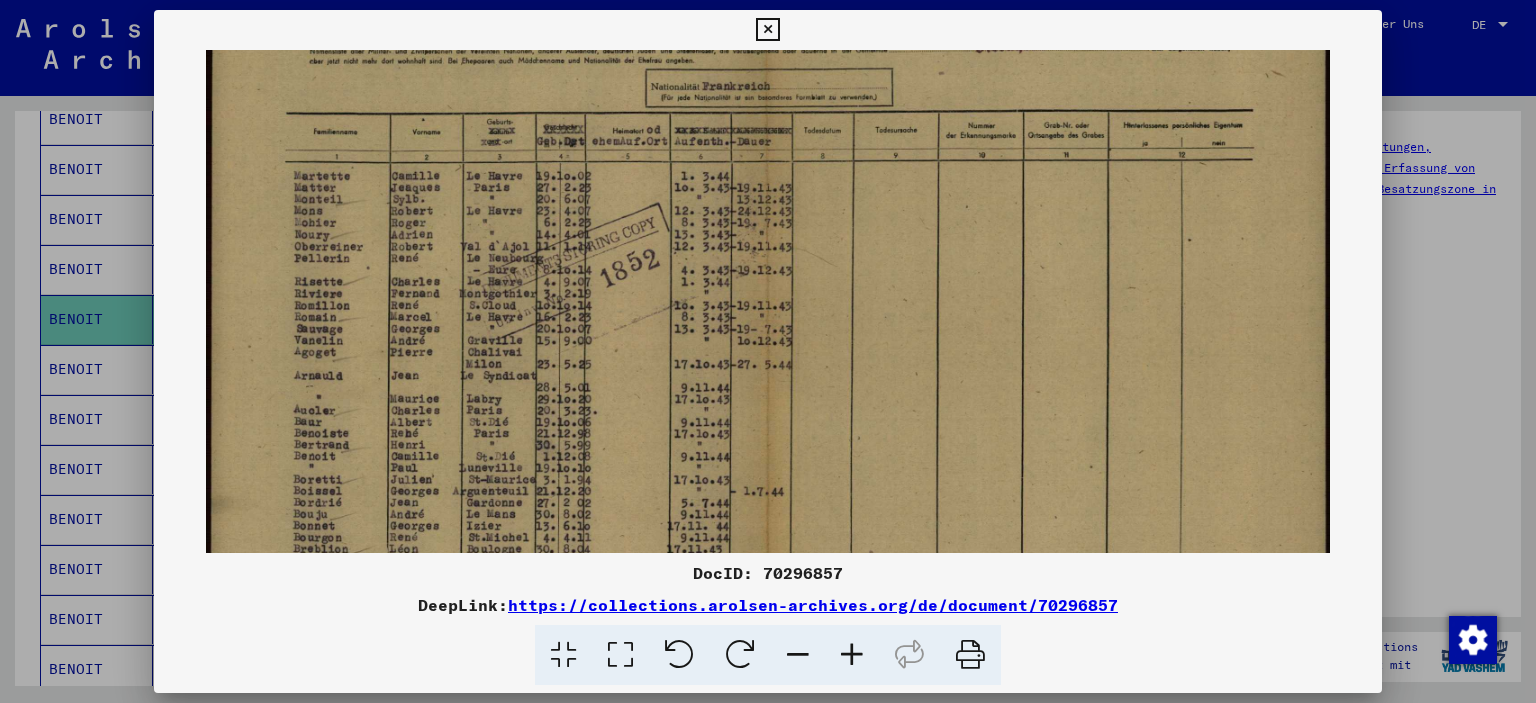 drag, startPoint x: 653, startPoint y: 377, endPoint x: 666, endPoint y: 290, distance: 87.965904 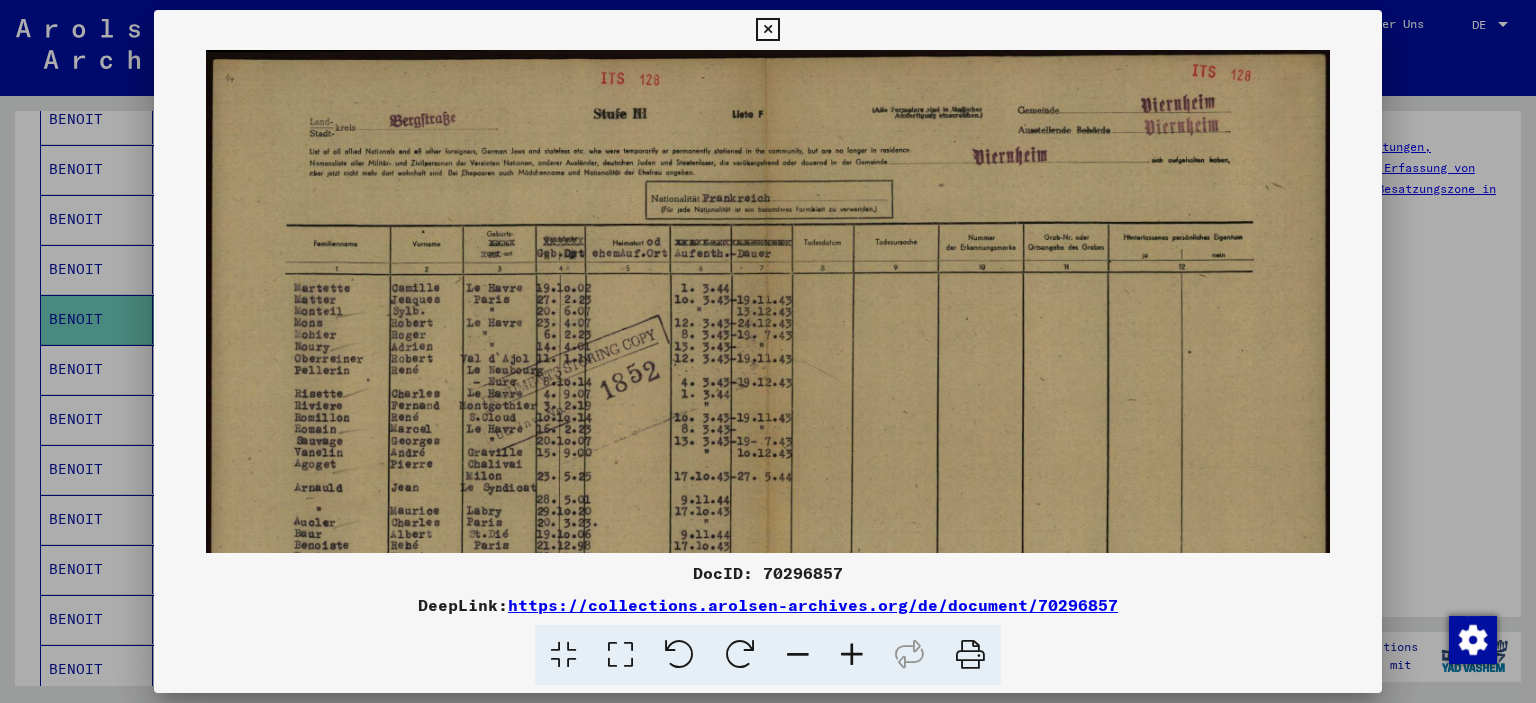 drag, startPoint x: 610, startPoint y: 163, endPoint x: 616, endPoint y: 261, distance: 98.1835 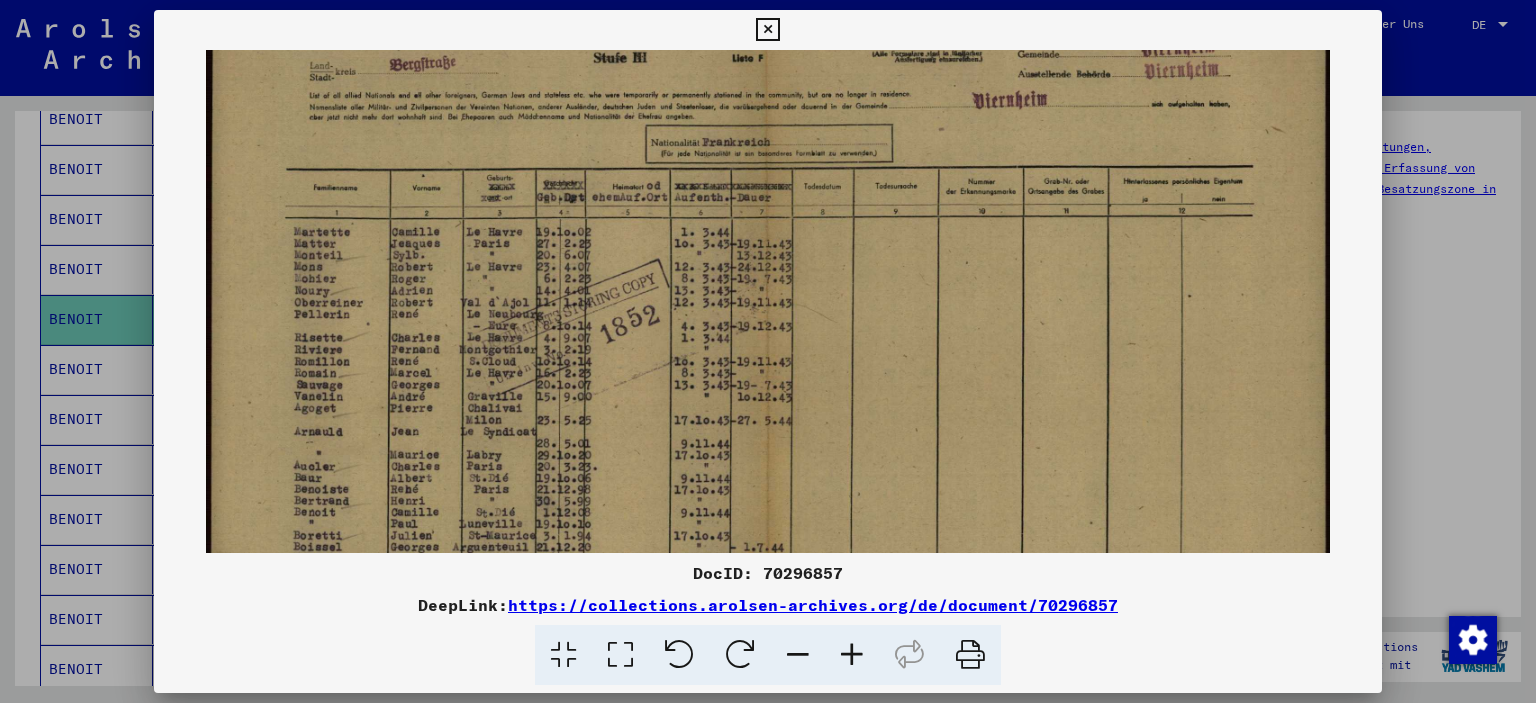 drag, startPoint x: 701, startPoint y: 282, endPoint x: 730, endPoint y: 140, distance: 144.93102 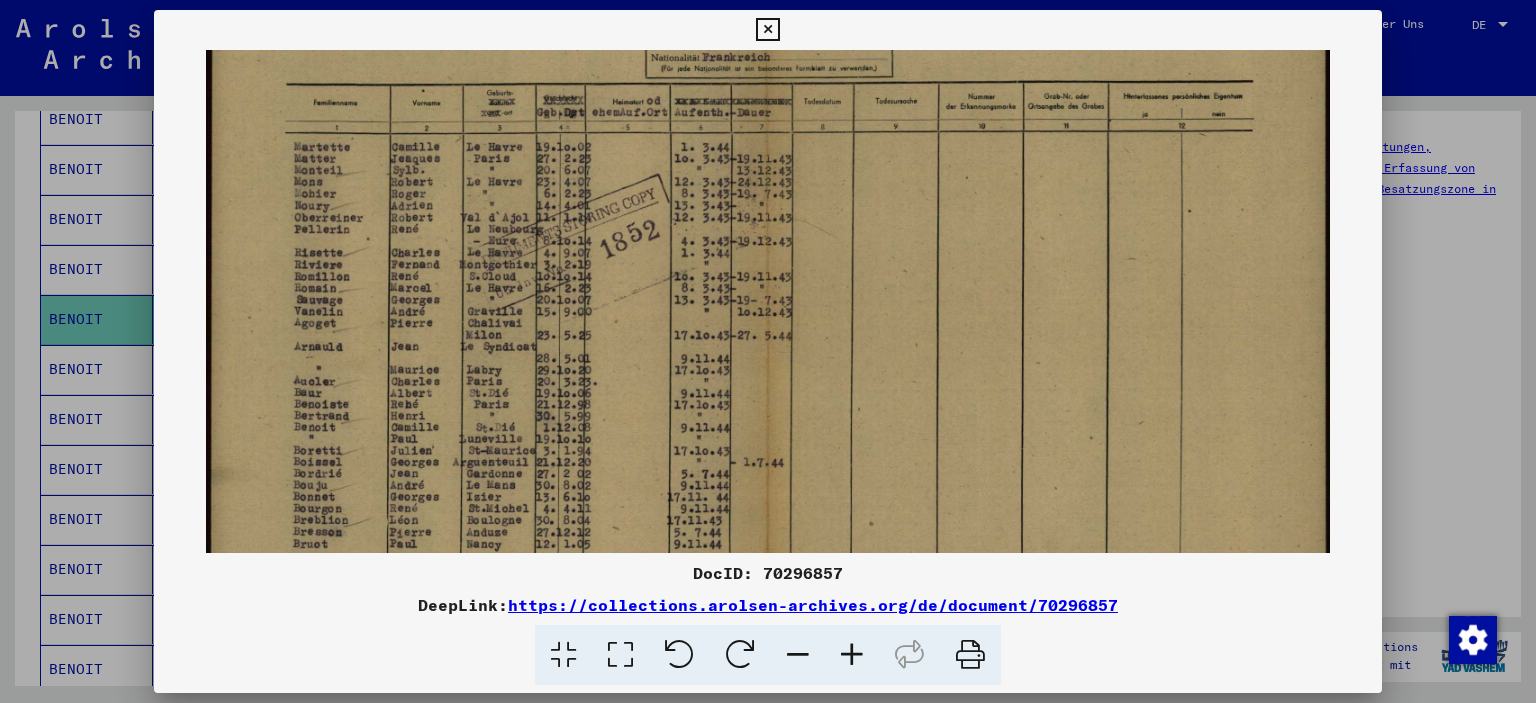 scroll, scrollTop: 175, scrollLeft: 0, axis: vertical 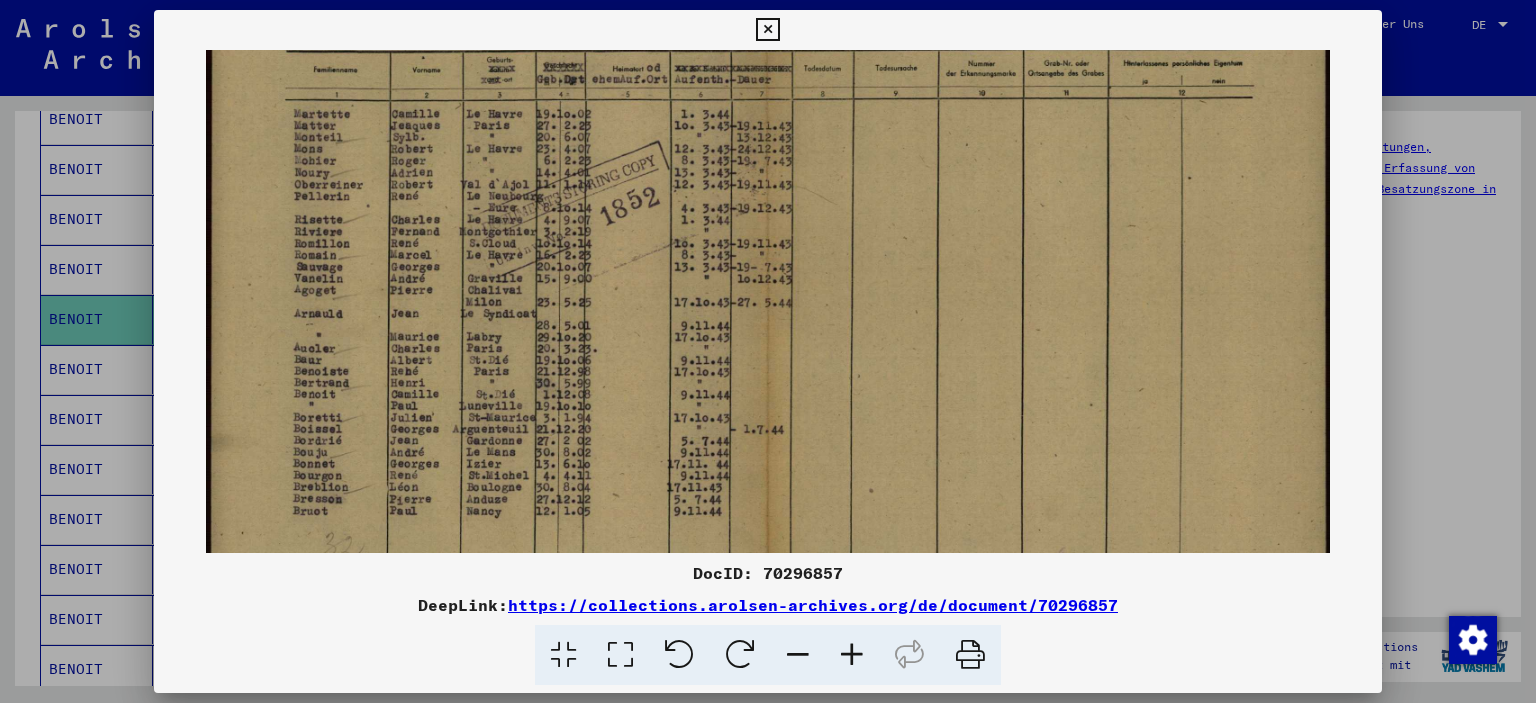 drag, startPoint x: 437, startPoint y: 350, endPoint x: 460, endPoint y: 314, distance: 42.72002 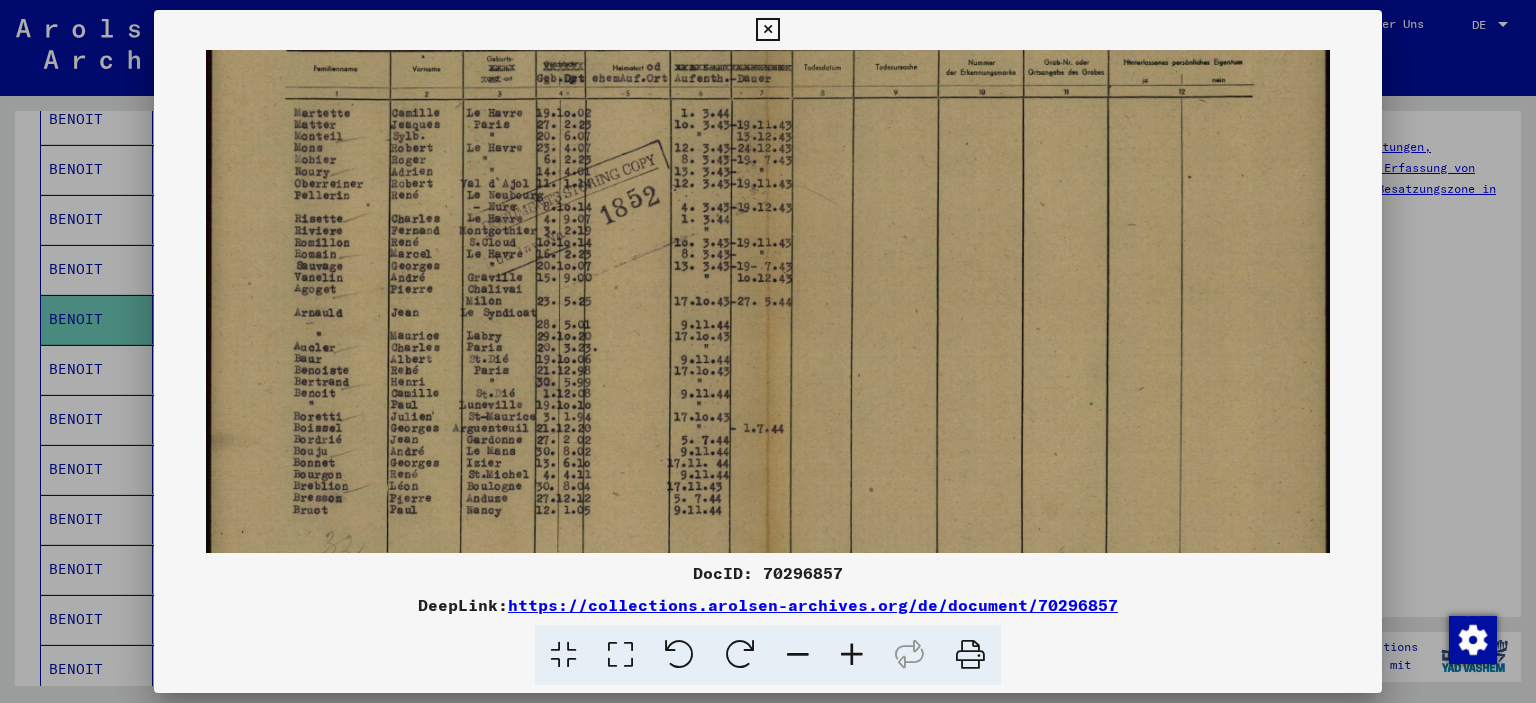 click at bounding box center (767, 276) 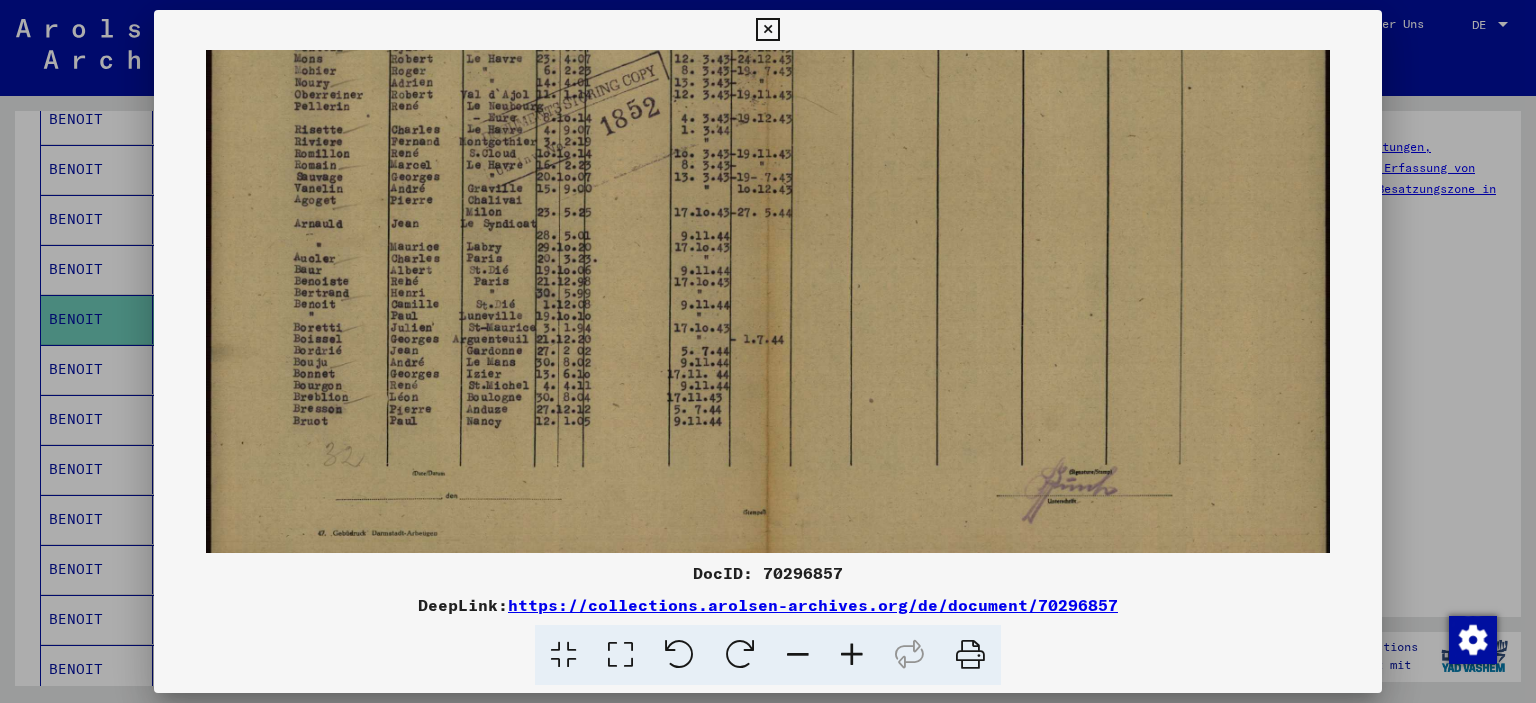 scroll, scrollTop: 267, scrollLeft: 0, axis: vertical 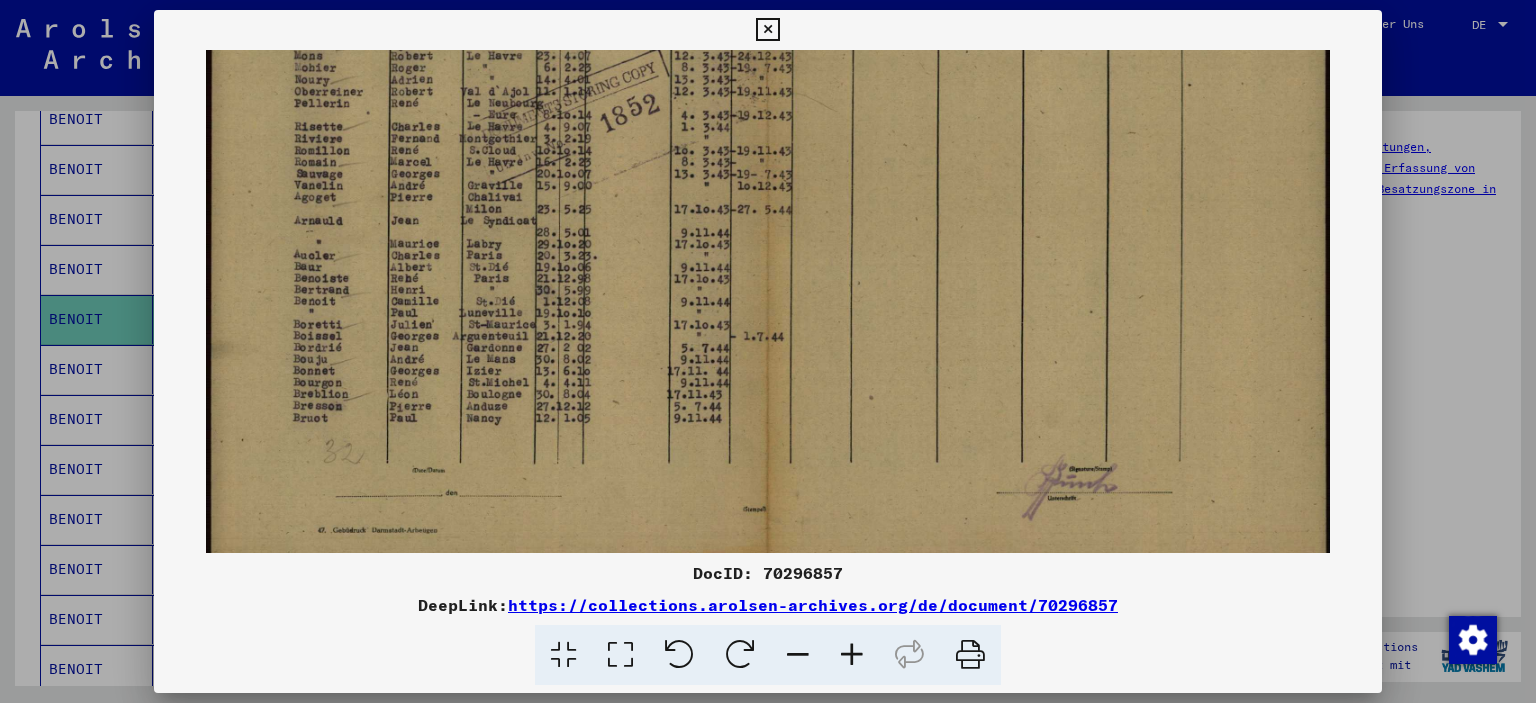drag, startPoint x: 350, startPoint y: 406, endPoint x: 380, endPoint y: 317, distance: 93.92018 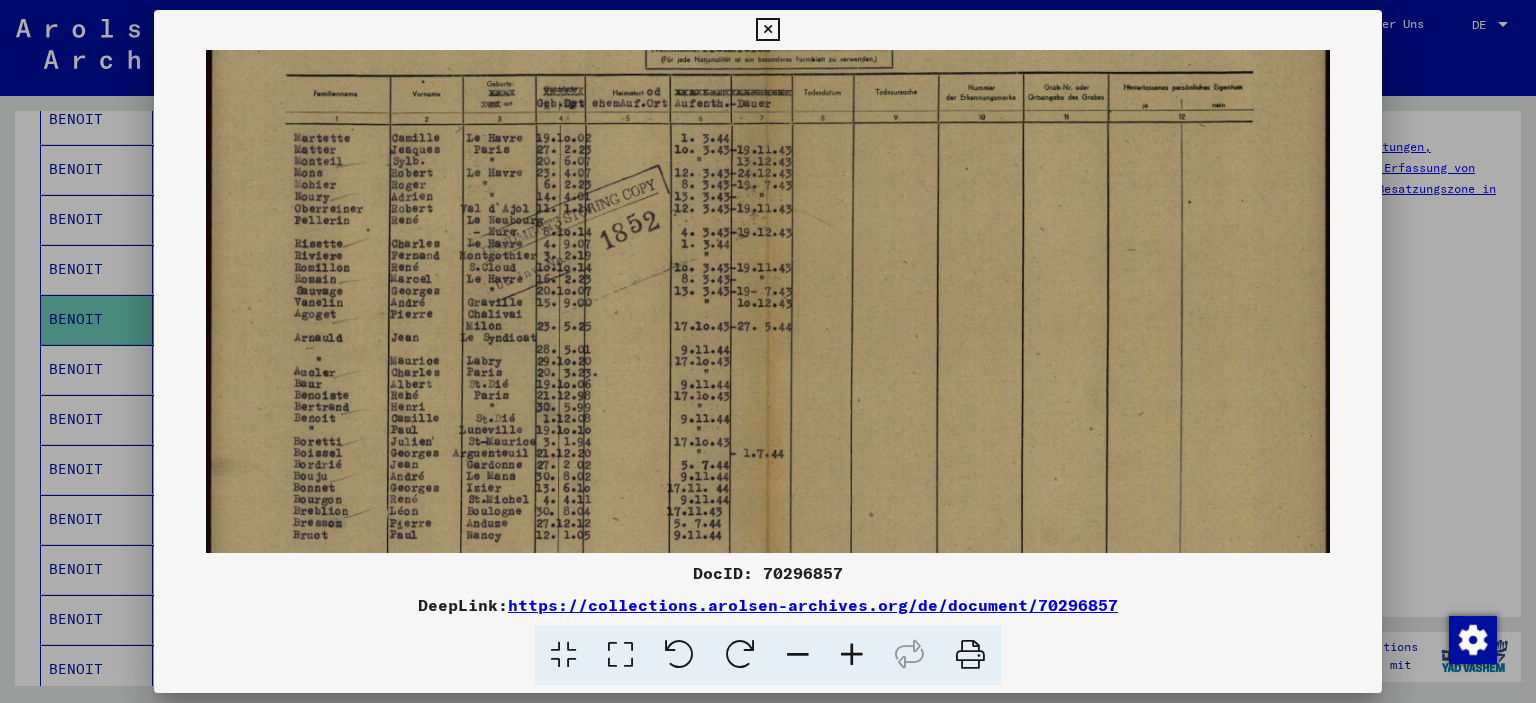 scroll, scrollTop: 156, scrollLeft: 0, axis: vertical 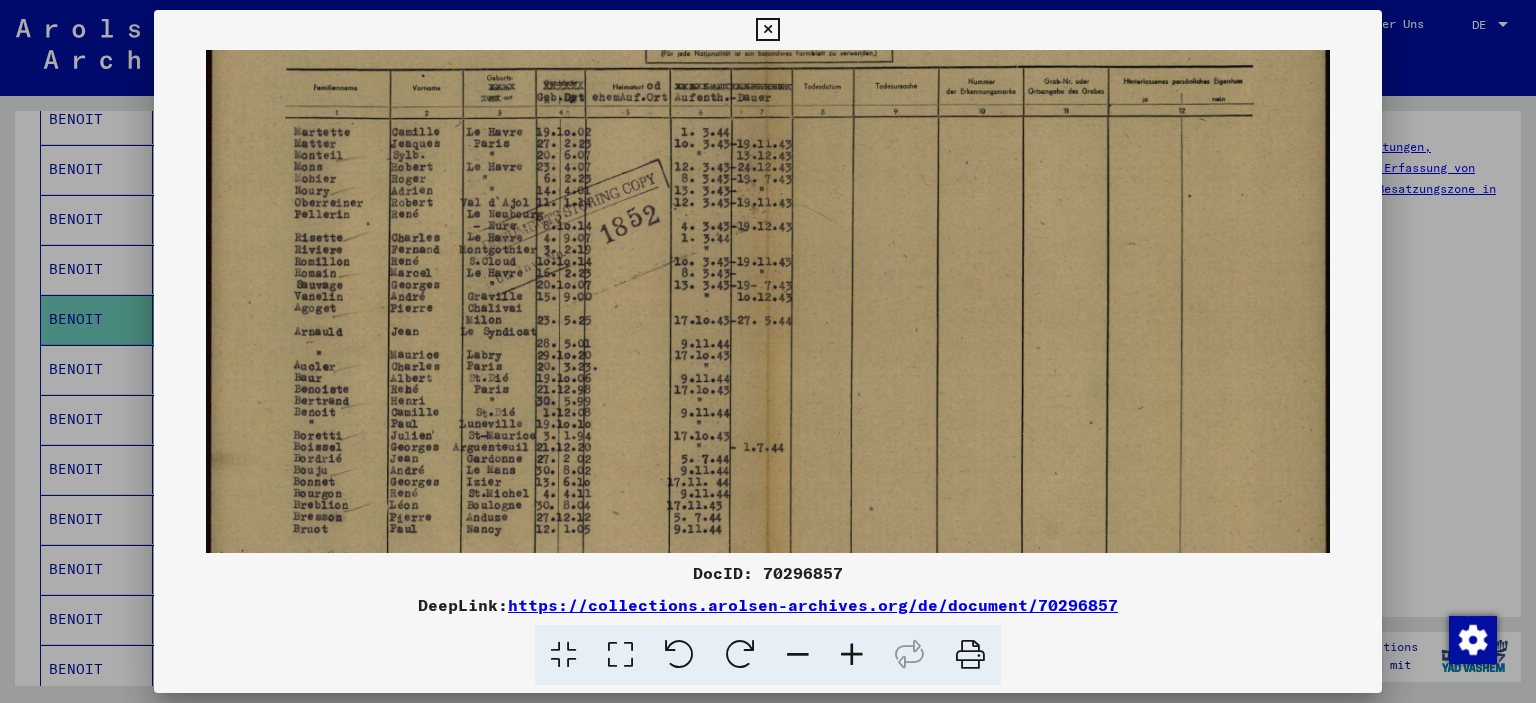 drag, startPoint x: 530, startPoint y: 258, endPoint x: 544, endPoint y: 366, distance: 108.903625 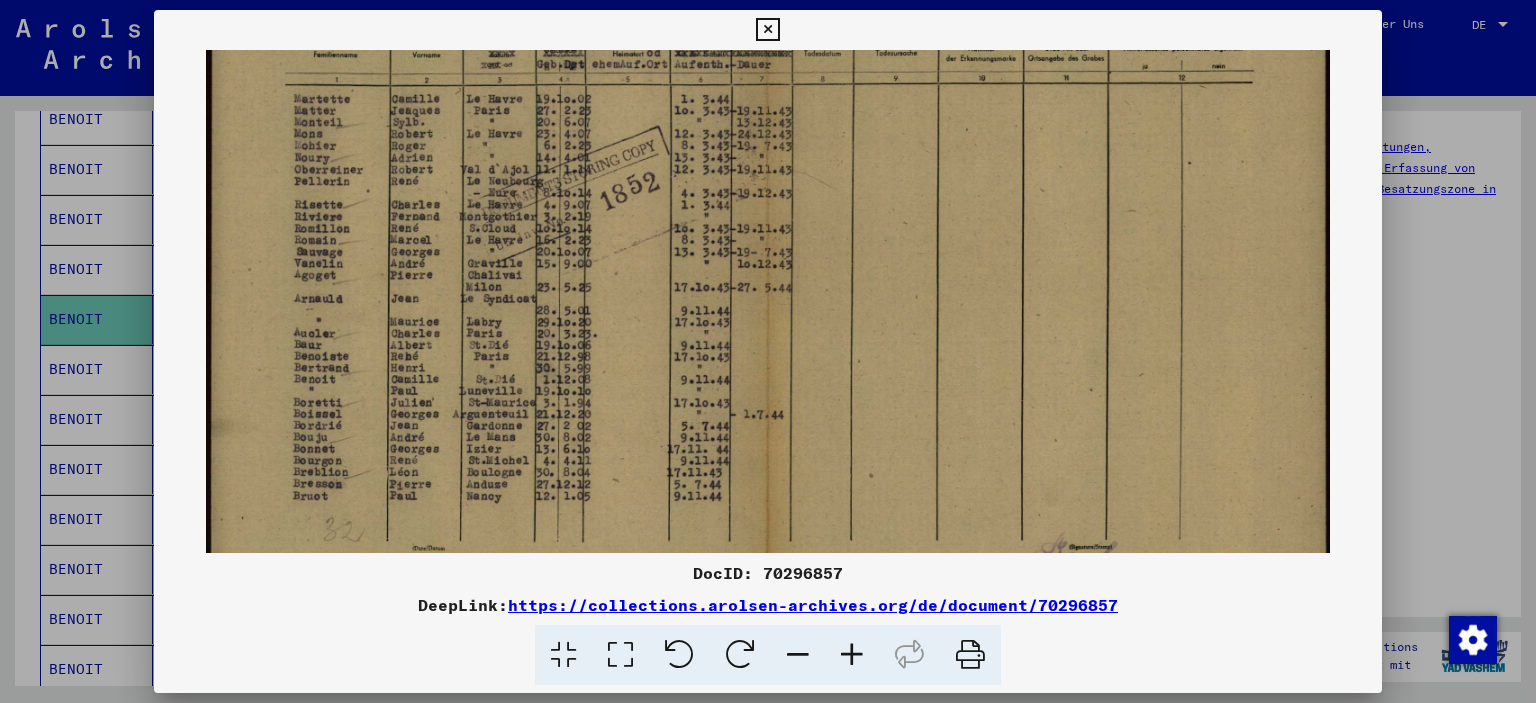 scroll, scrollTop: 199, scrollLeft: 0, axis: vertical 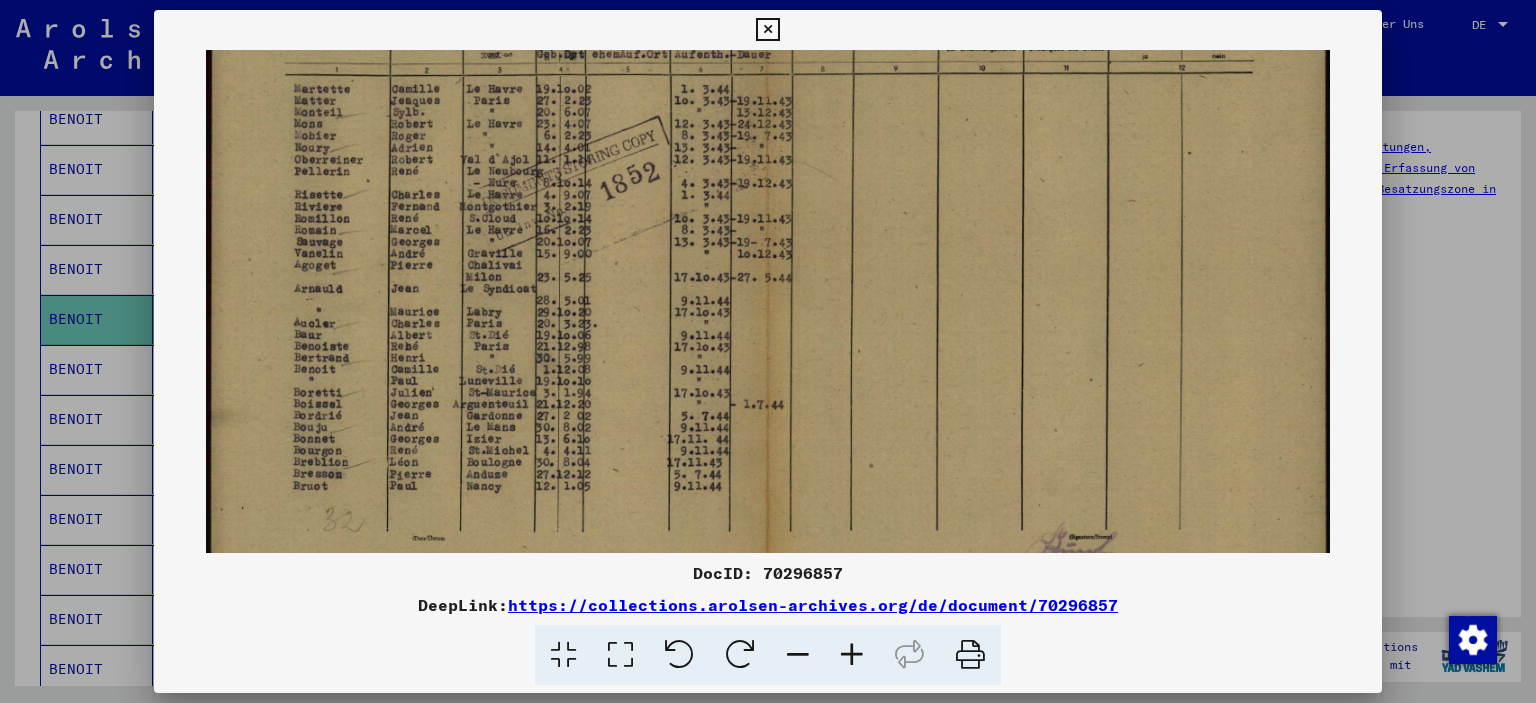 drag, startPoint x: 746, startPoint y: 407, endPoint x: 759, endPoint y: 364, distance: 44.922153 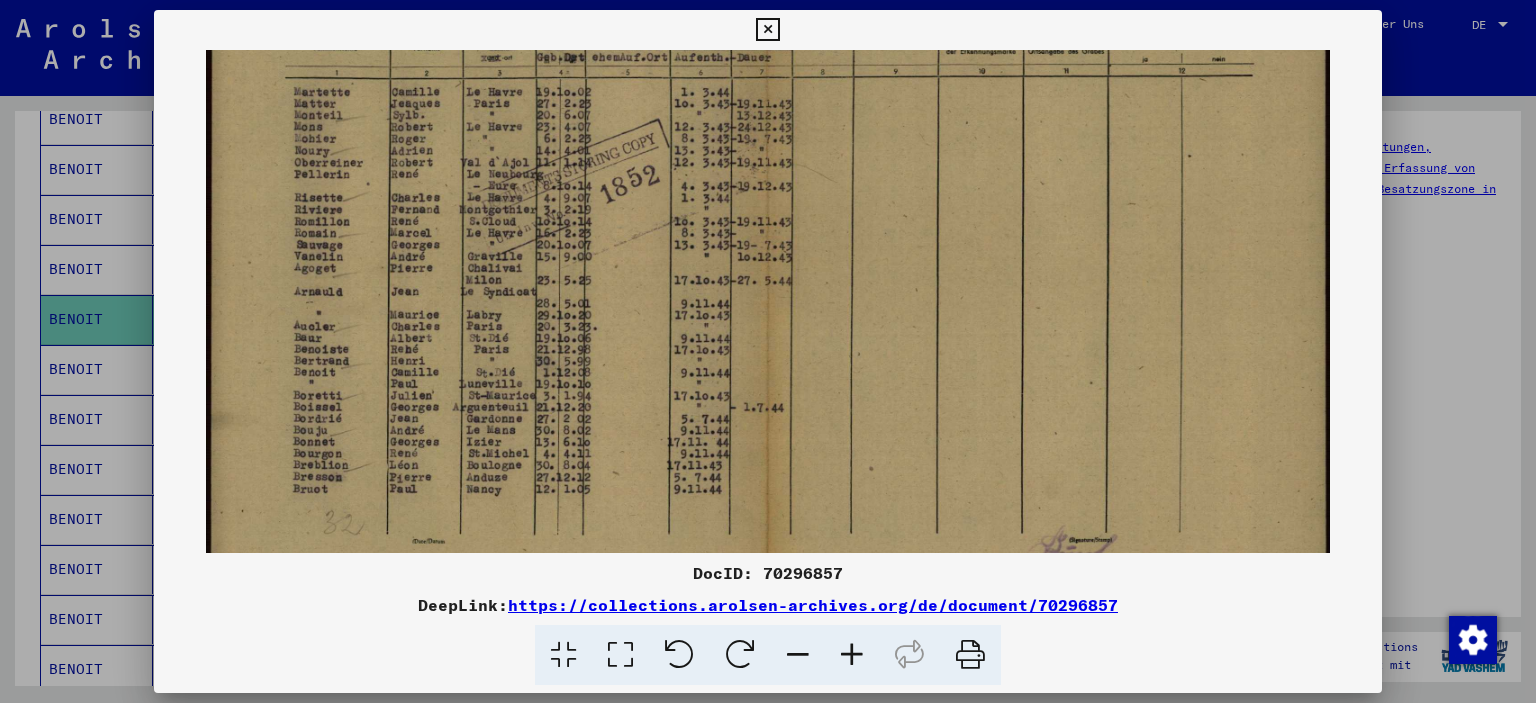 click at bounding box center (767, 30) 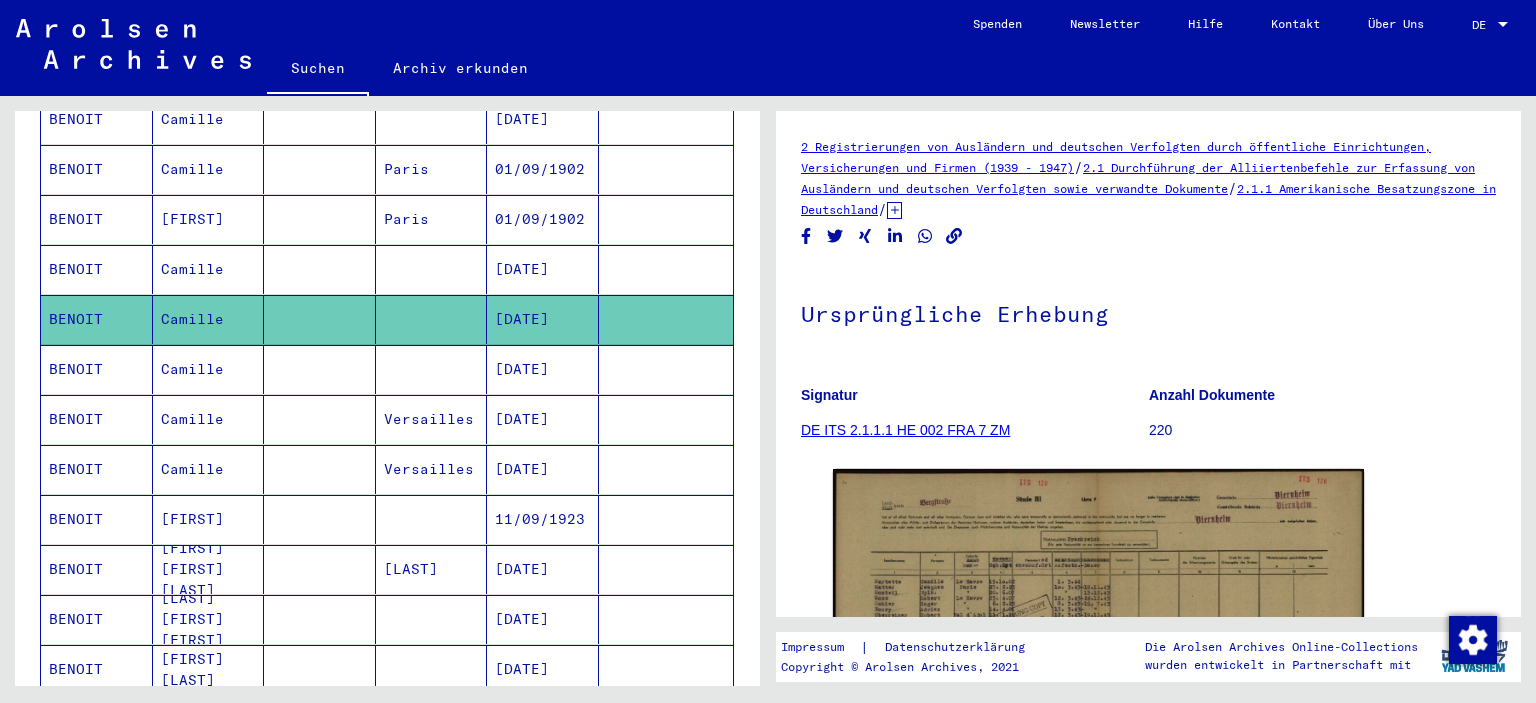 click on "Camille" at bounding box center [209, 419] 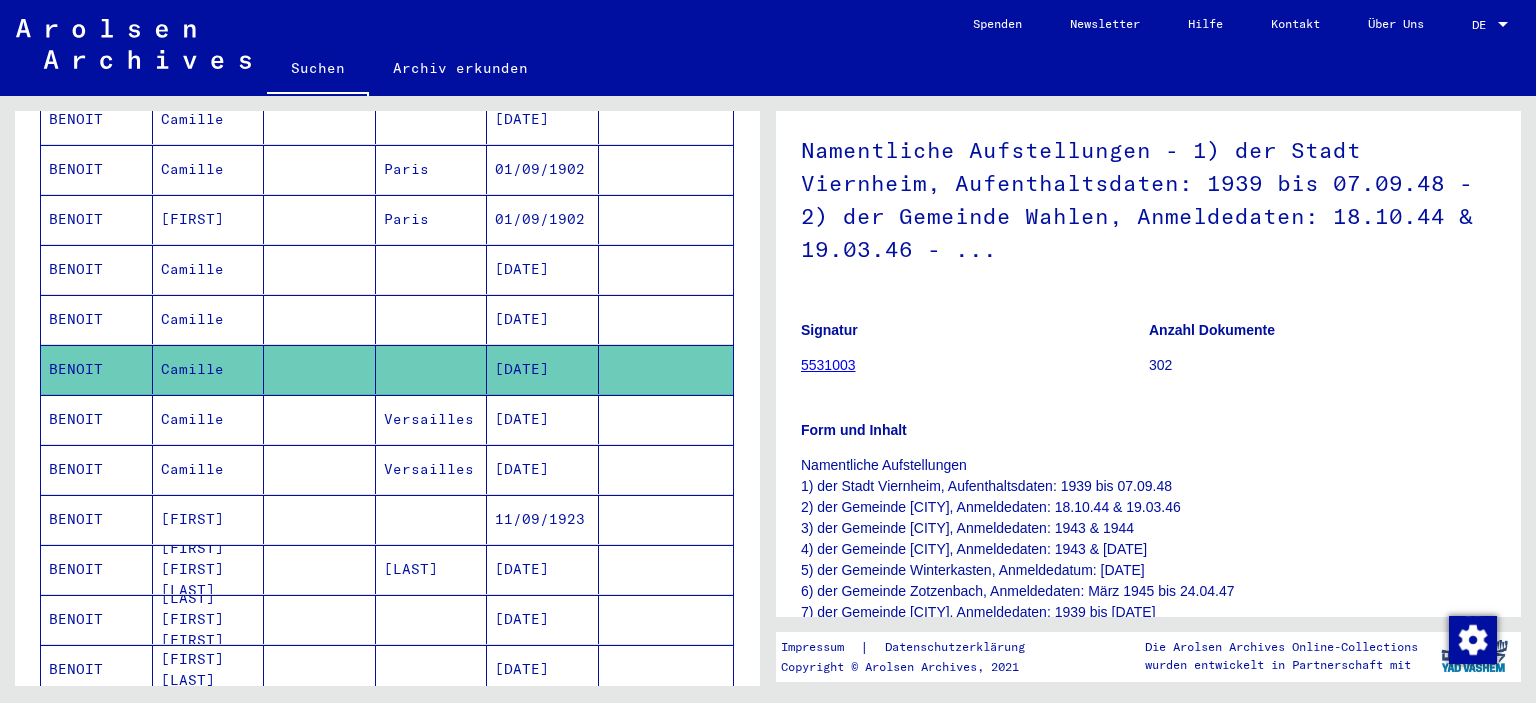 scroll, scrollTop: 442, scrollLeft: 0, axis: vertical 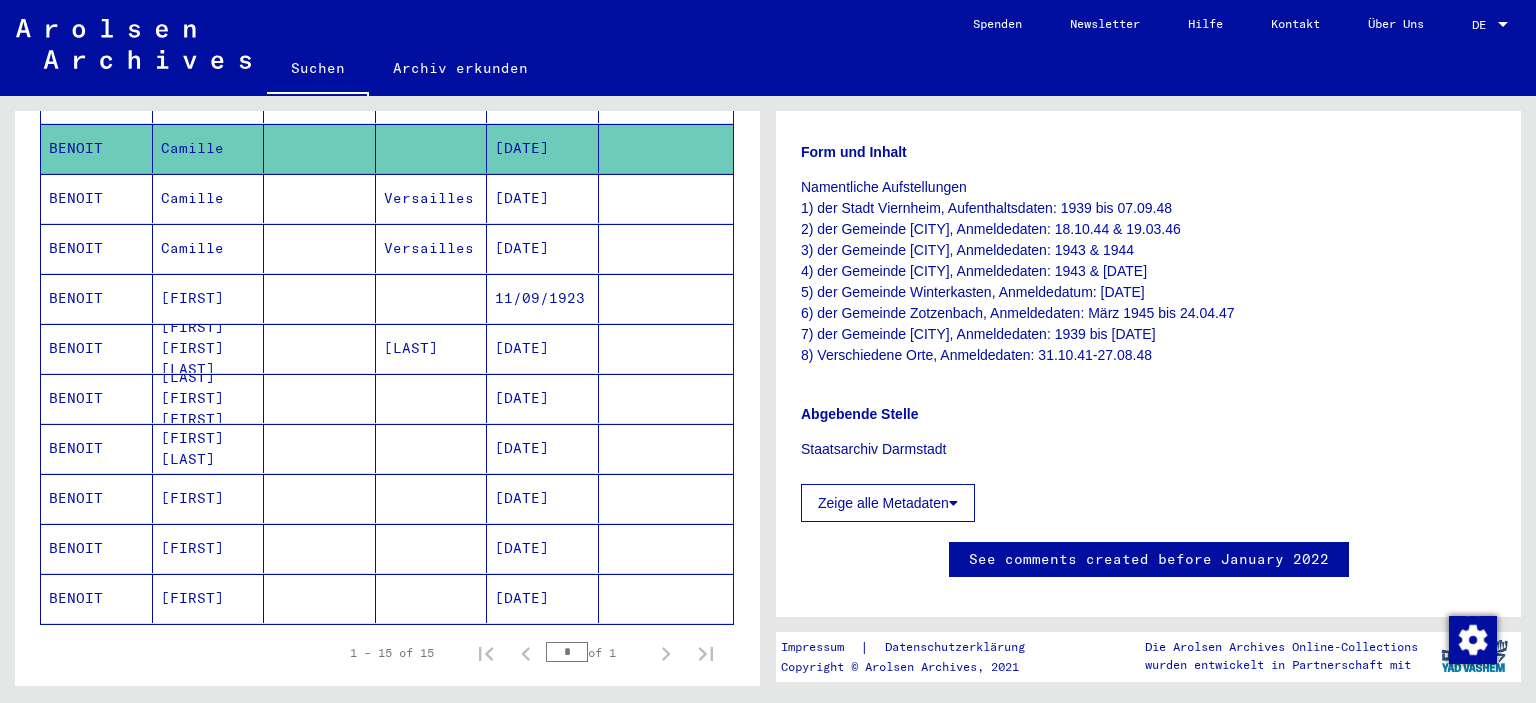click 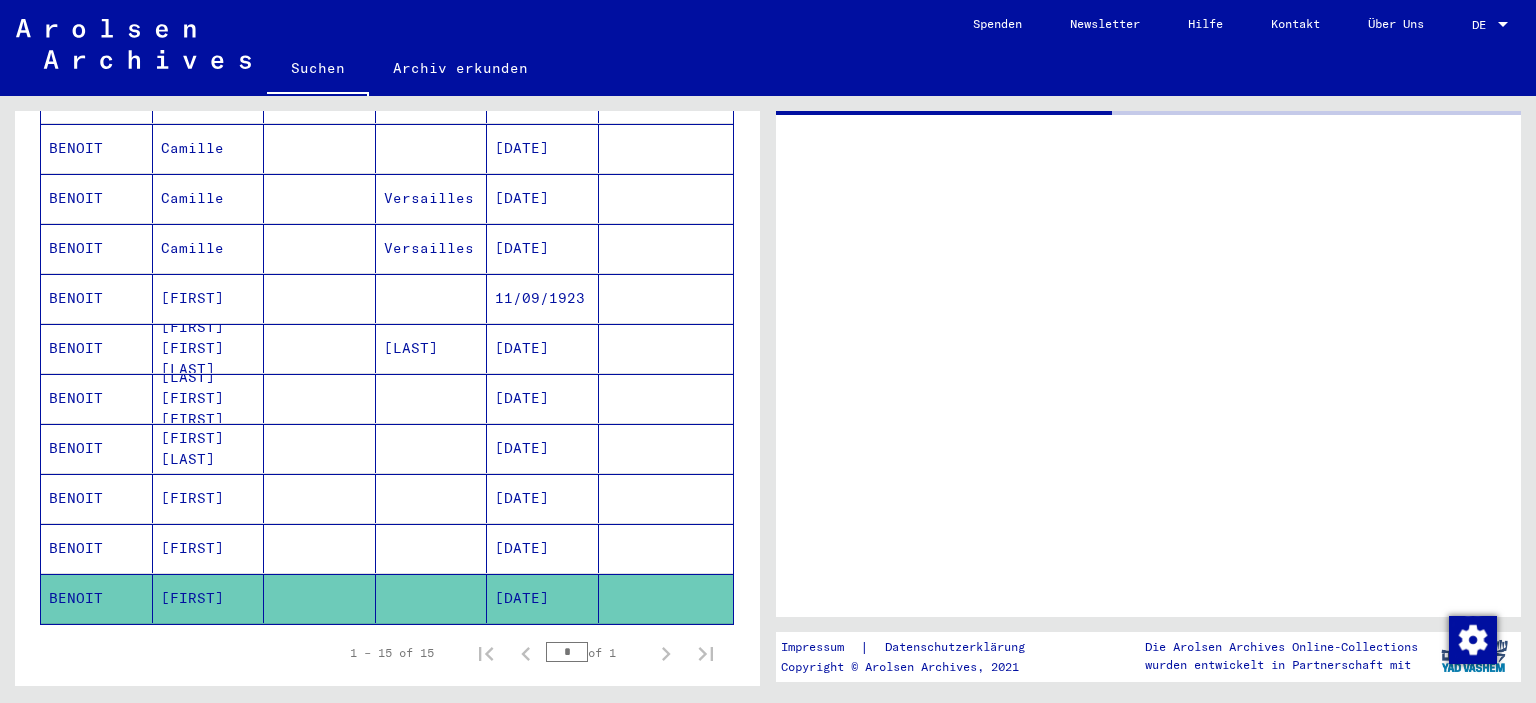scroll, scrollTop: 0, scrollLeft: 0, axis: both 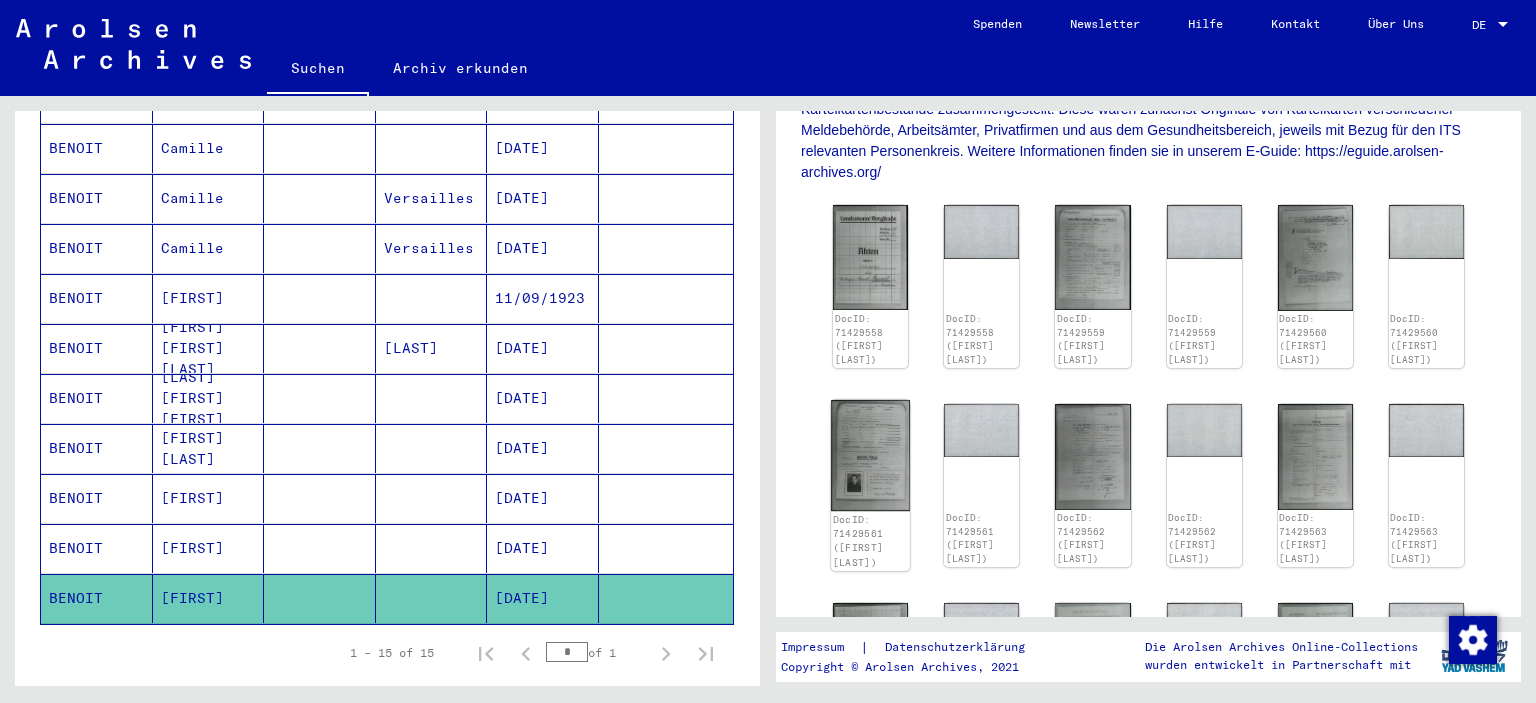click 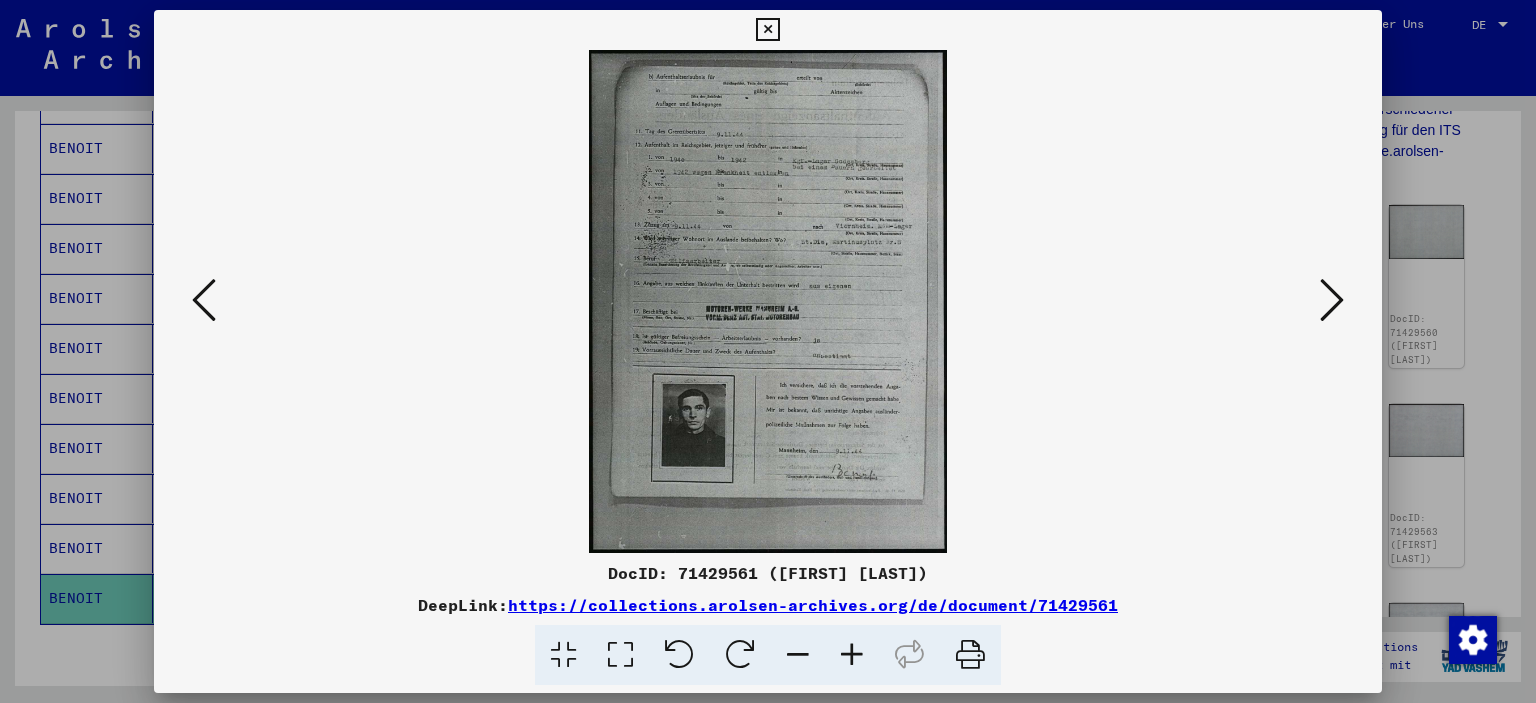 click at bounding box center (852, 655) 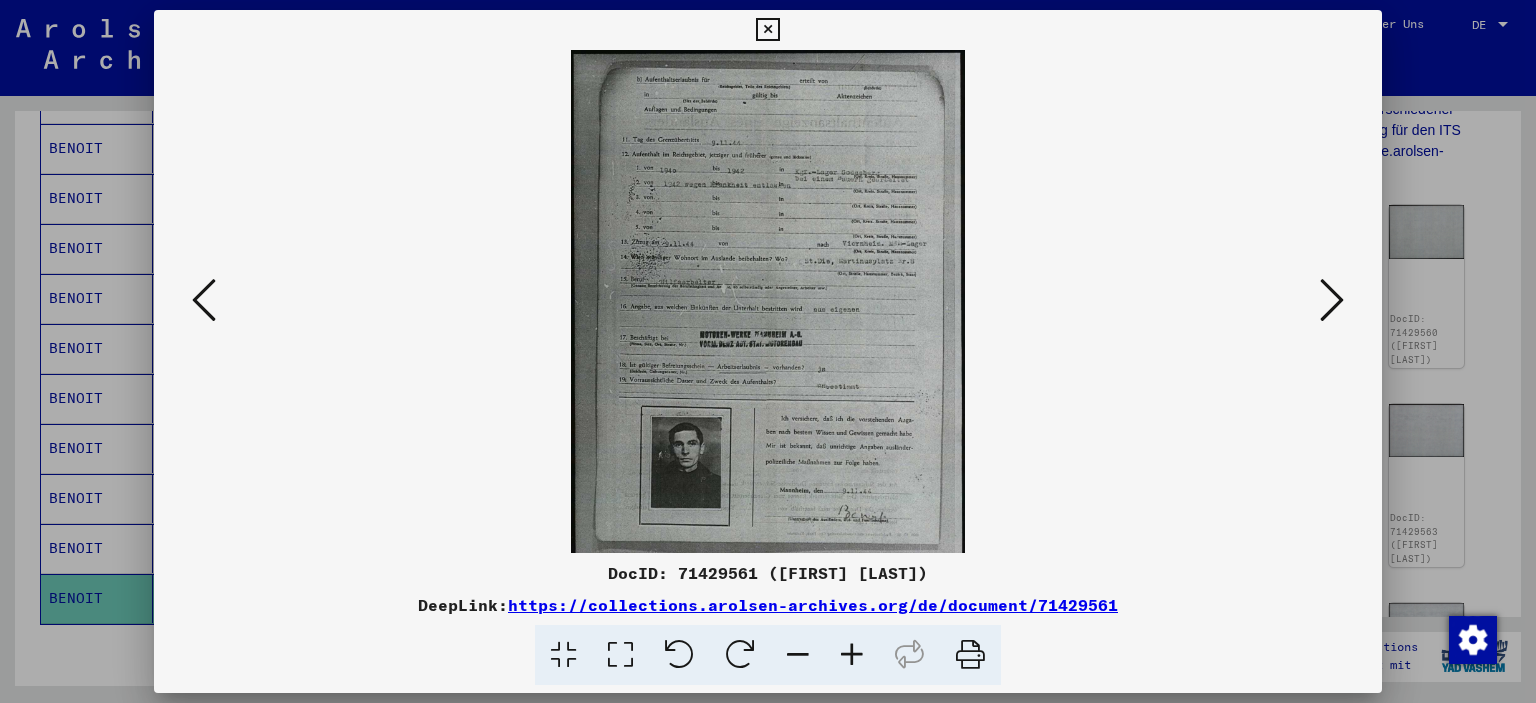 click at bounding box center [852, 655] 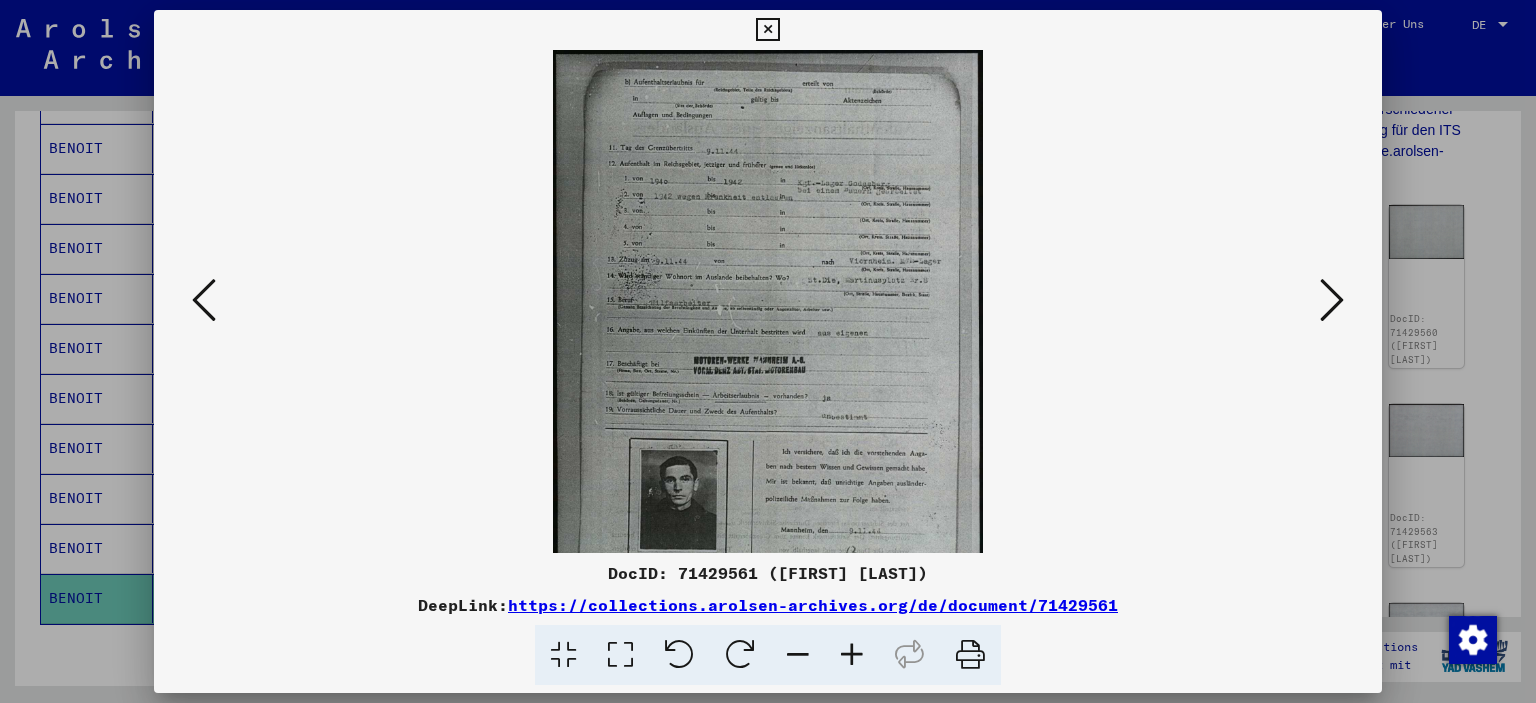 click at bounding box center [852, 655] 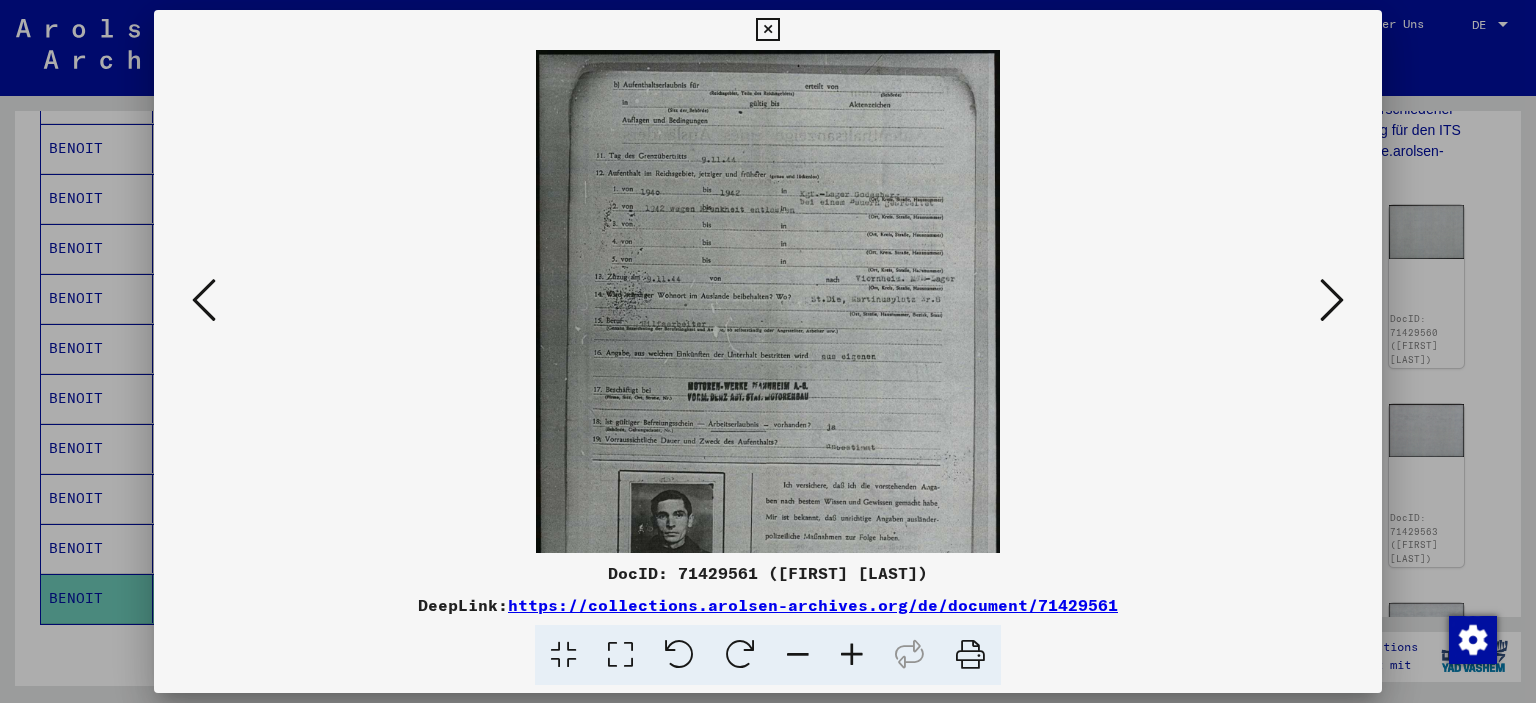 click at bounding box center (852, 655) 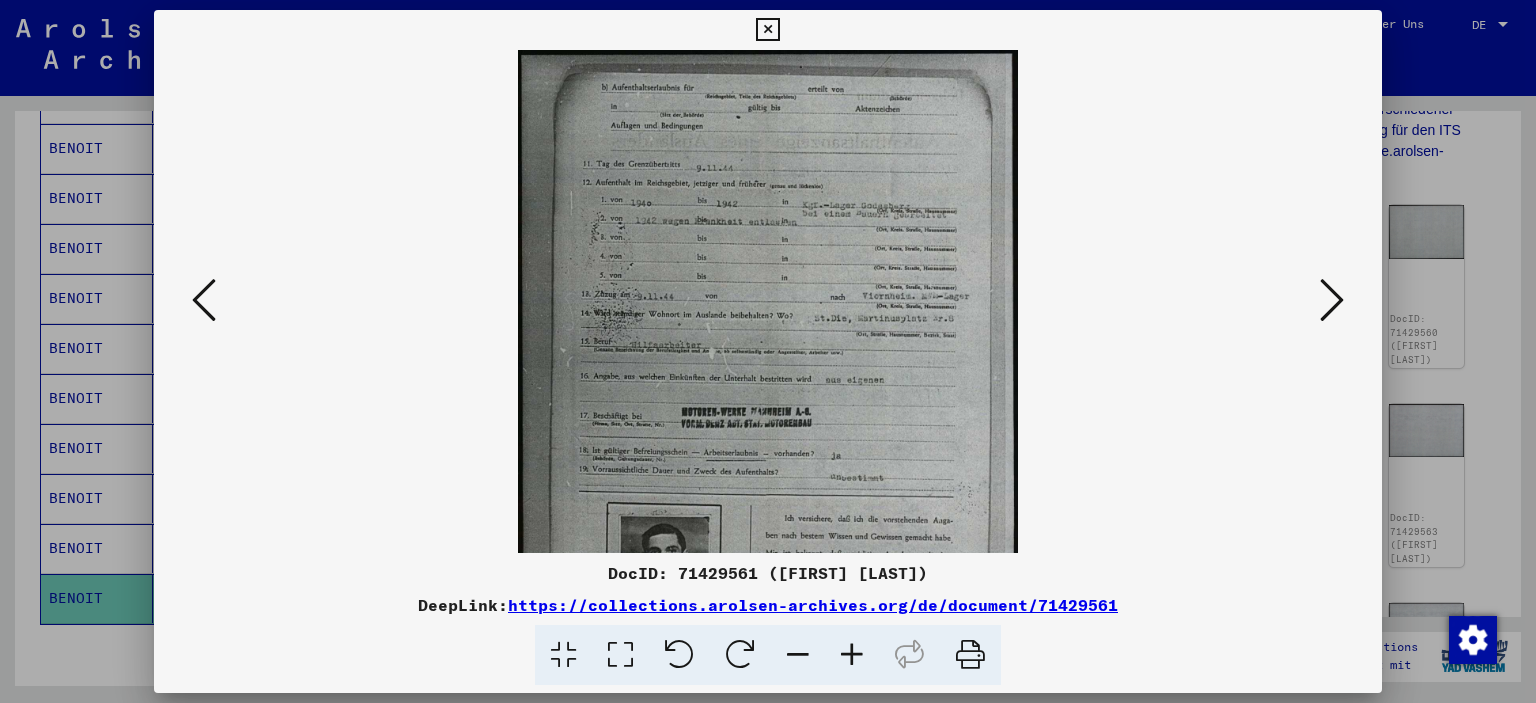click at bounding box center [852, 655] 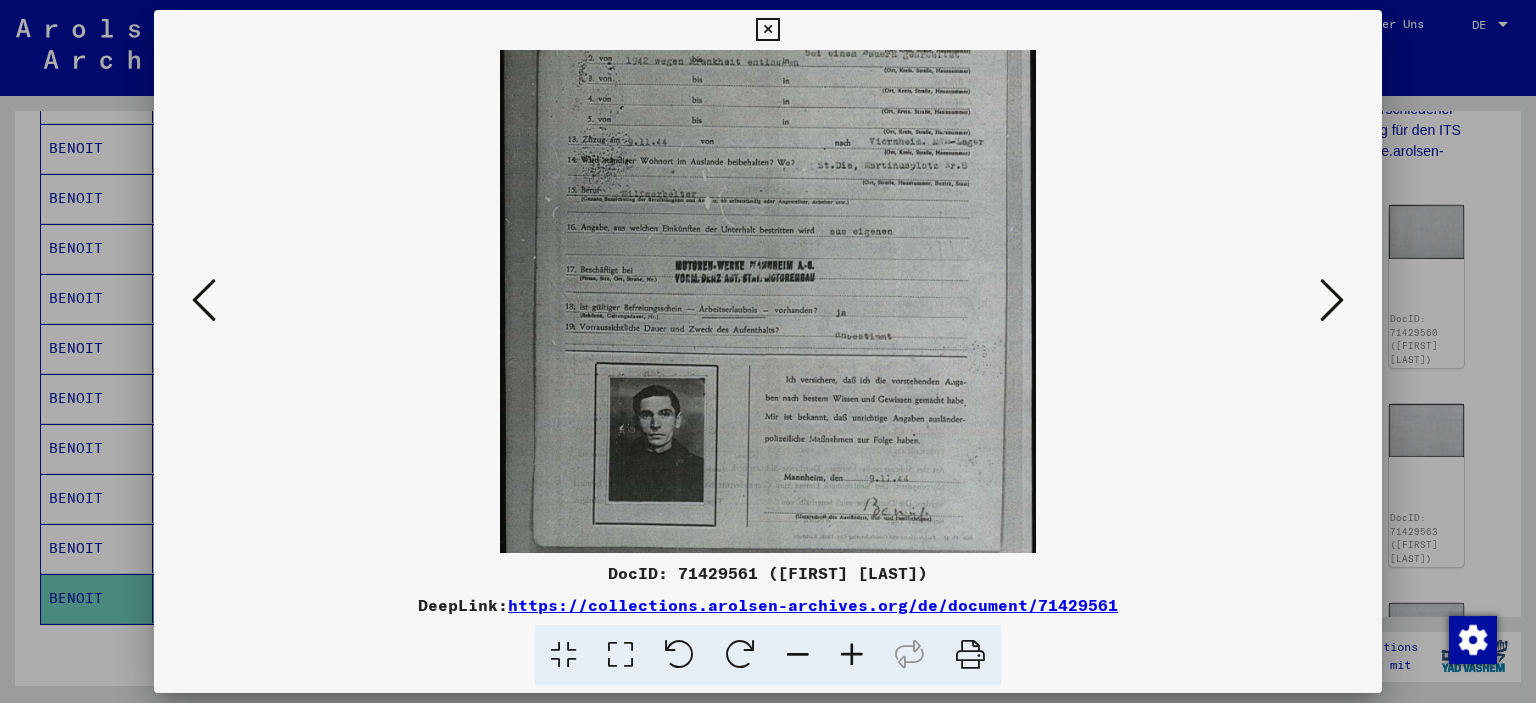 scroll, scrollTop: 250, scrollLeft: 0, axis: vertical 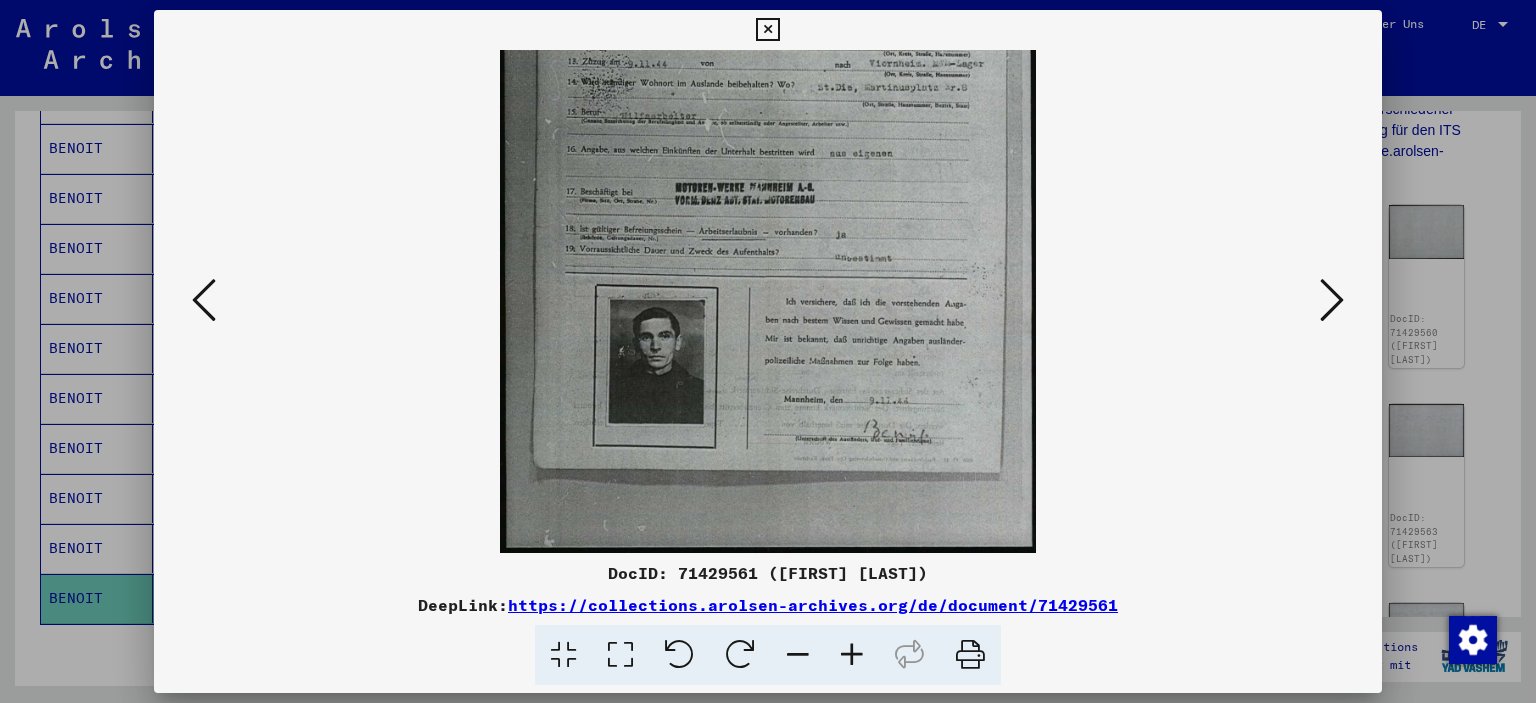 drag, startPoint x: 762, startPoint y: 375, endPoint x: 762, endPoint y: 142, distance: 233 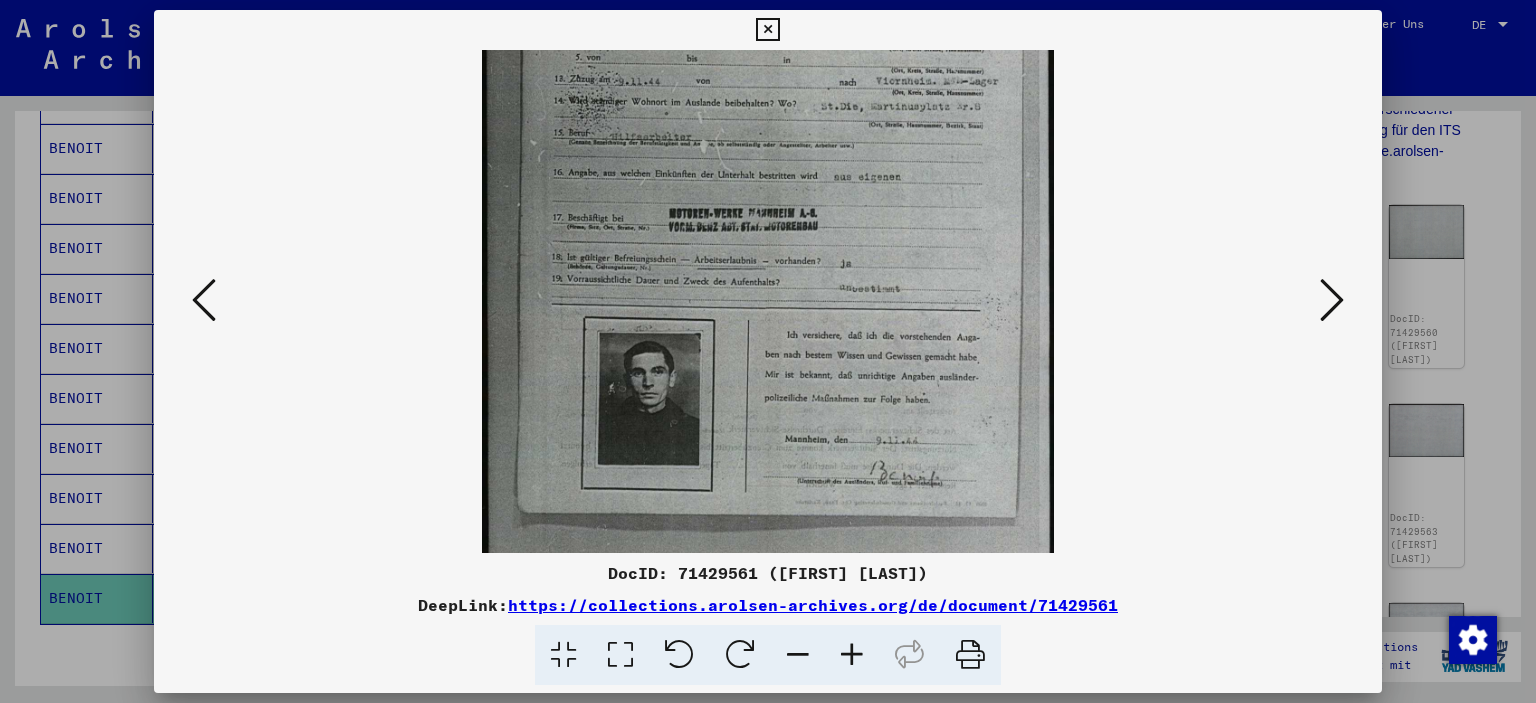 click at bounding box center [852, 655] 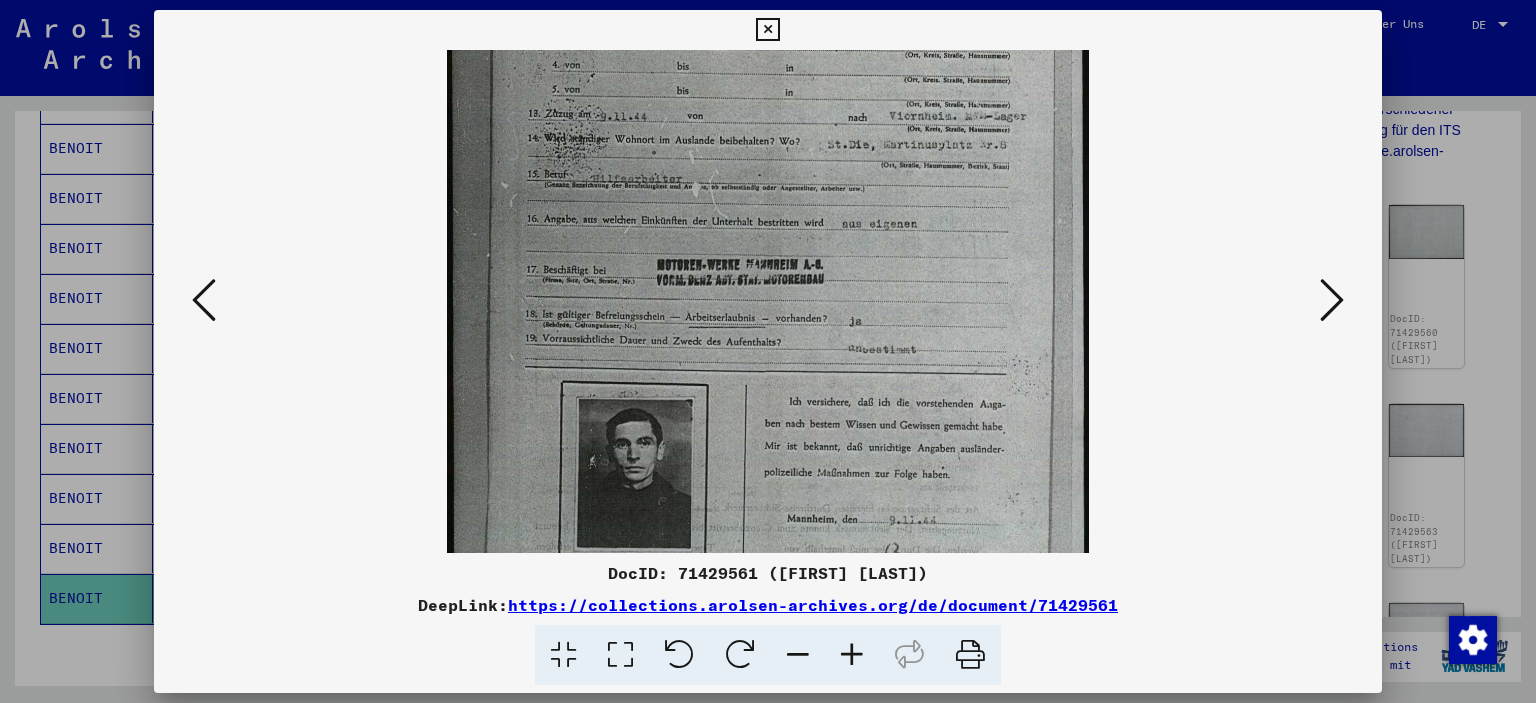 click at bounding box center [852, 655] 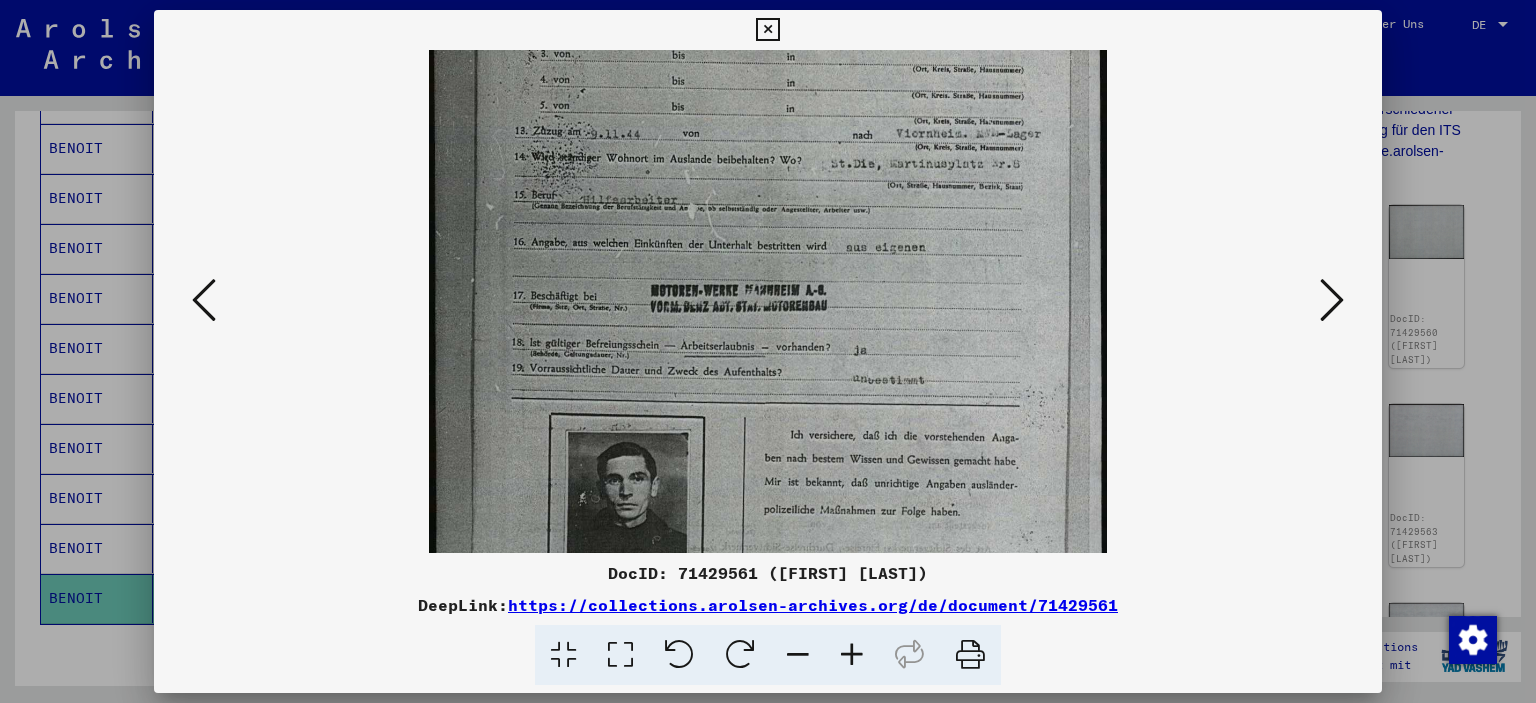 drag, startPoint x: 855, startPoint y: 658, endPoint x: 821, endPoint y: 576, distance: 88.76936 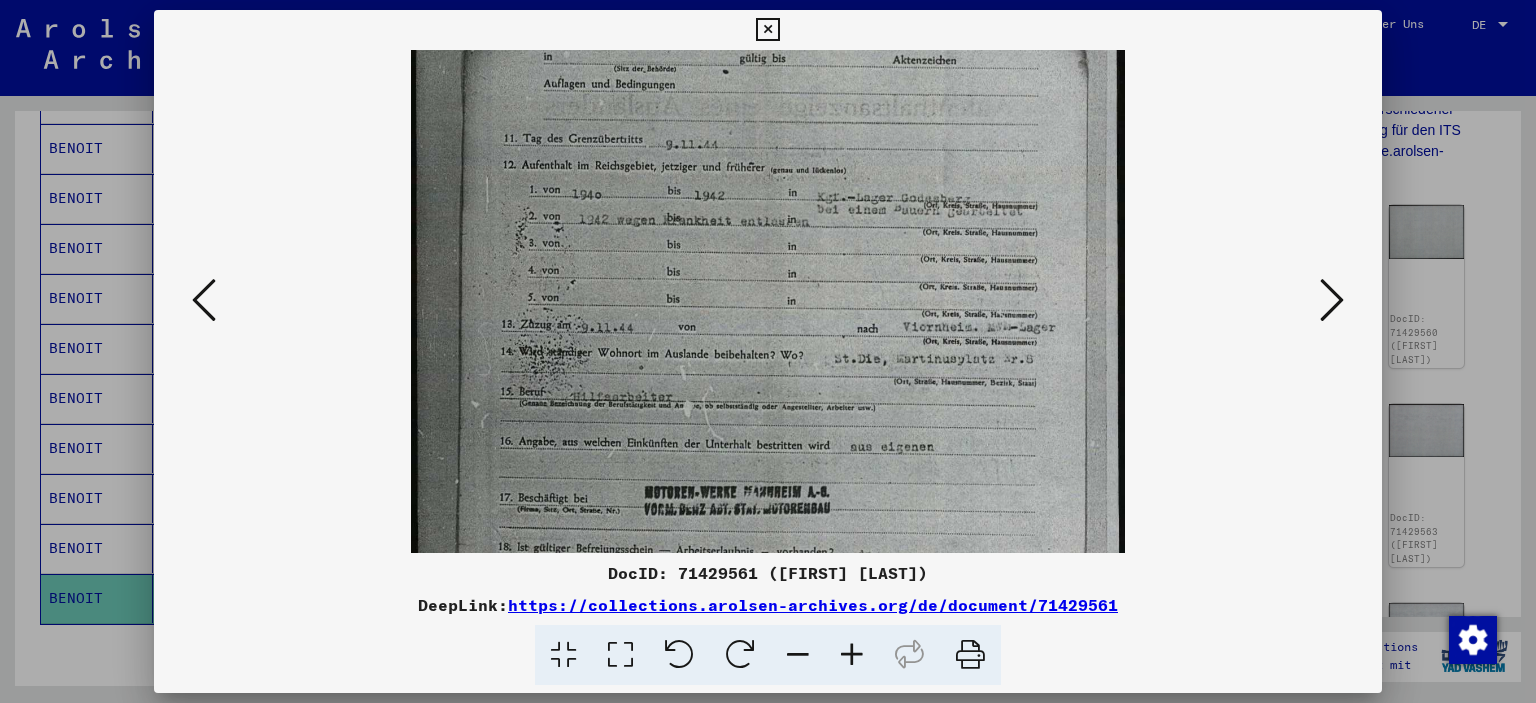 drag, startPoint x: 765, startPoint y: 295, endPoint x: 758, endPoint y: 387, distance: 92.26592 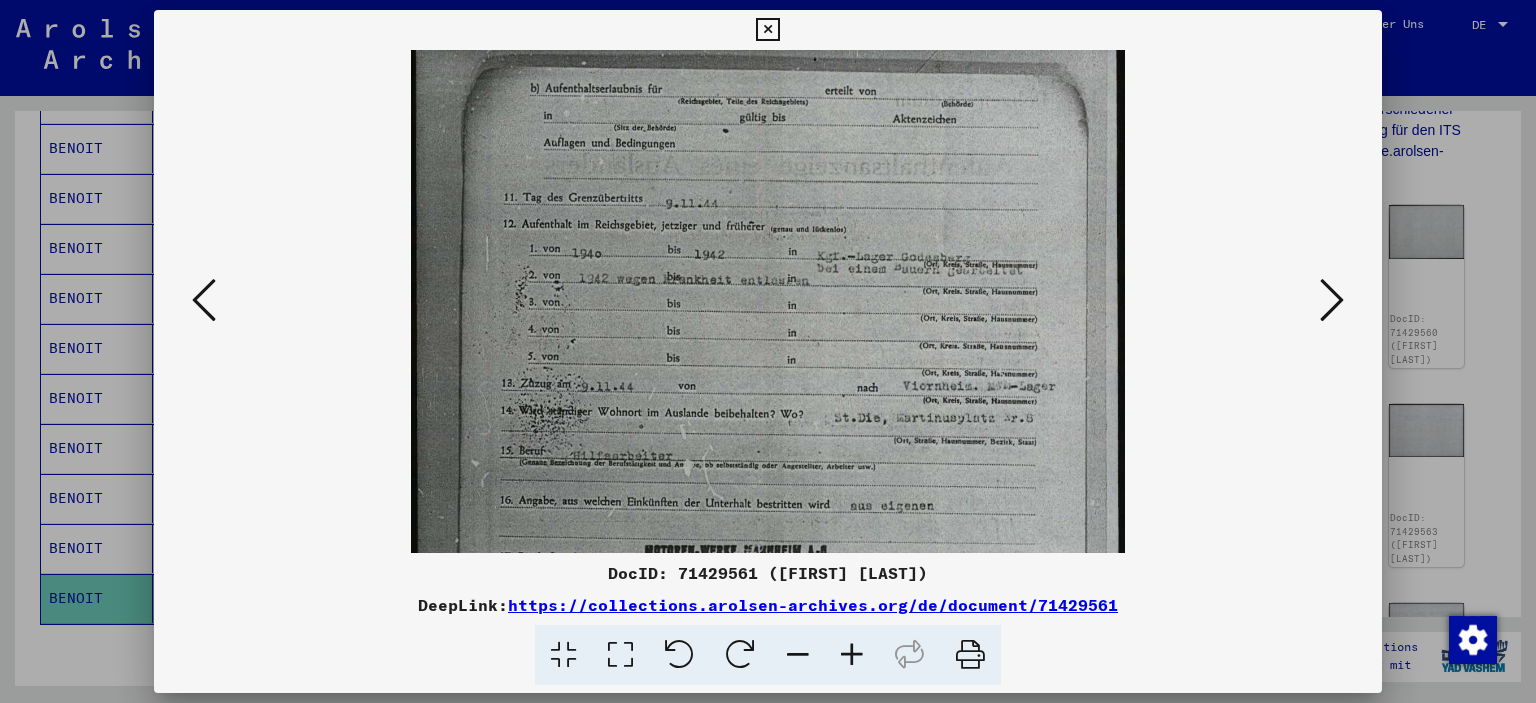 scroll, scrollTop: 14, scrollLeft: 0, axis: vertical 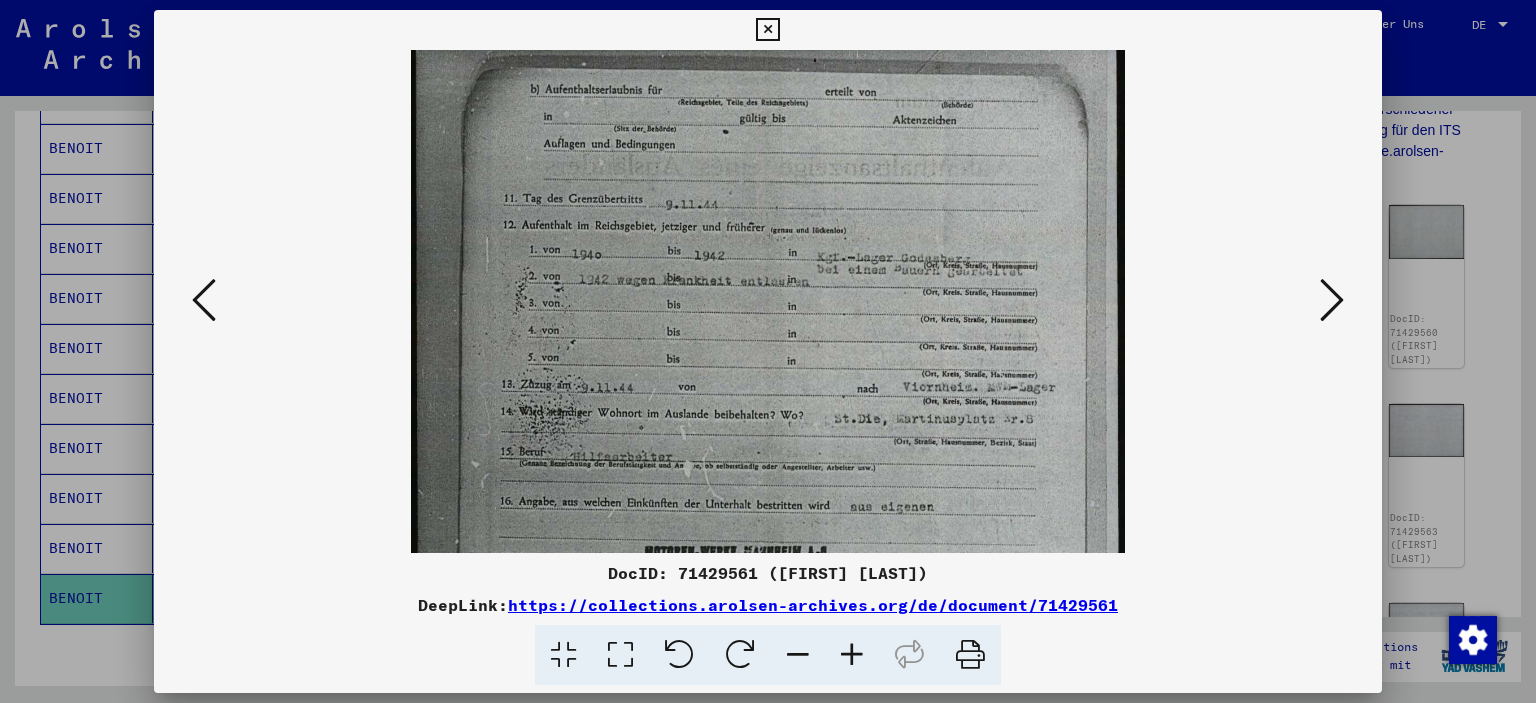 drag, startPoint x: 714, startPoint y: 277, endPoint x: 710, endPoint y: 335, distance: 58.137768 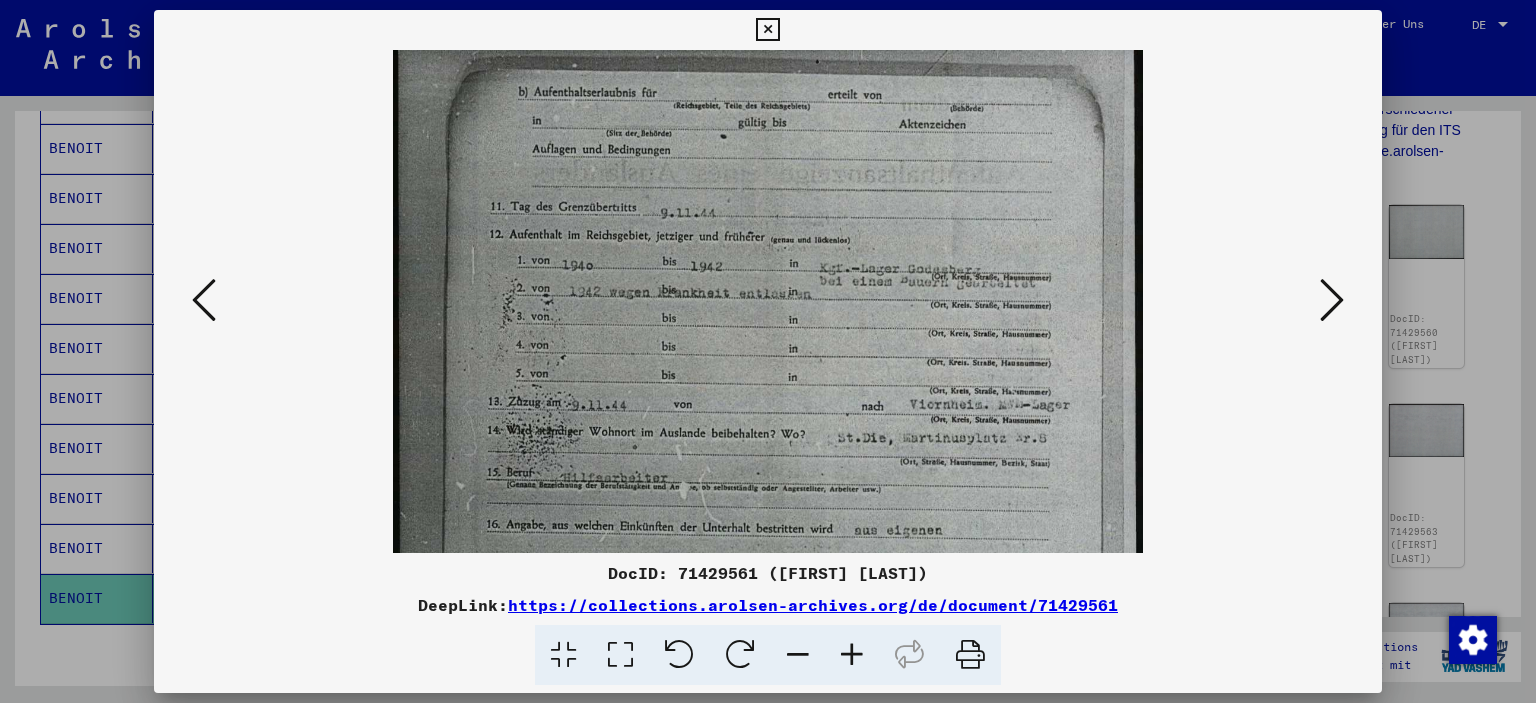 click at bounding box center [852, 655] 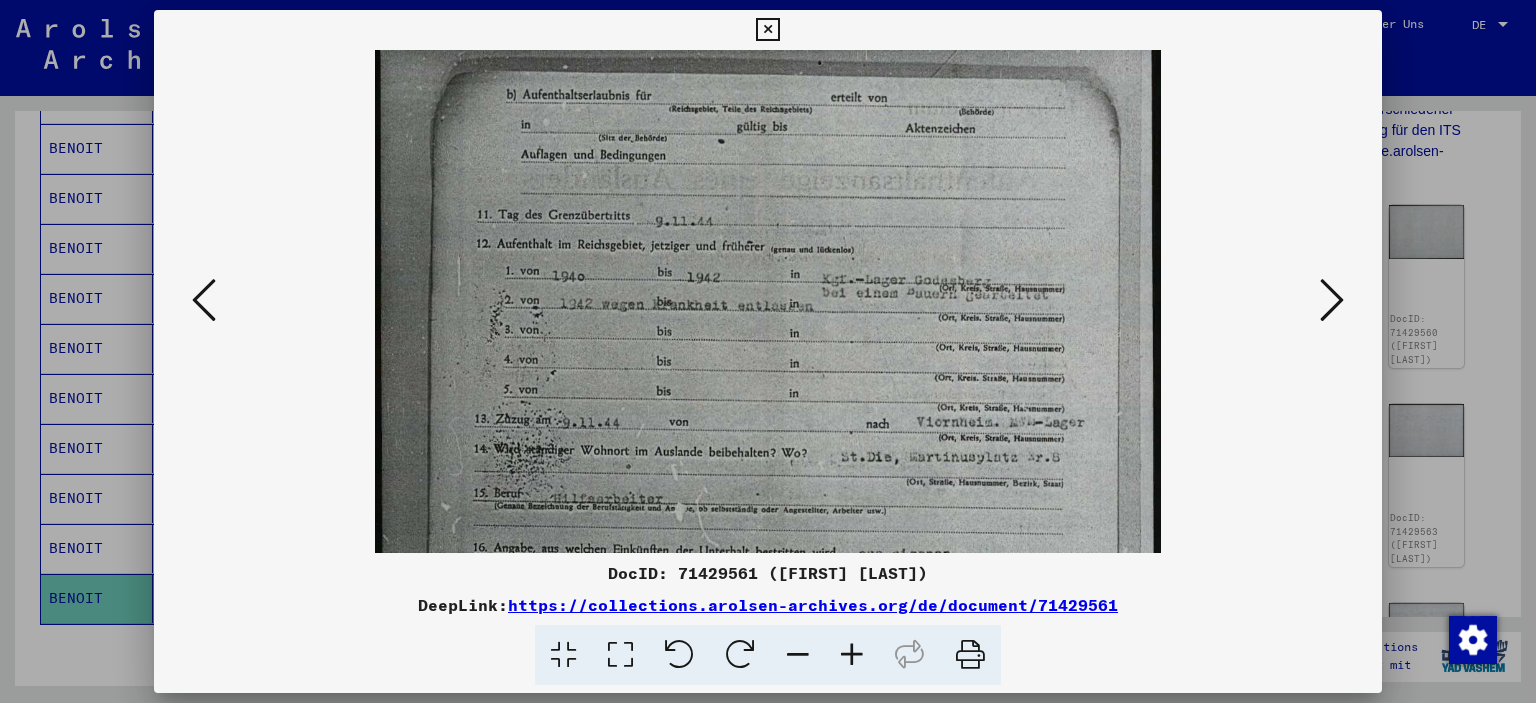 click at bounding box center [852, 655] 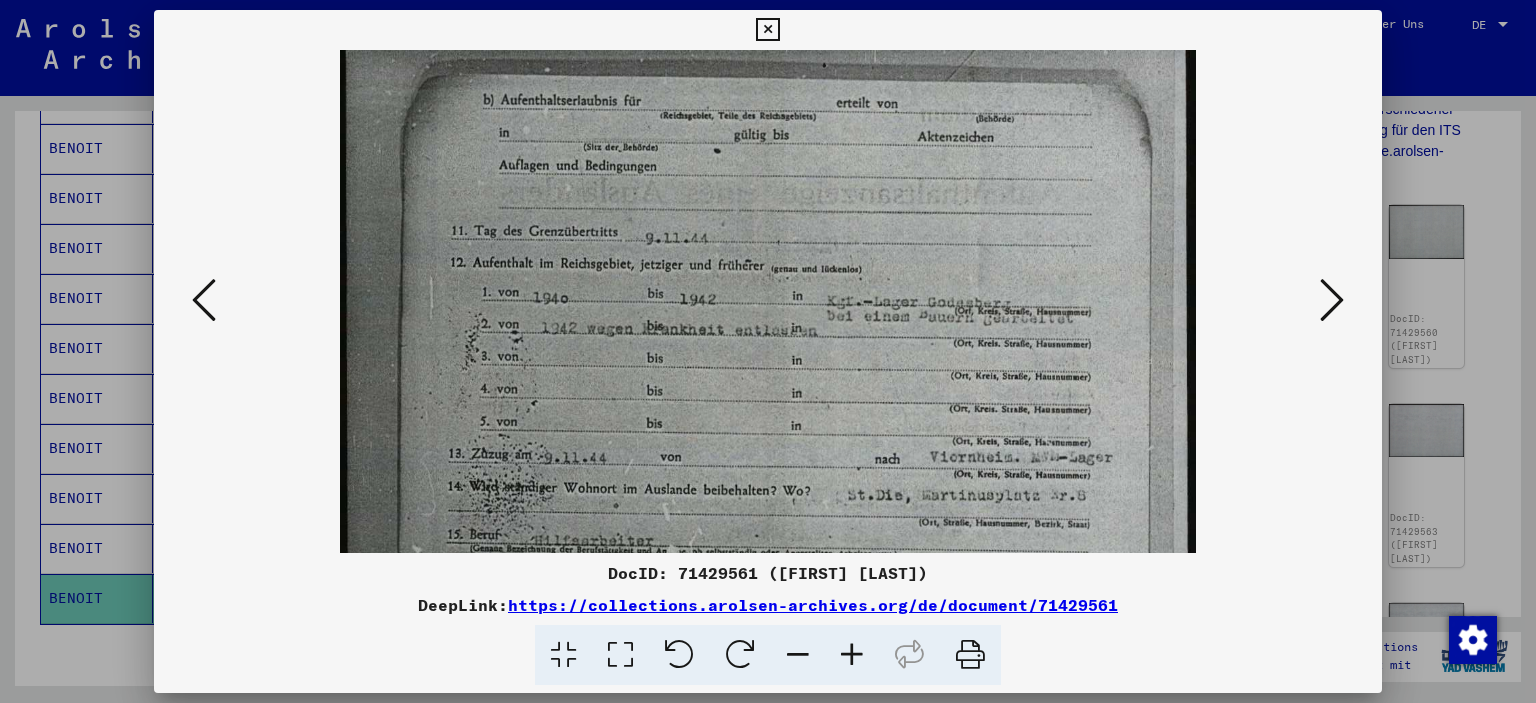 click at bounding box center (852, 655) 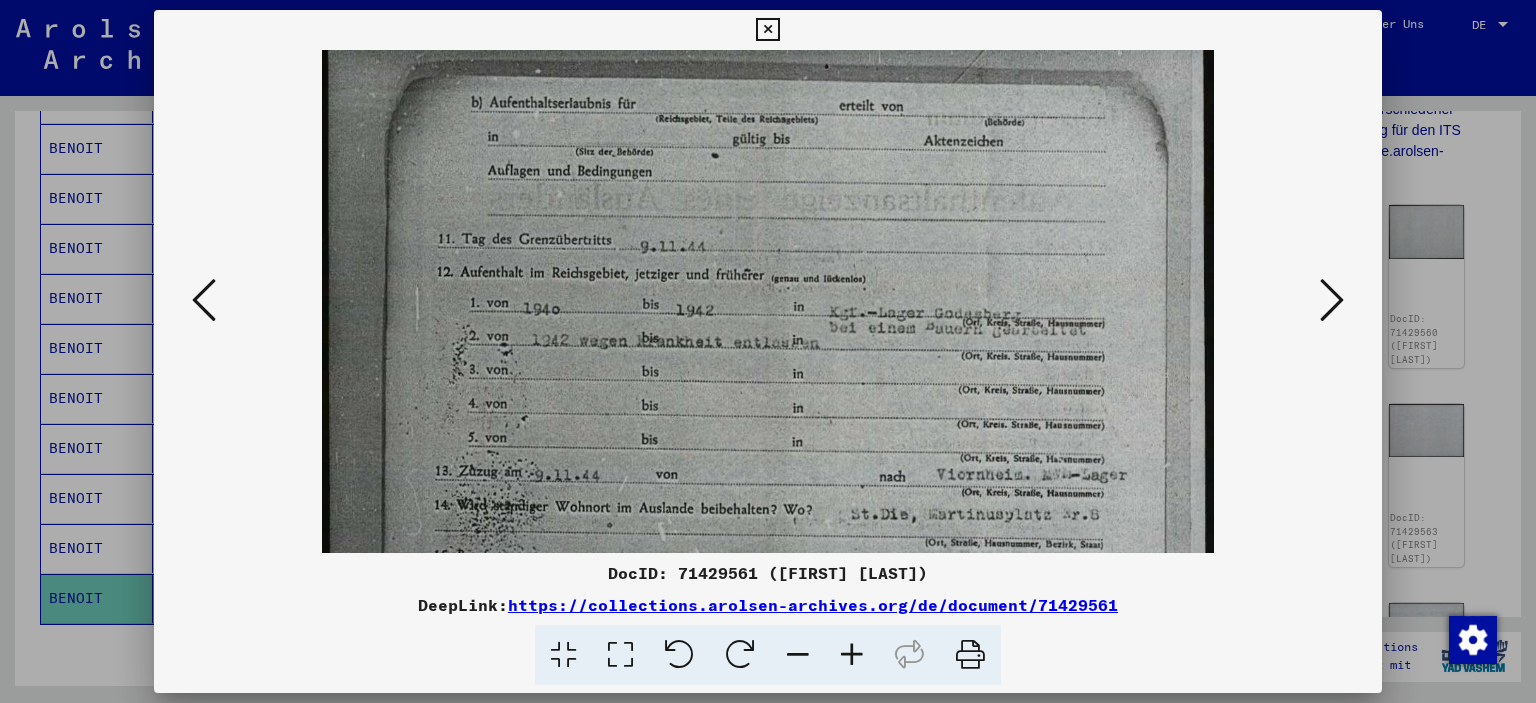 click at bounding box center [852, 655] 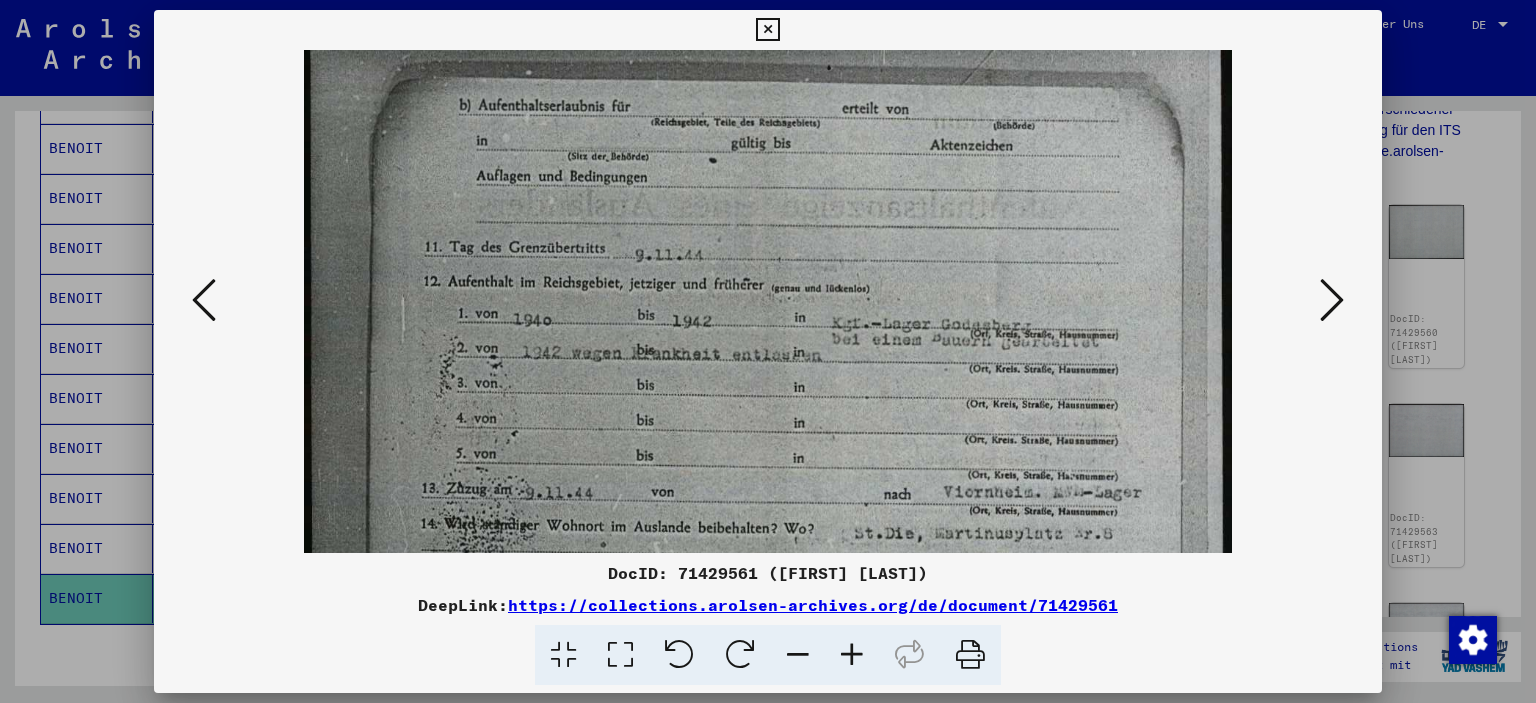 click at bounding box center [852, 655] 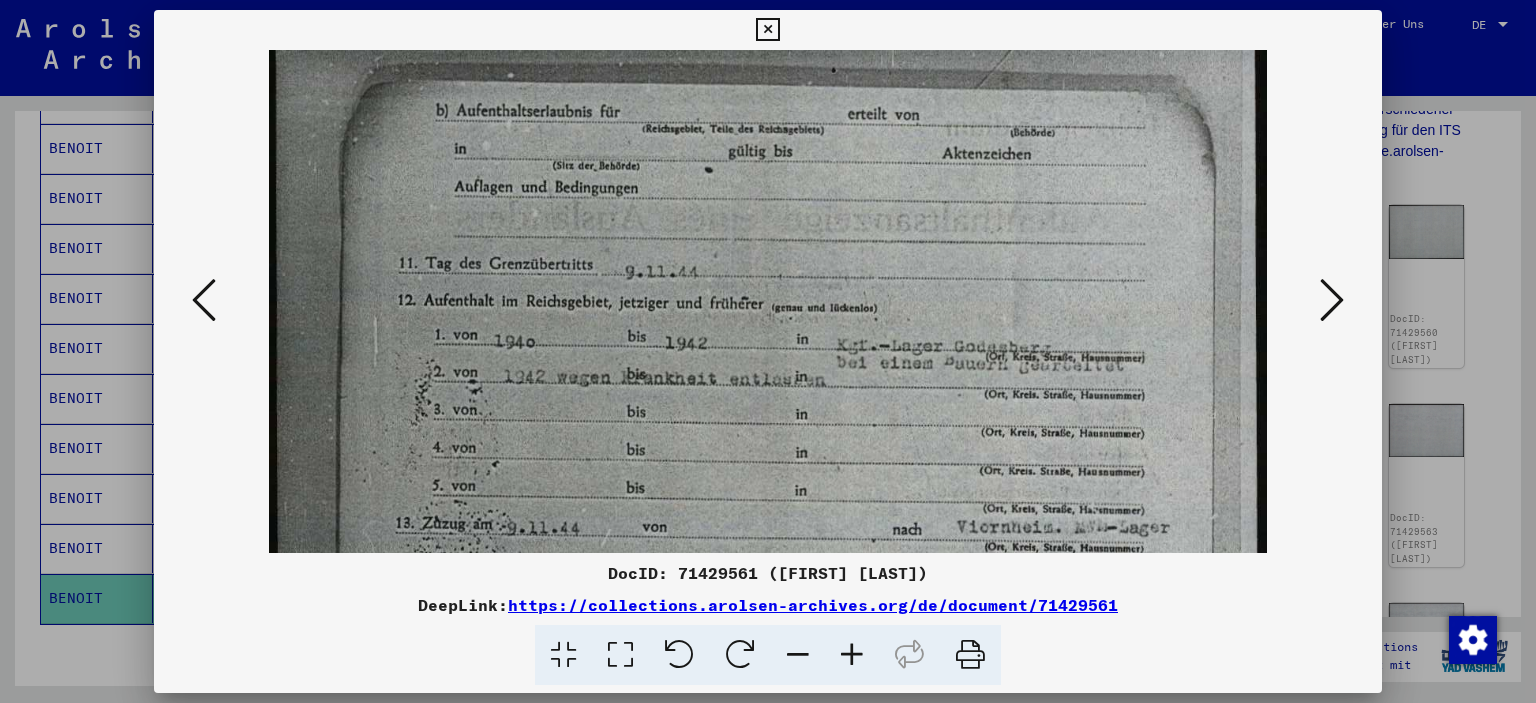 click at bounding box center [852, 655] 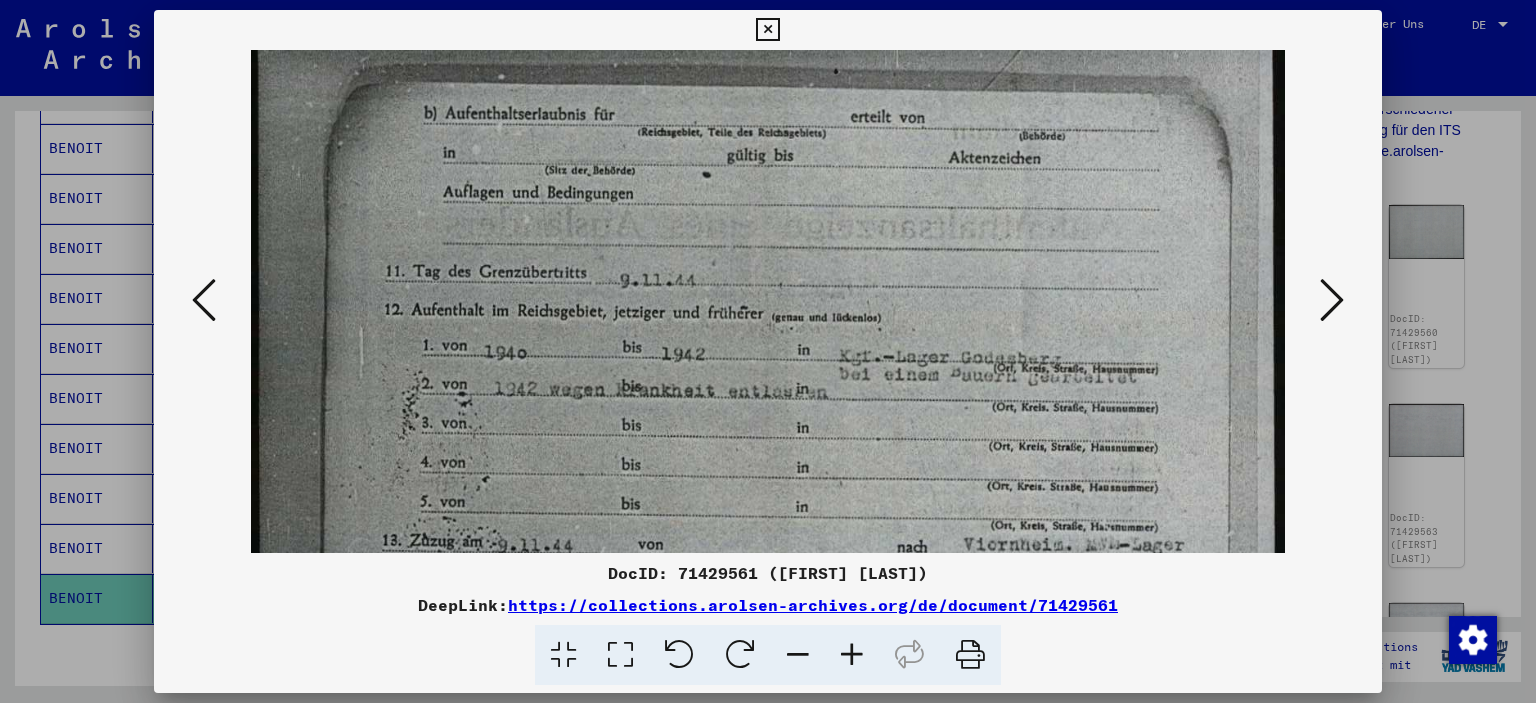 drag, startPoint x: 864, startPoint y: 654, endPoint x: 863, endPoint y: 612, distance: 42.0119 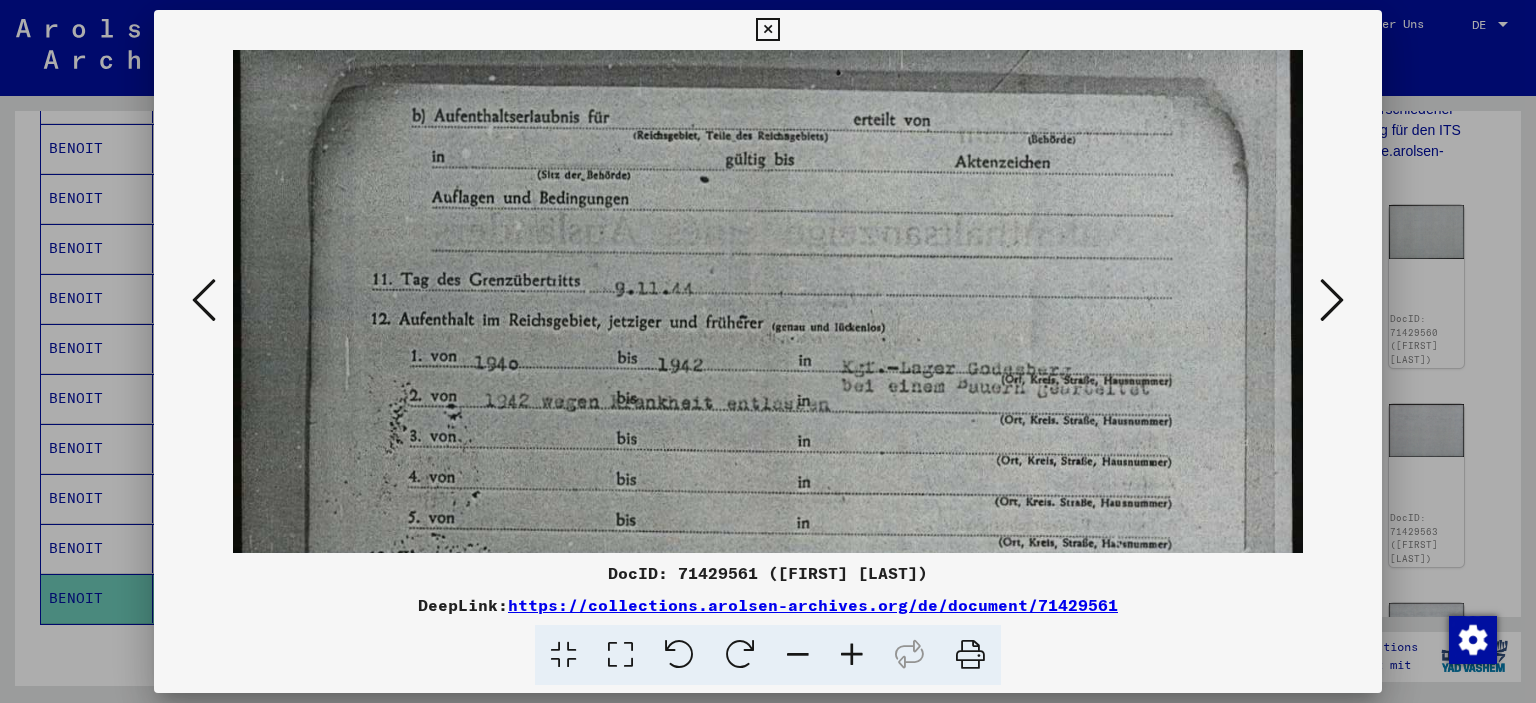 click at bounding box center [852, 655] 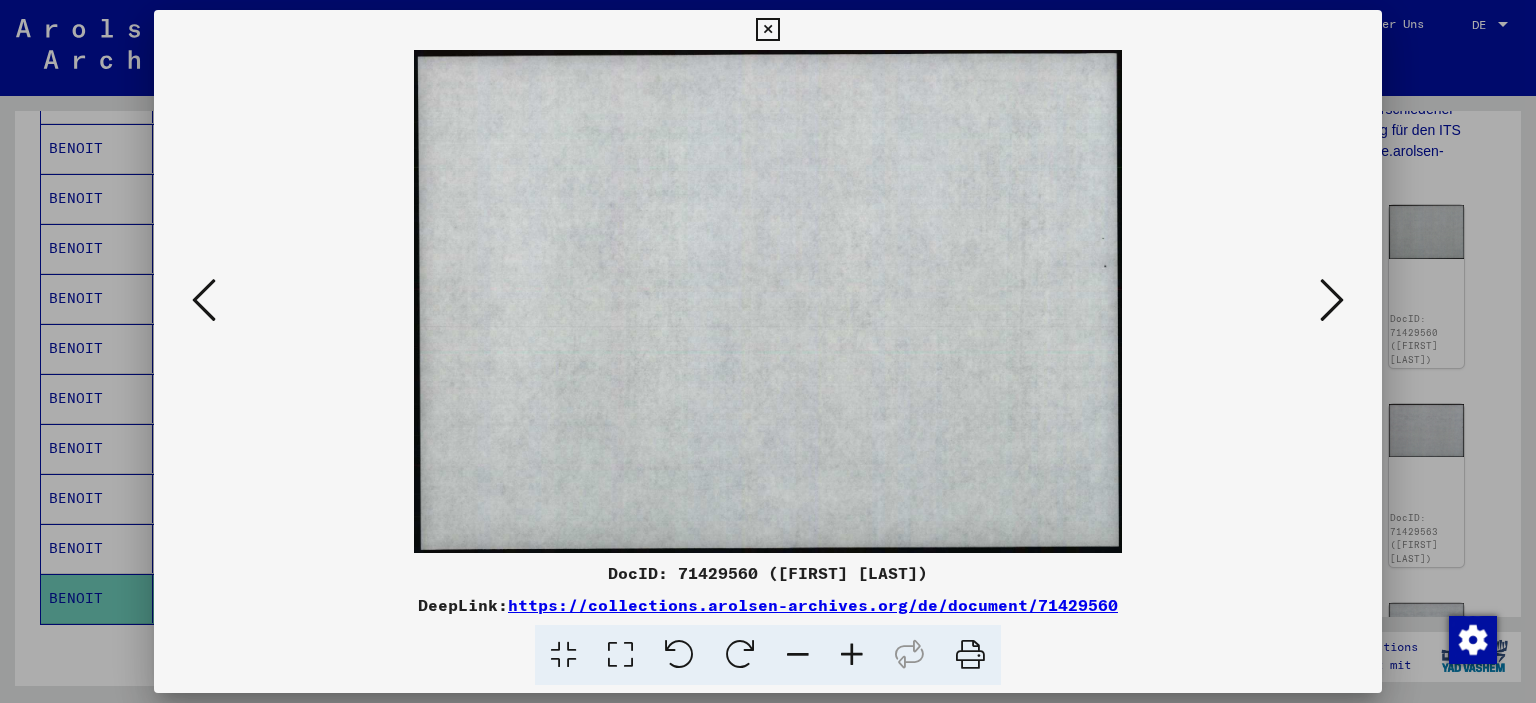 scroll, scrollTop: 0, scrollLeft: 0, axis: both 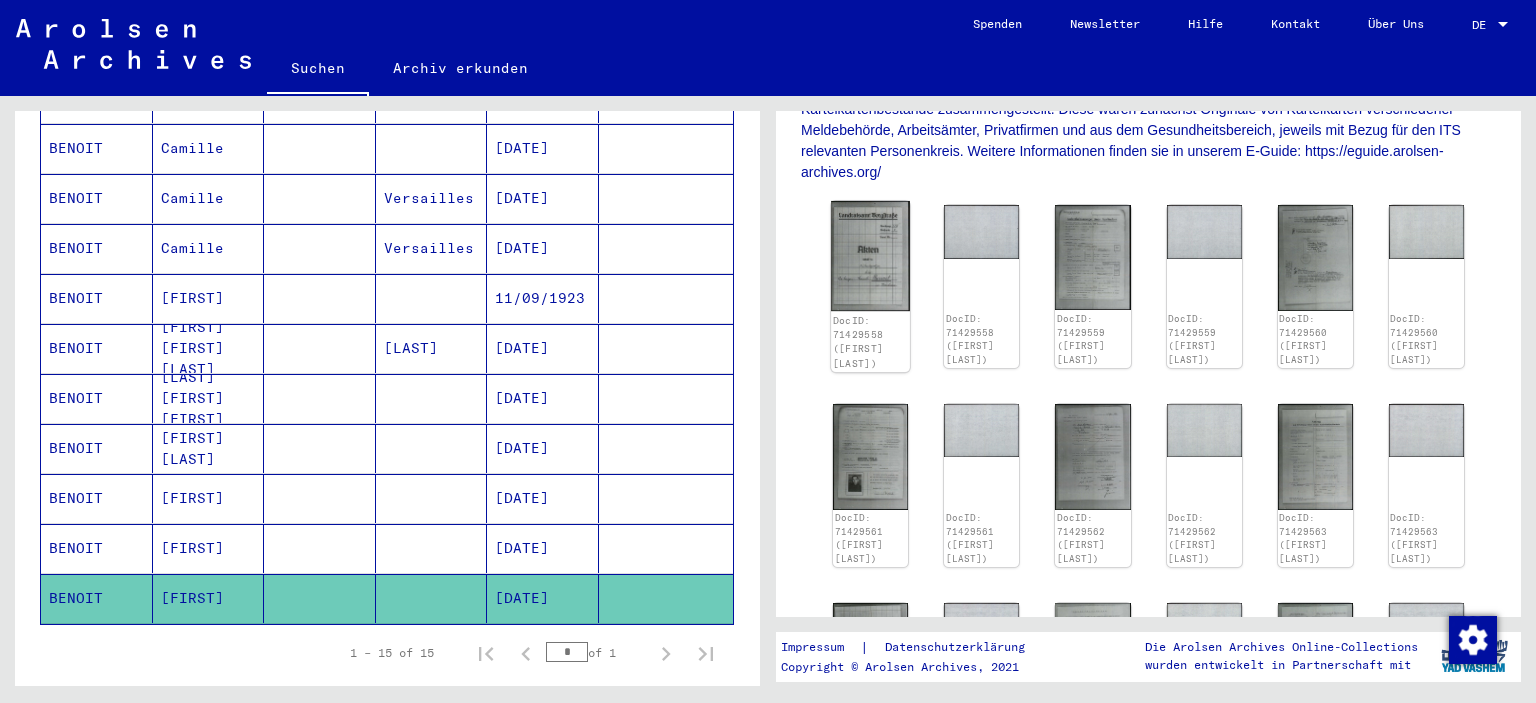 click 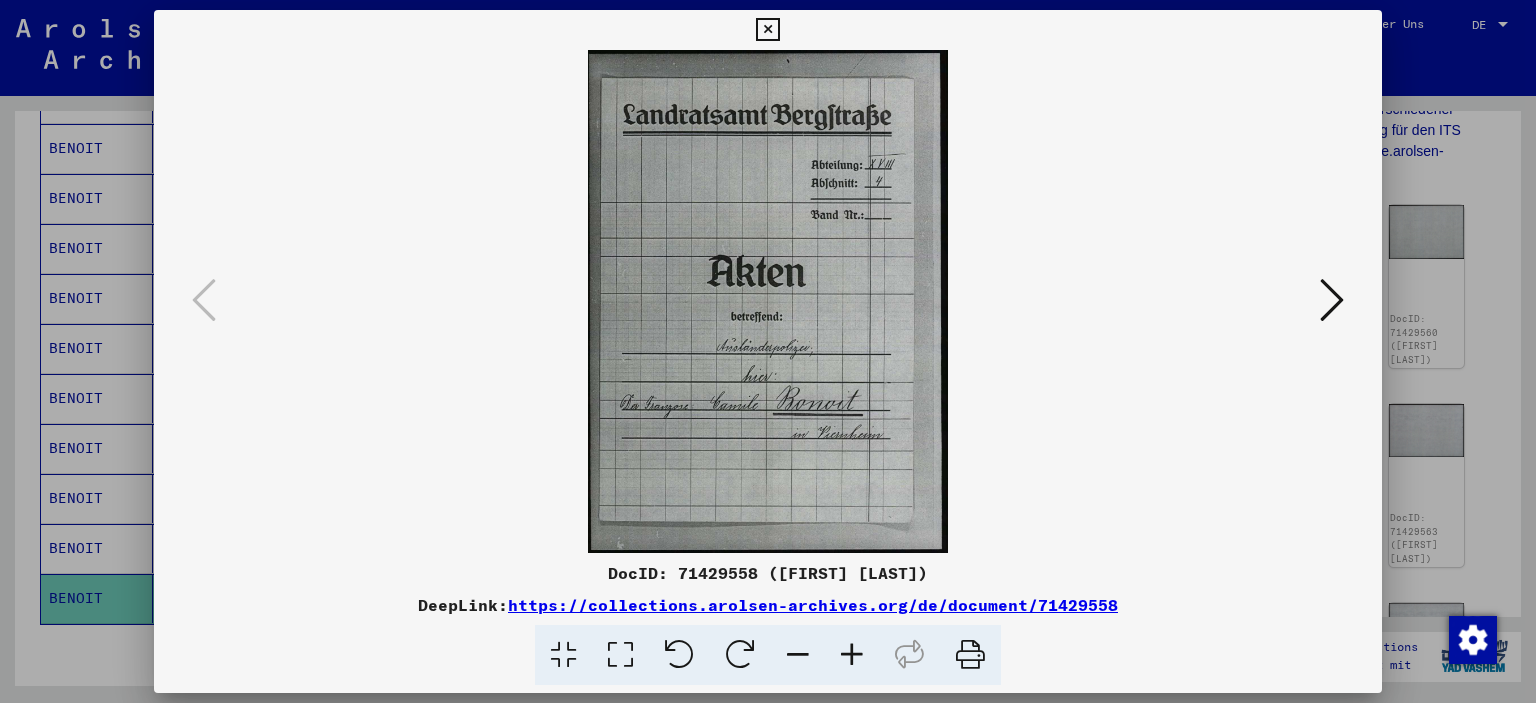 click at bounding box center (768, 301) 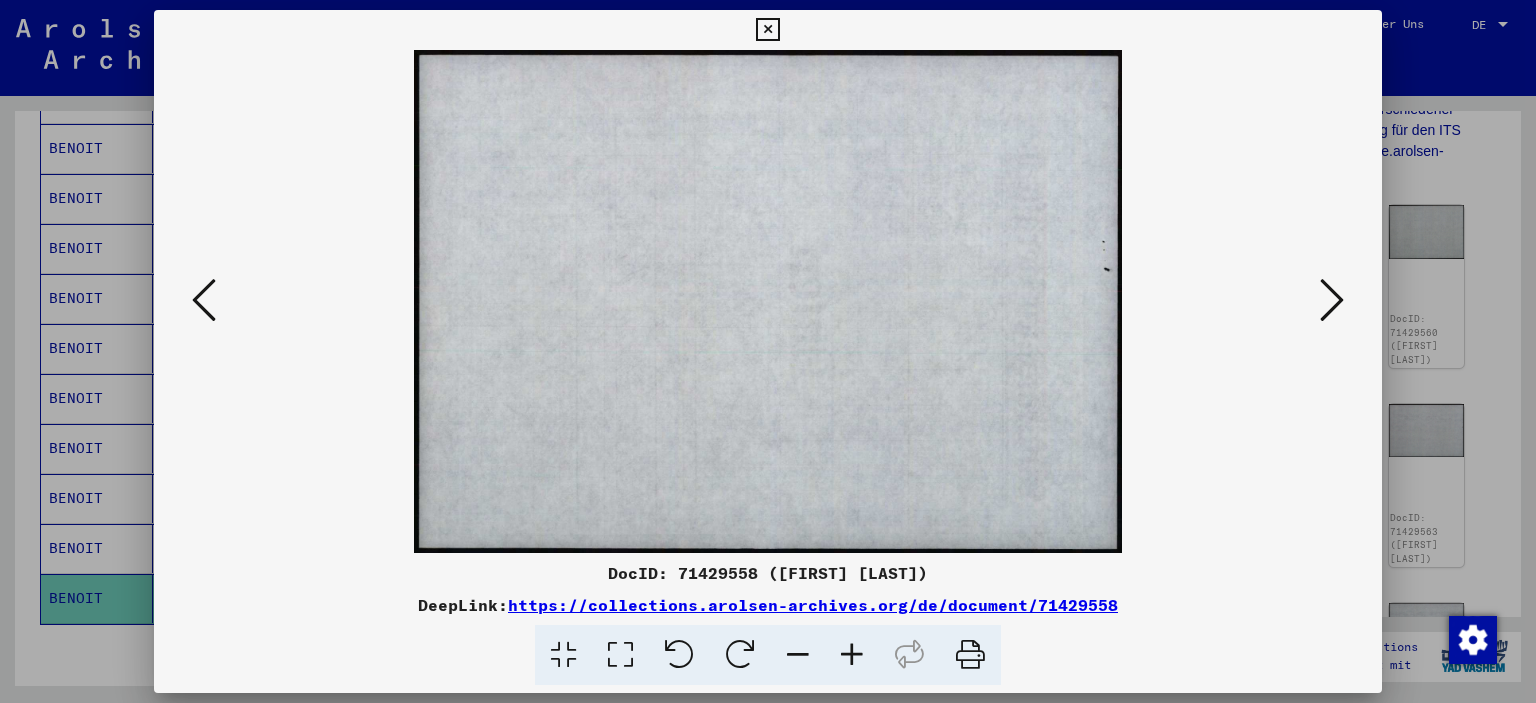 click at bounding box center (1332, 300) 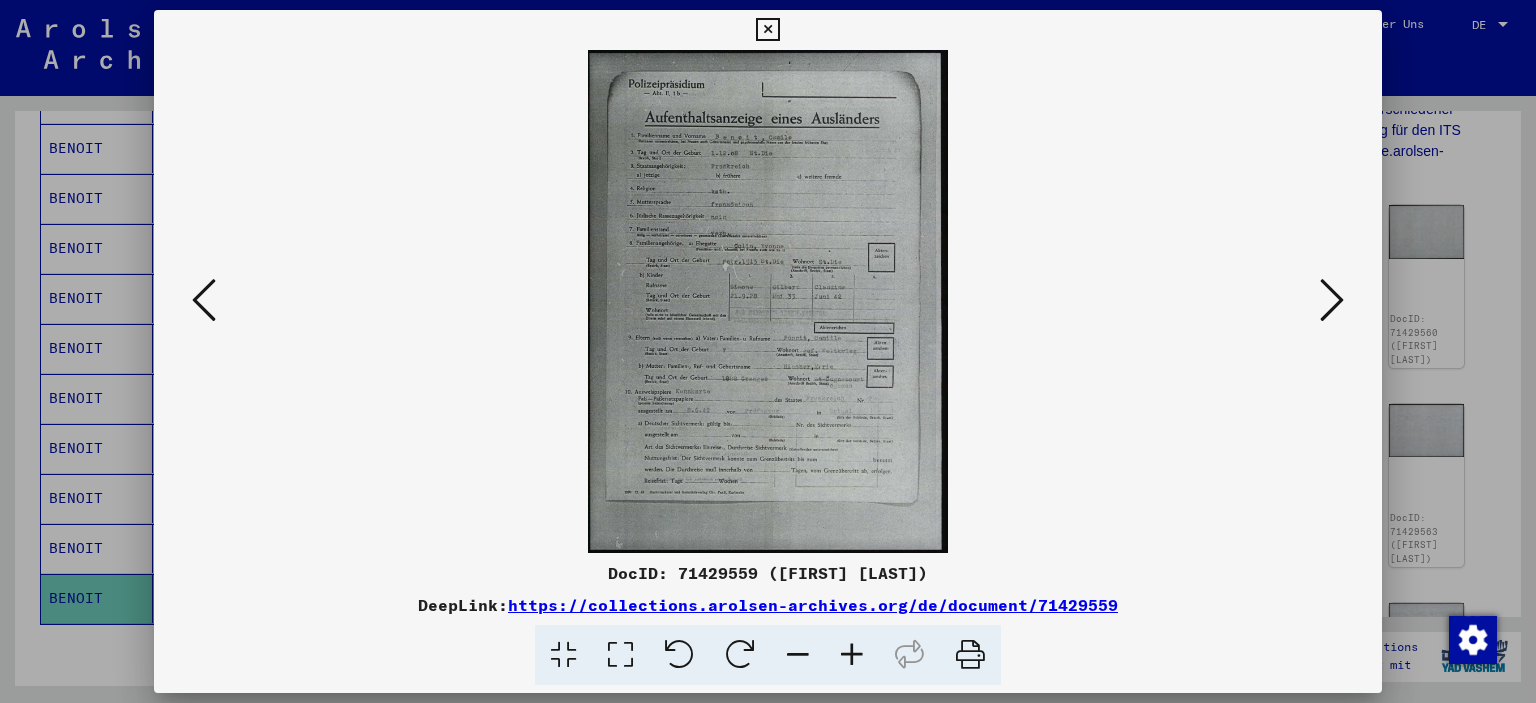 click at bounding box center (768, 301) 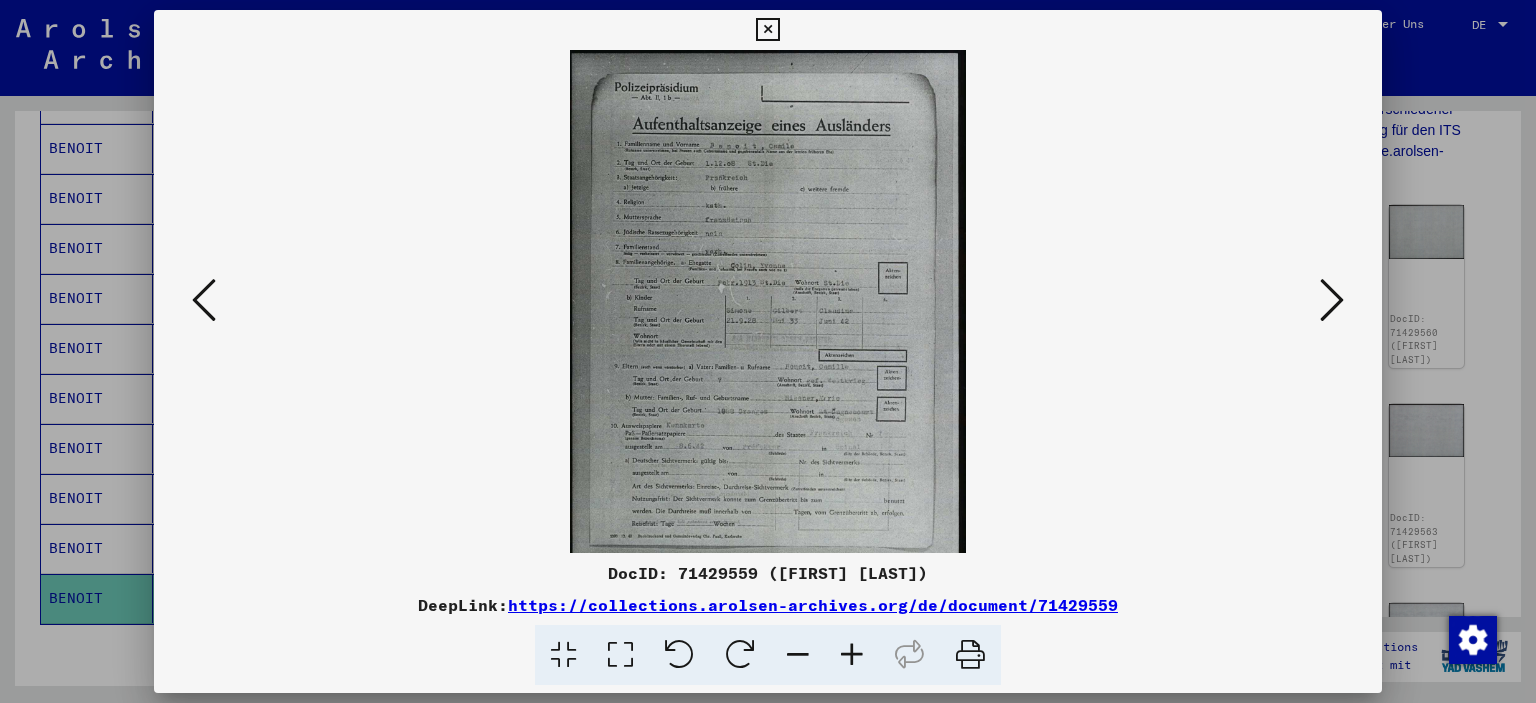 click at bounding box center [852, 655] 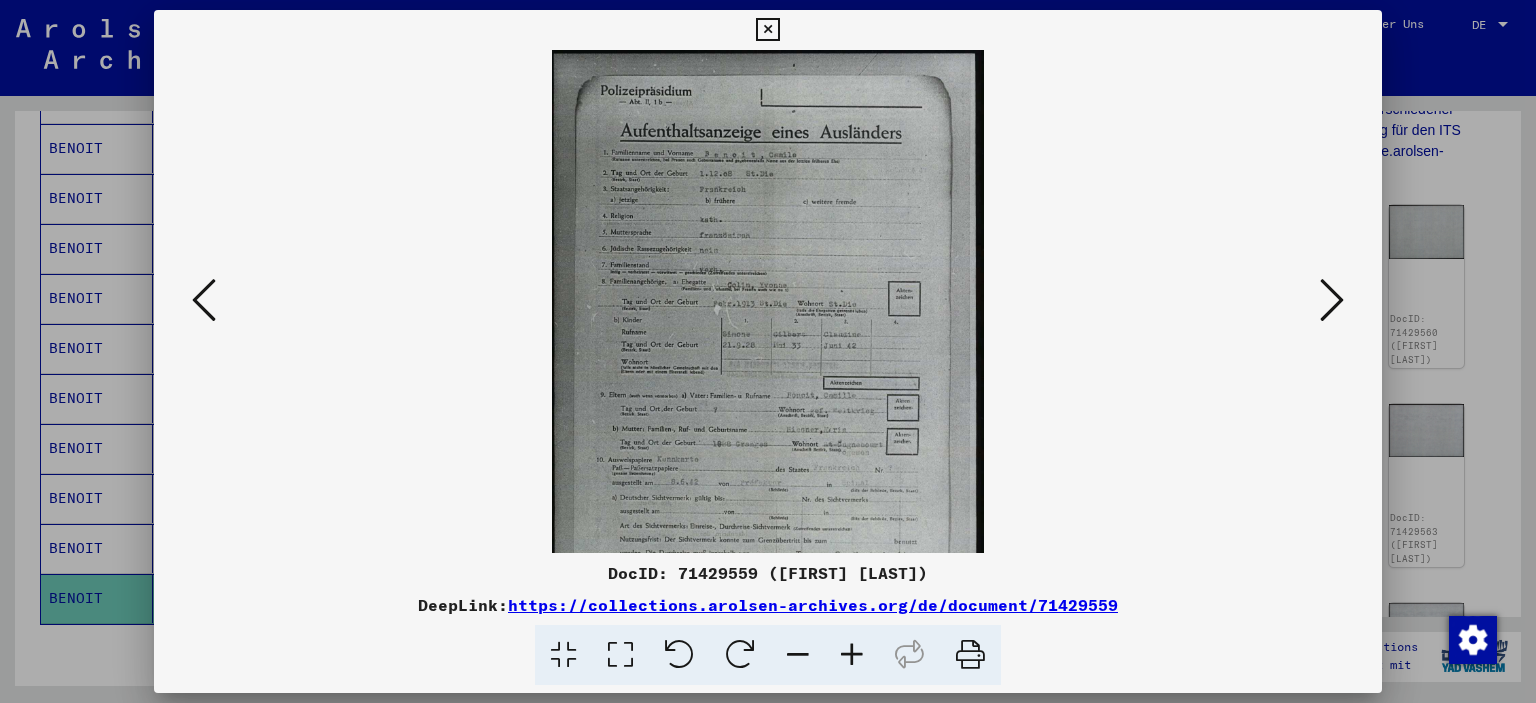 click at bounding box center [852, 655] 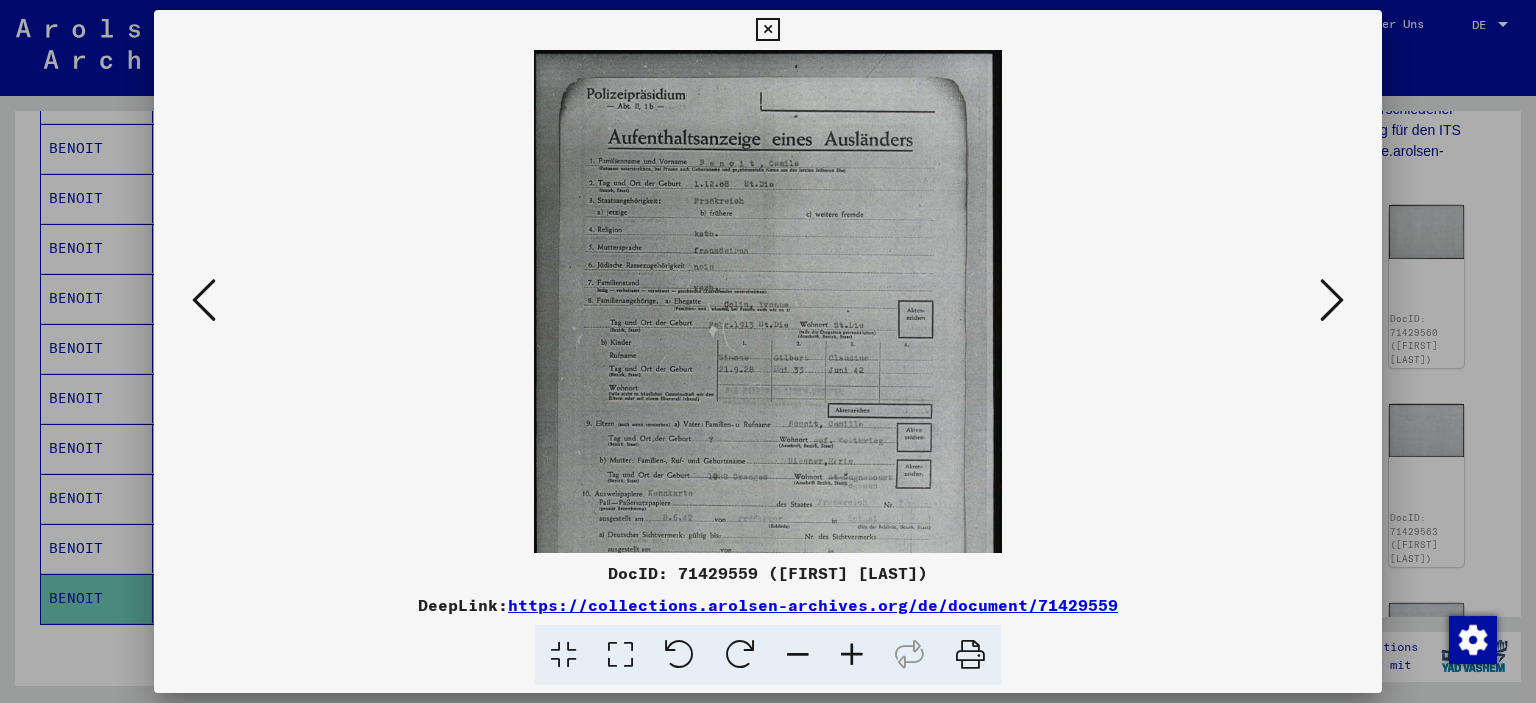 click at bounding box center [852, 655] 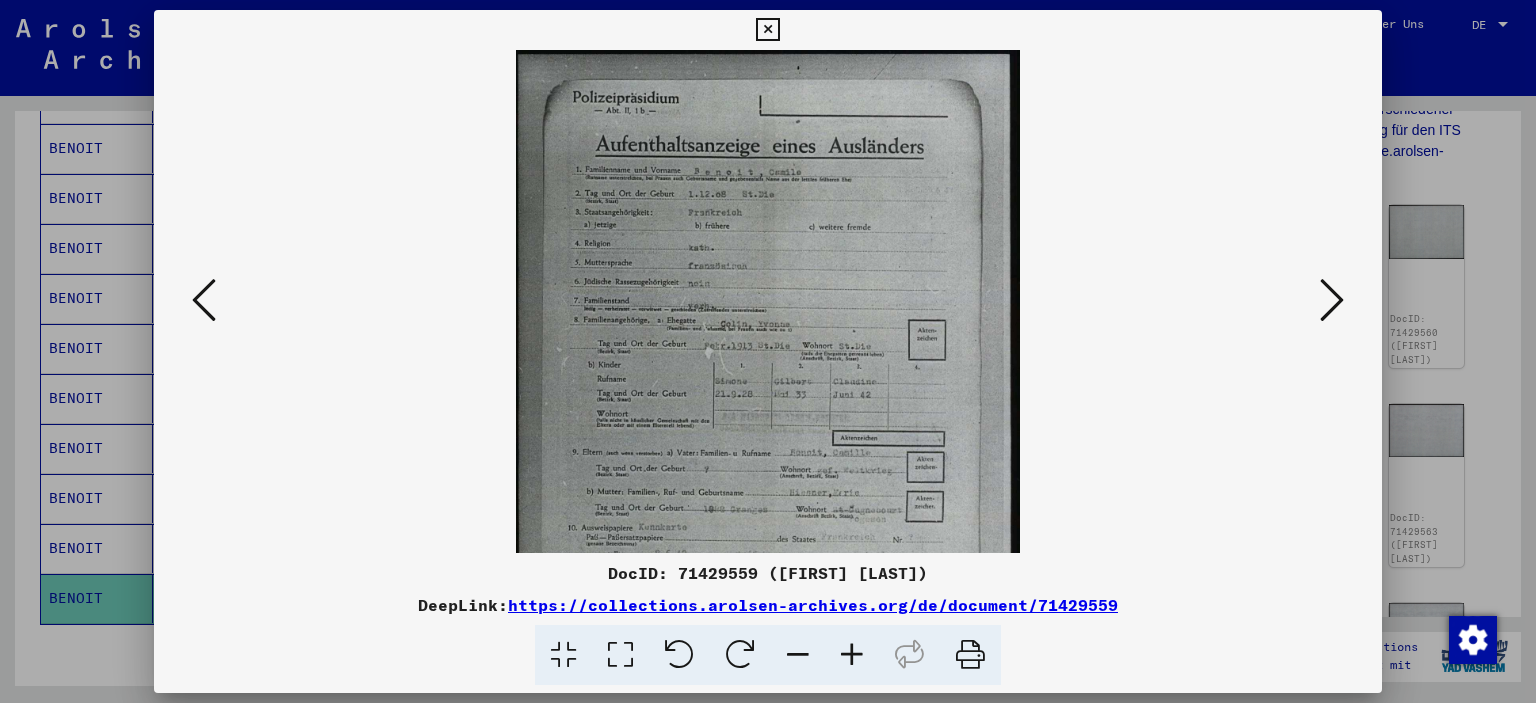 click at bounding box center [852, 655] 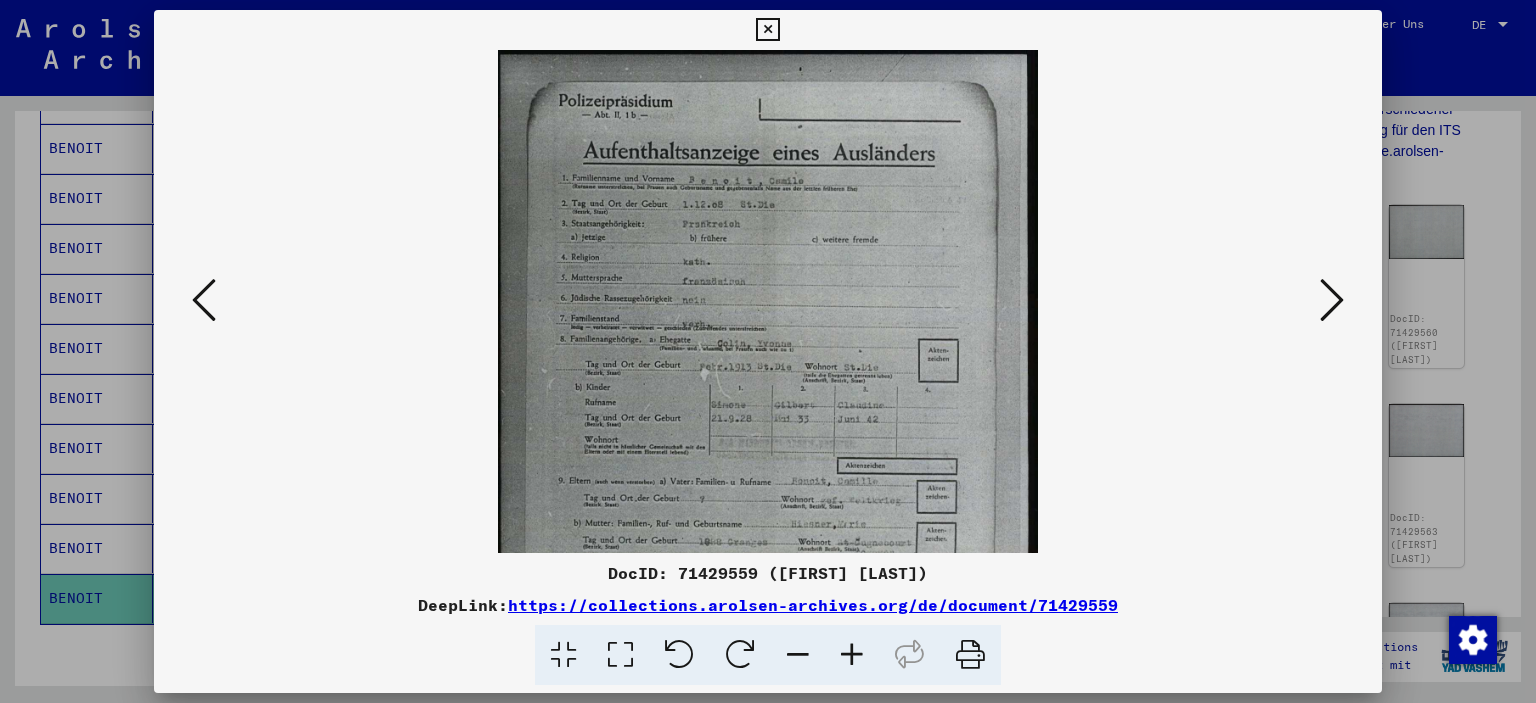 click at bounding box center (852, 655) 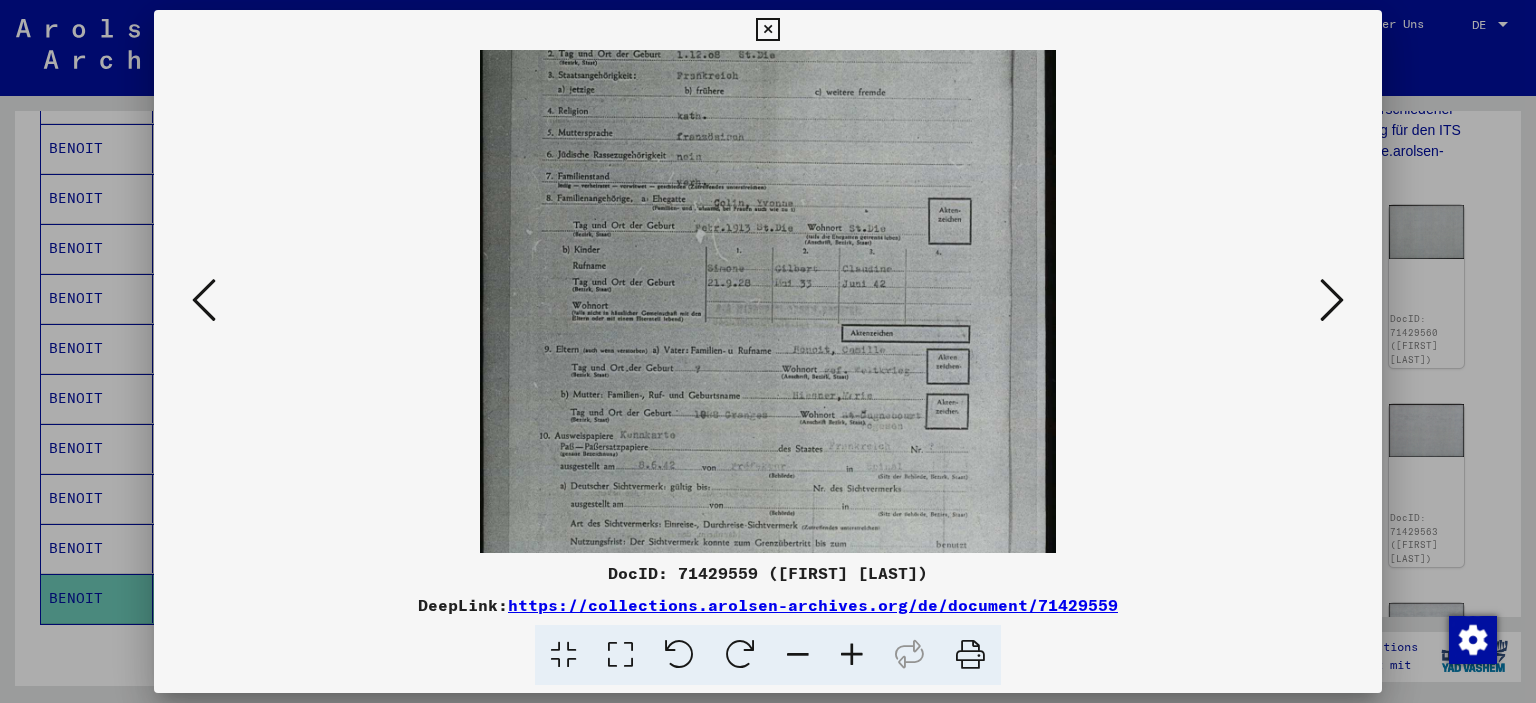 scroll, scrollTop: 172, scrollLeft: 0, axis: vertical 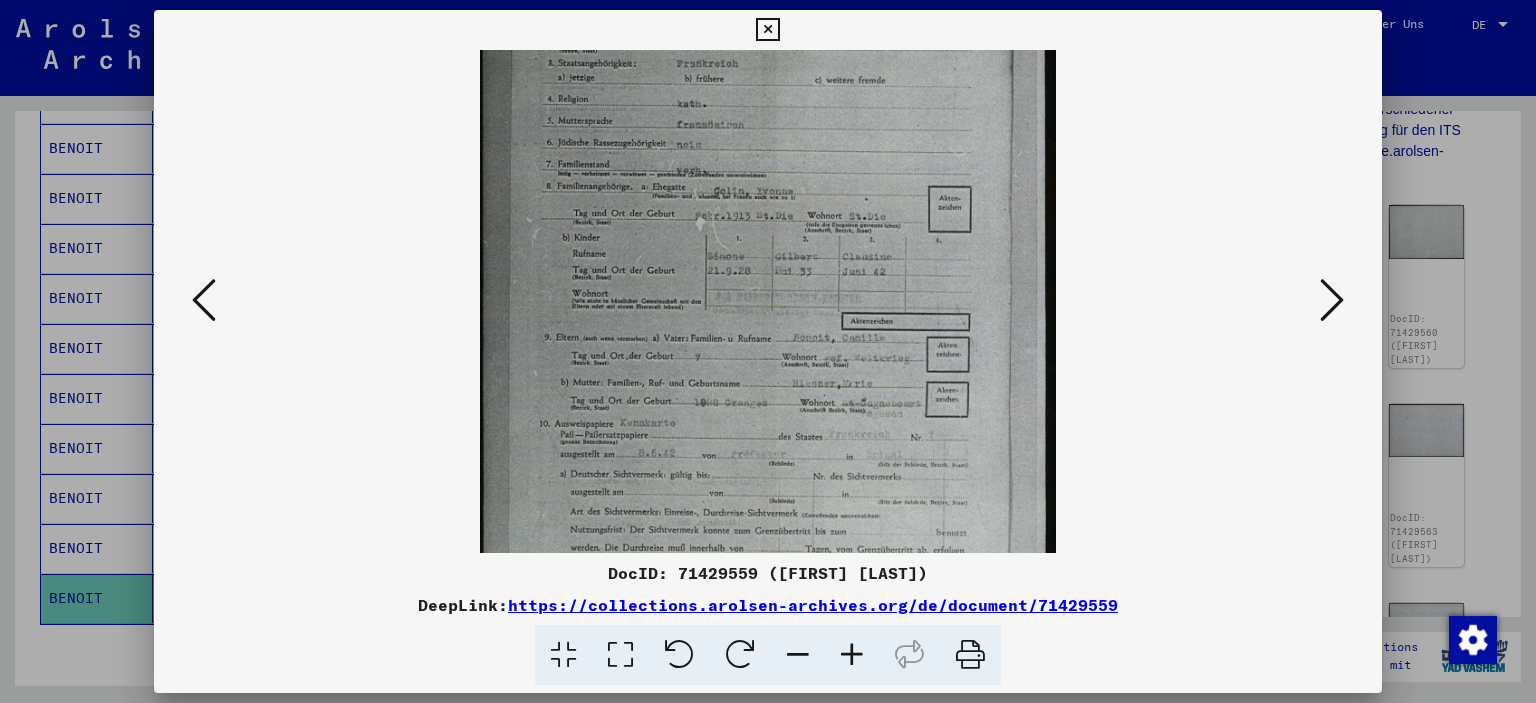 drag, startPoint x: 753, startPoint y: 498, endPoint x: 743, endPoint y: 326, distance: 172.29045 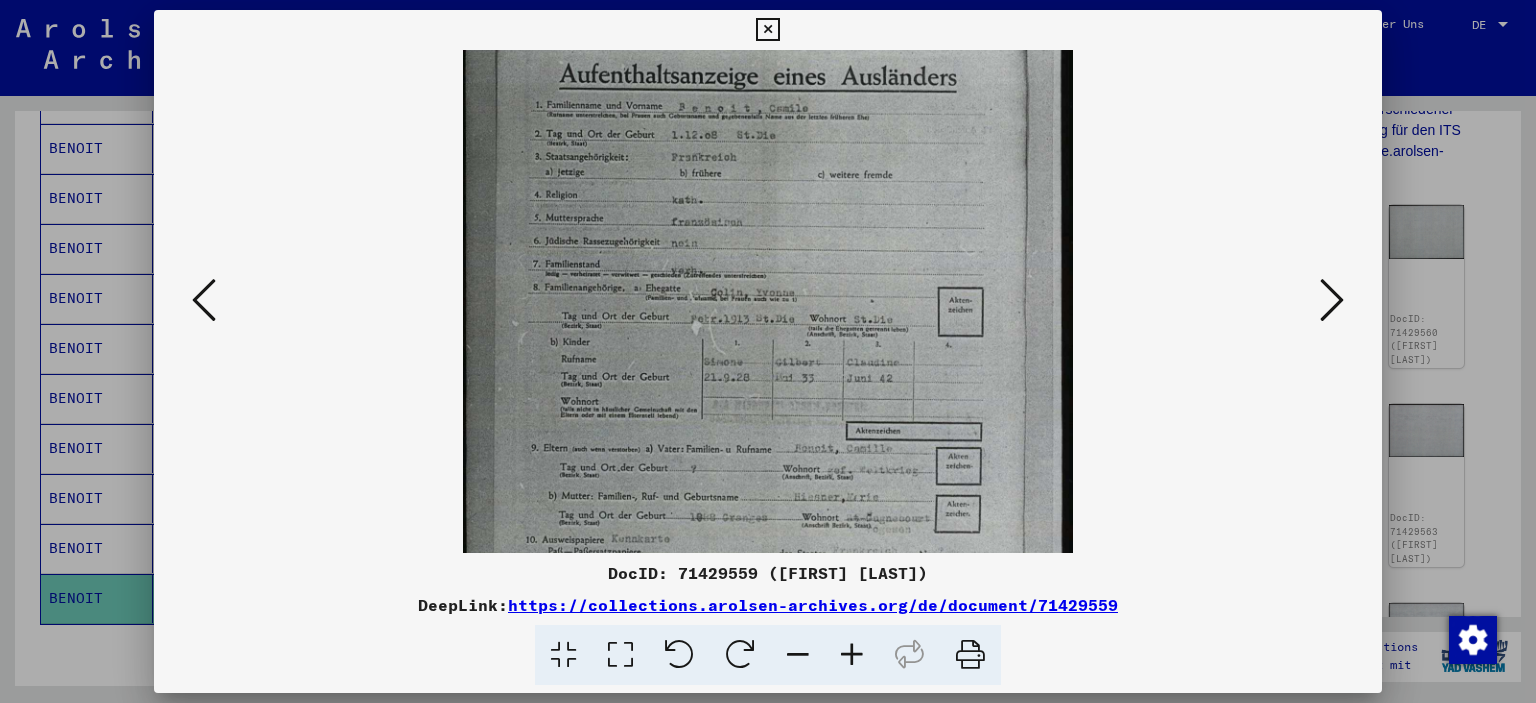 scroll, scrollTop: 89, scrollLeft: 0, axis: vertical 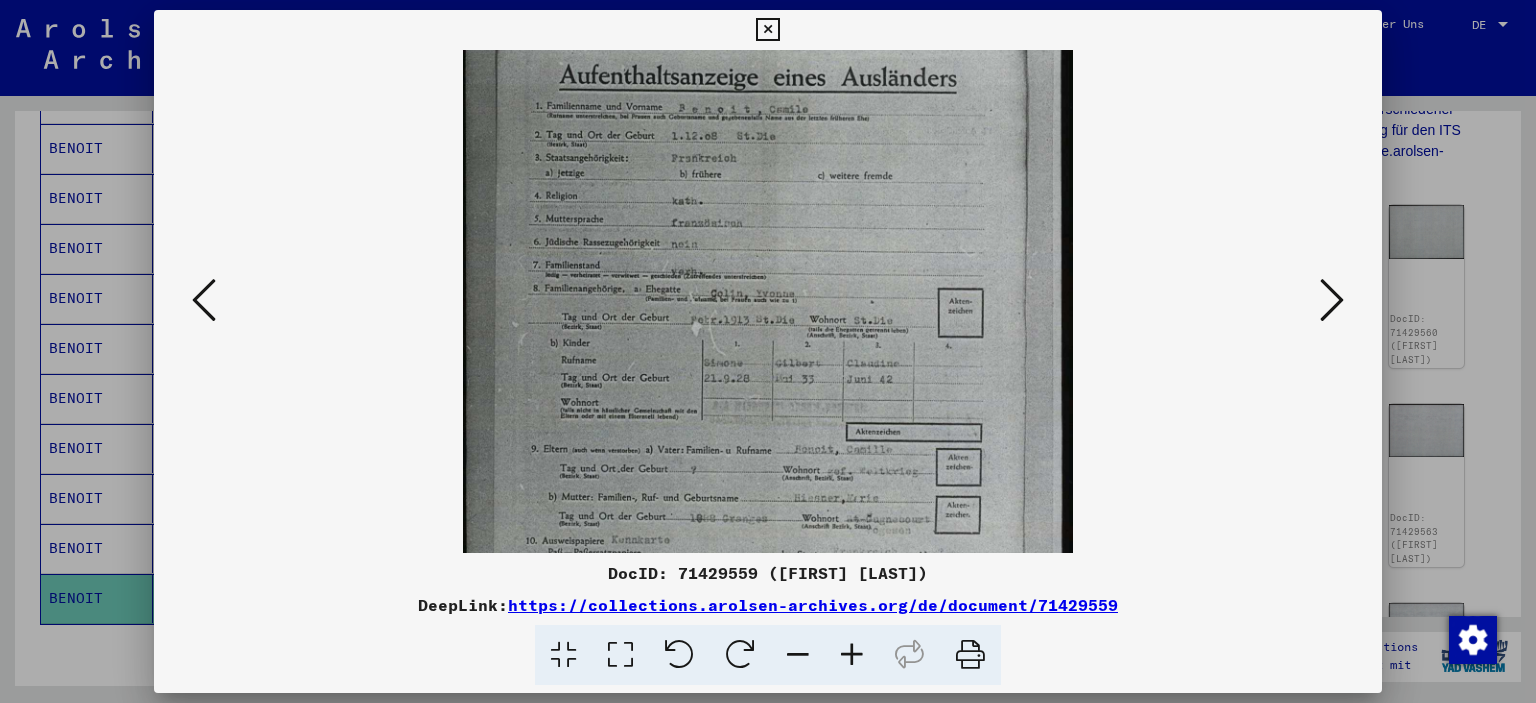 drag, startPoint x: 662, startPoint y: 137, endPoint x: 670, endPoint y: 219, distance: 82.38932 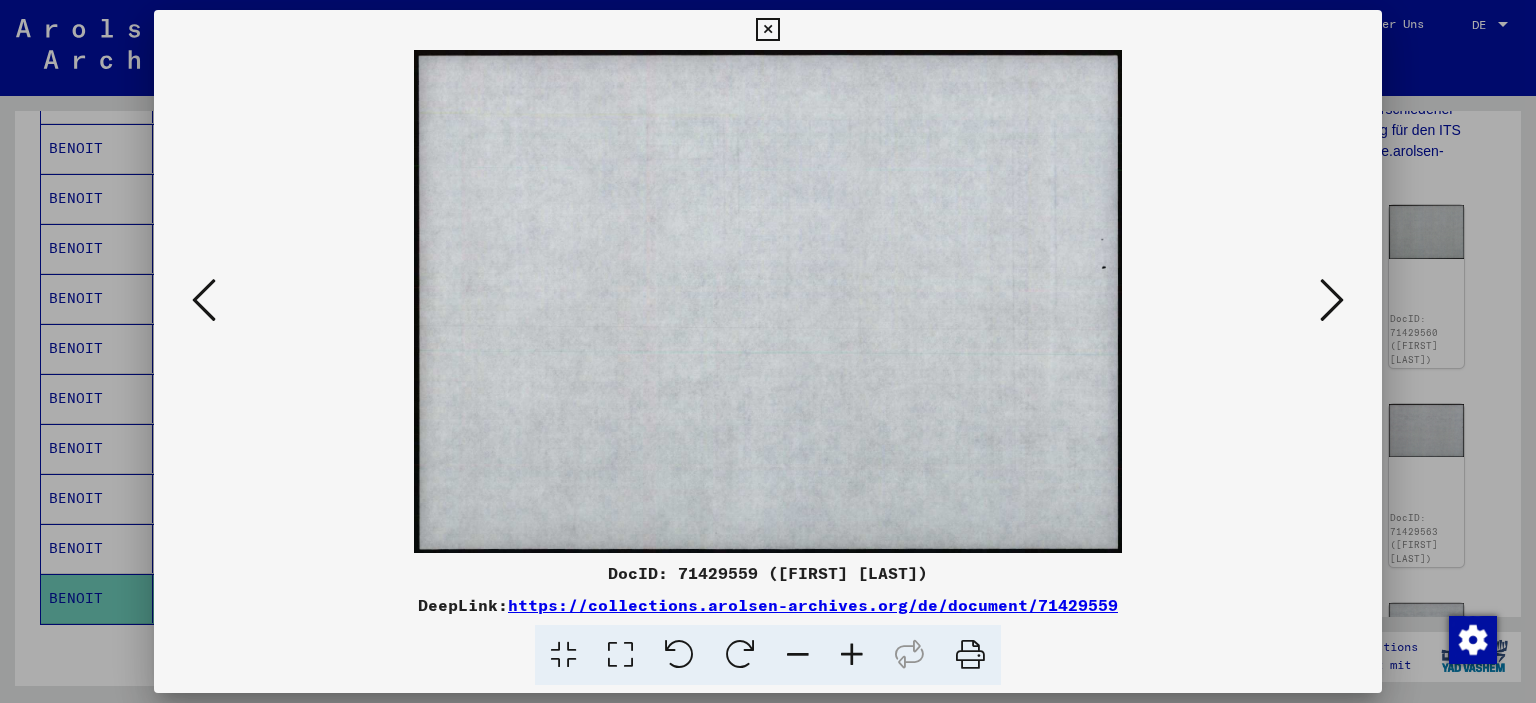 scroll, scrollTop: 0, scrollLeft: 0, axis: both 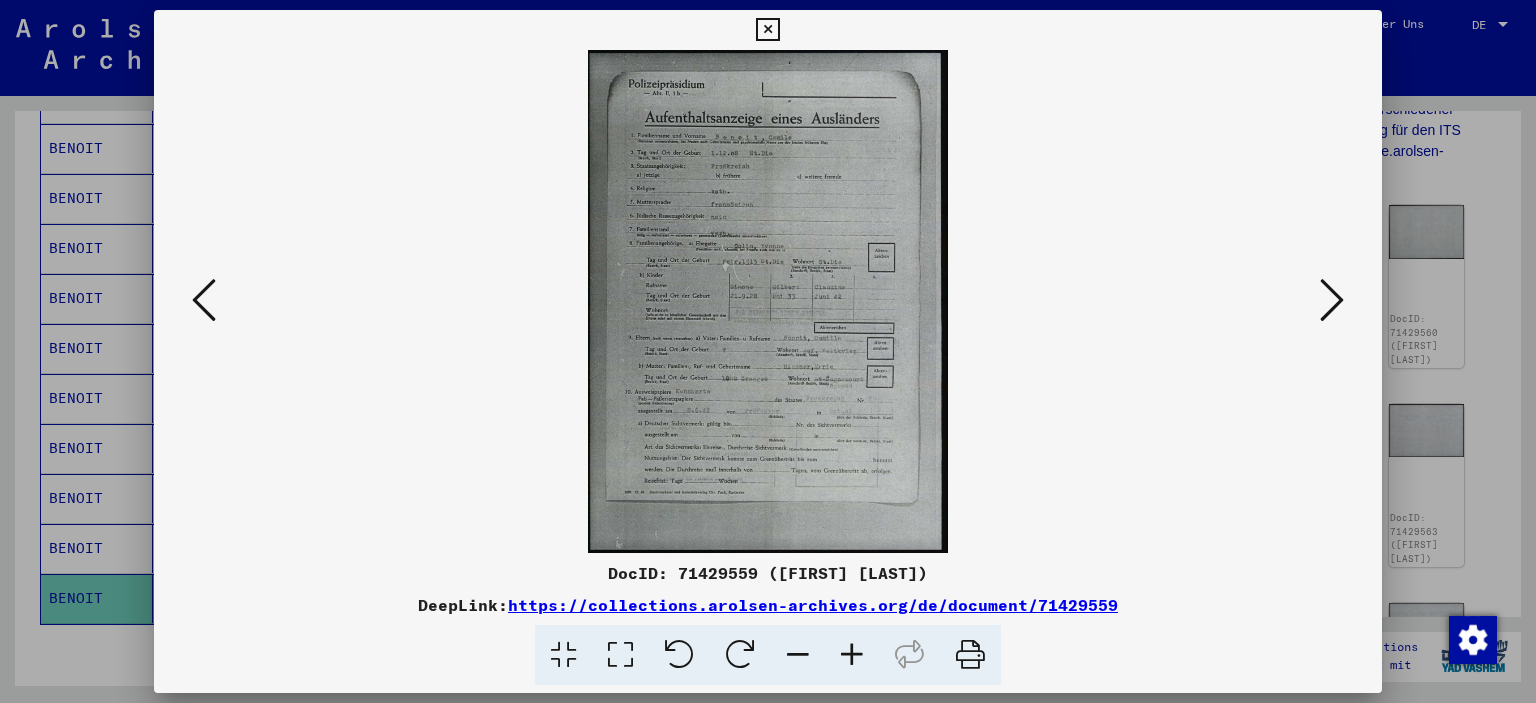 click at bounding box center [852, 655] 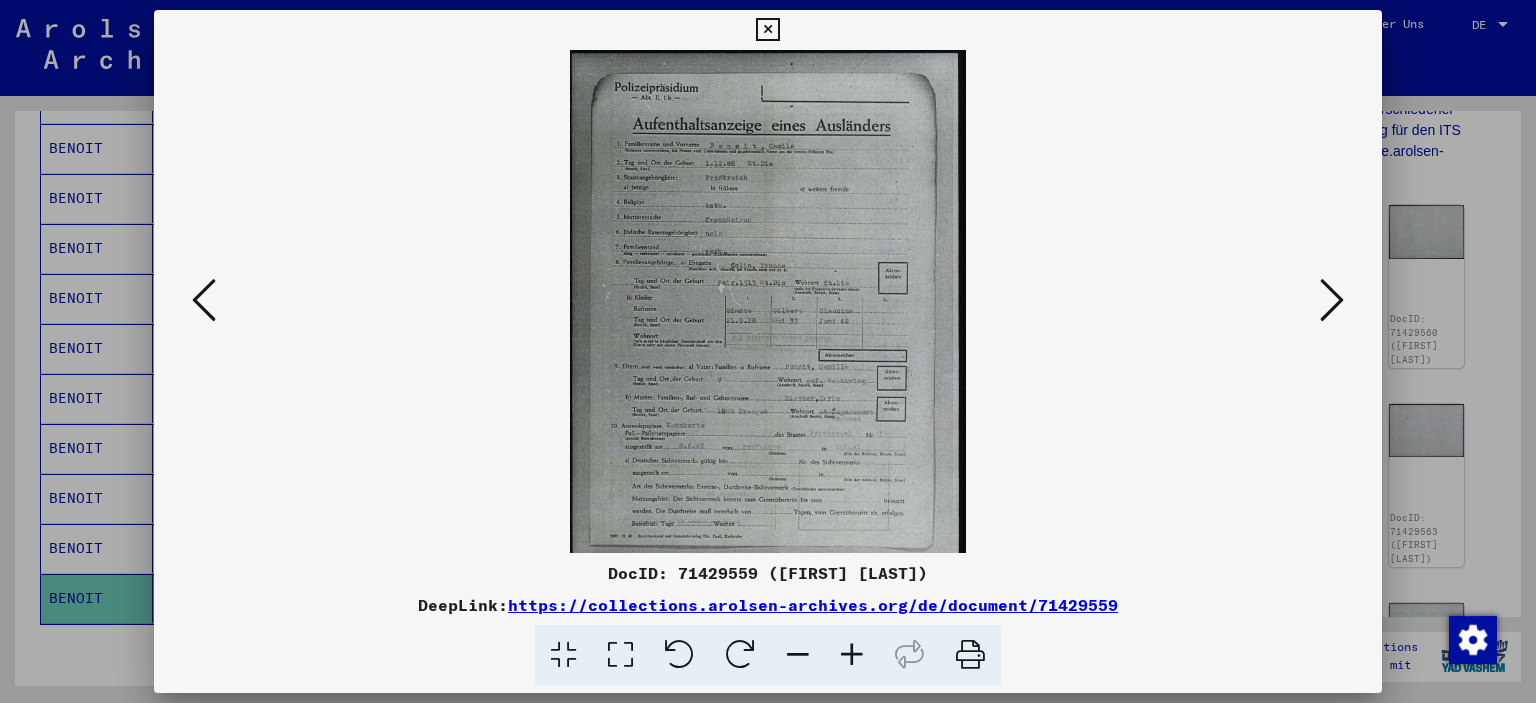click at bounding box center (852, 655) 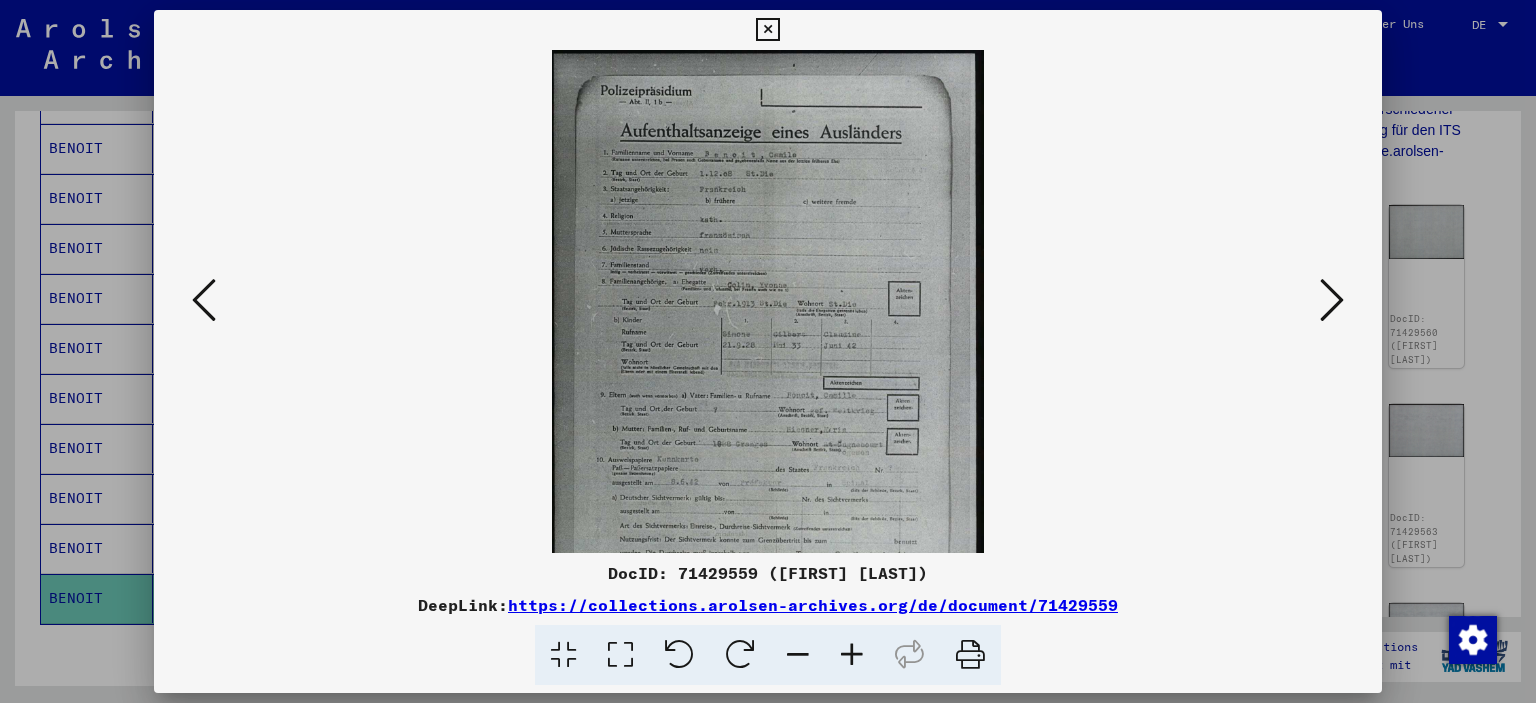 click at bounding box center (852, 655) 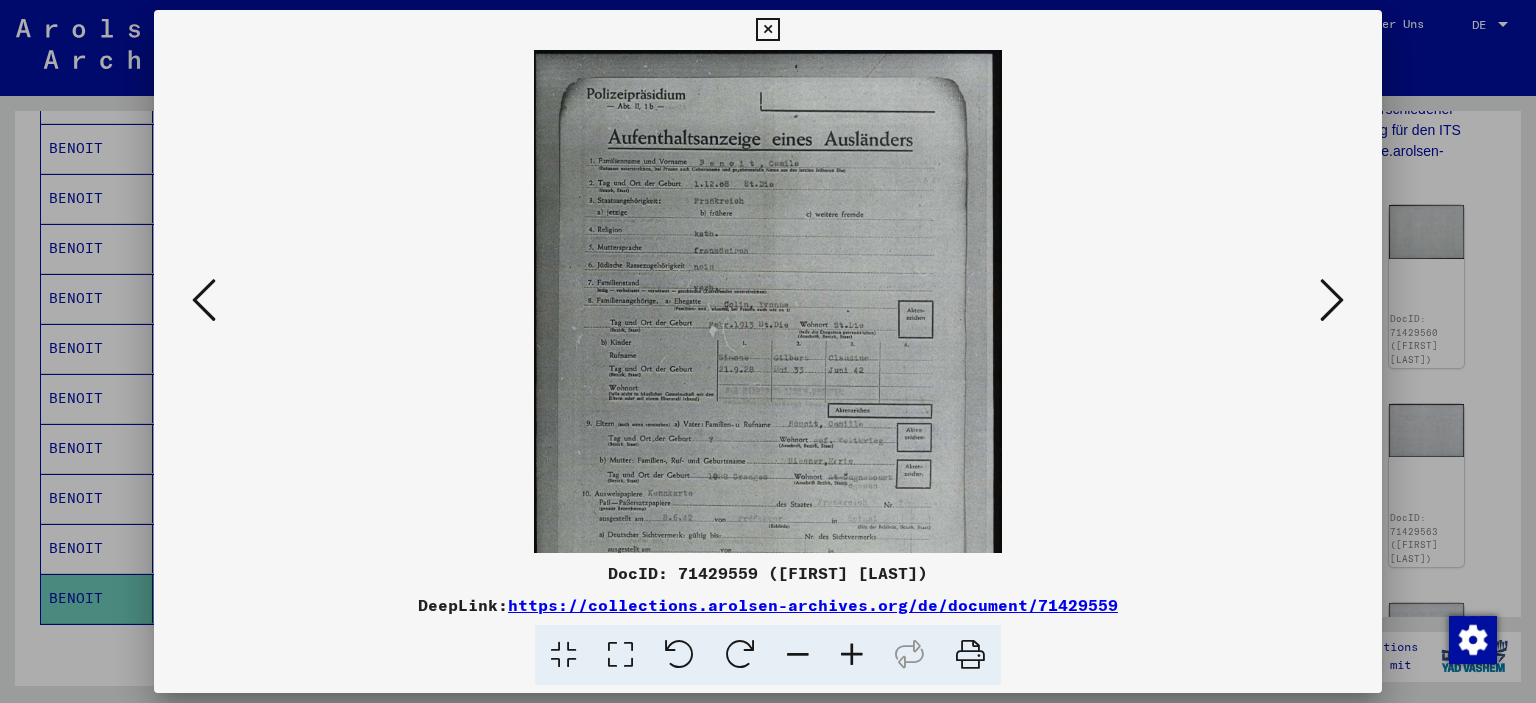 click at bounding box center (852, 655) 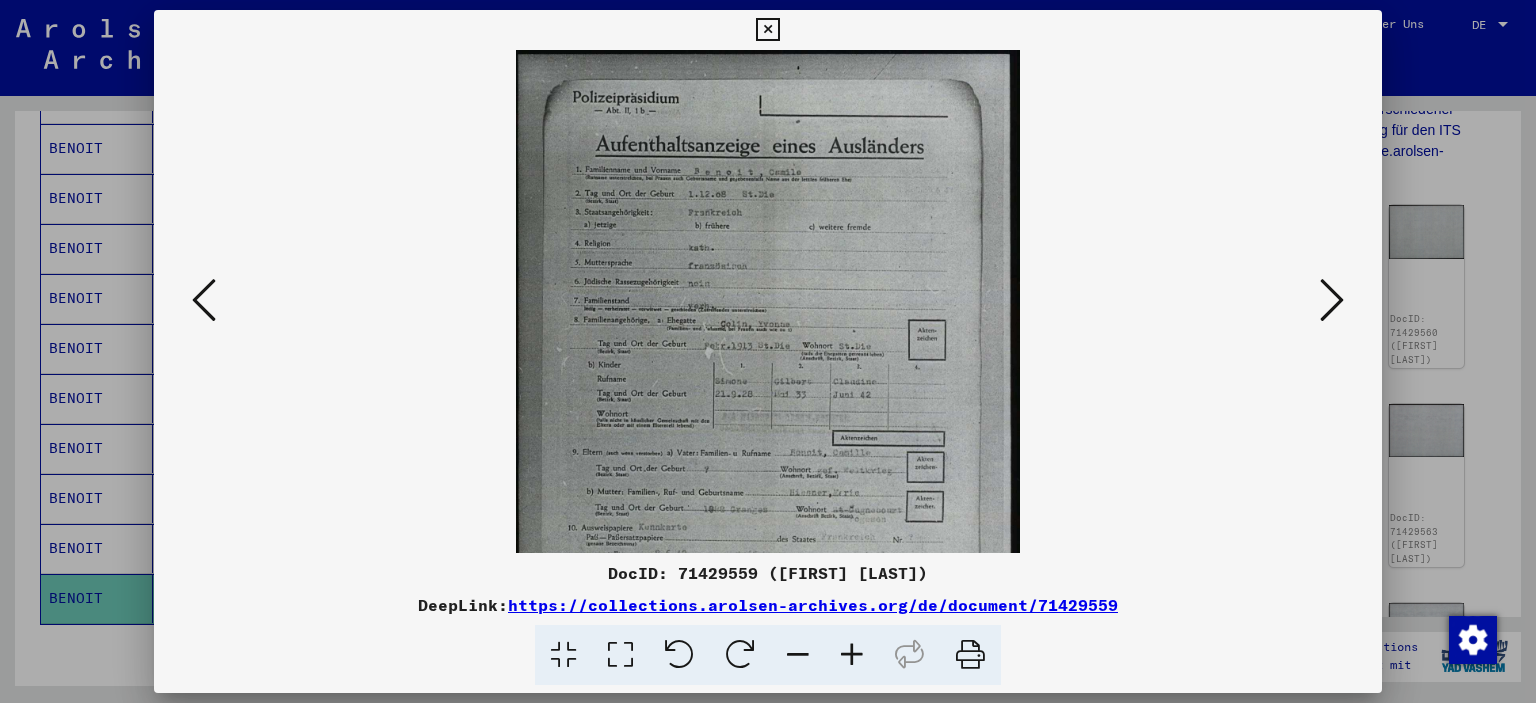 click at bounding box center [852, 655] 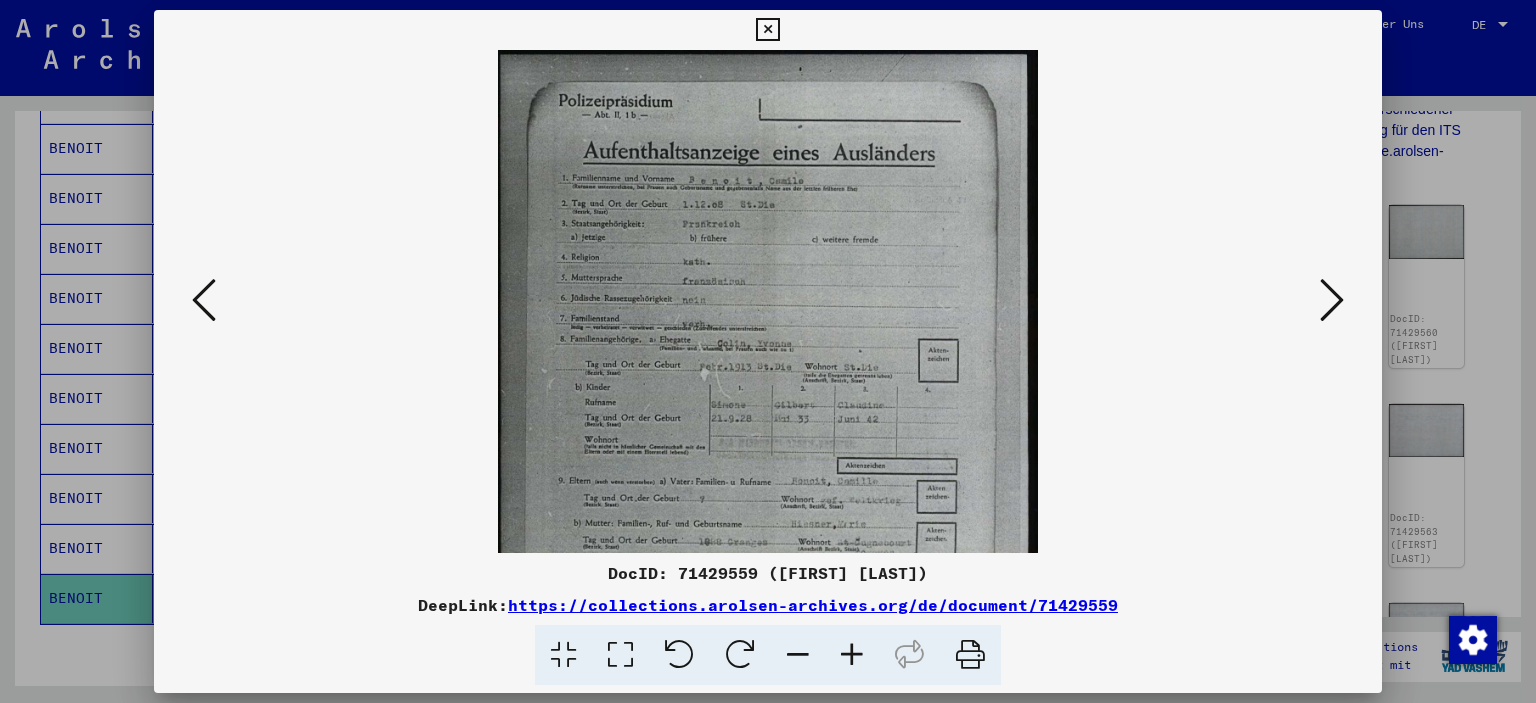click at bounding box center (852, 655) 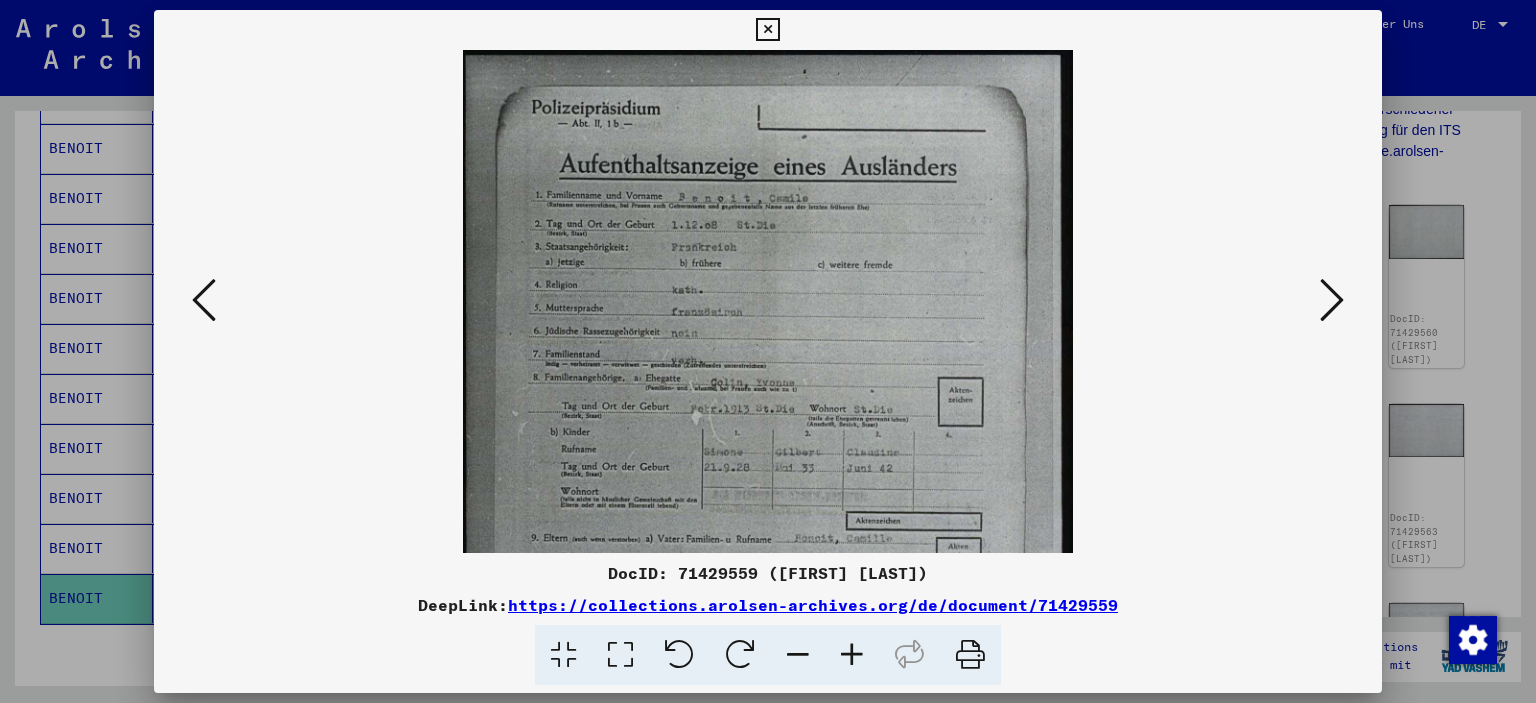 drag, startPoint x: 849, startPoint y: 654, endPoint x: 836, endPoint y: 650, distance: 13.601471 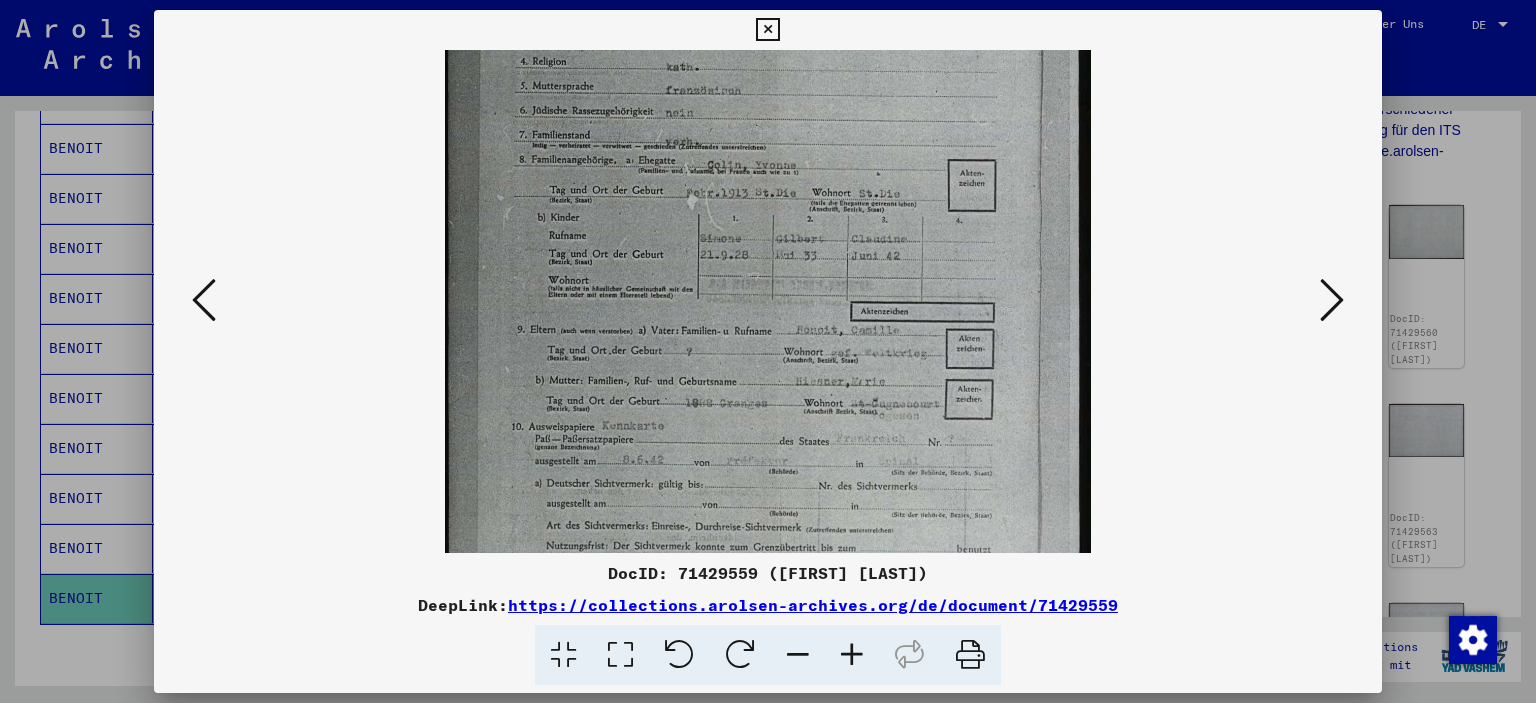 scroll, scrollTop: 263, scrollLeft: 0, axis: vertical 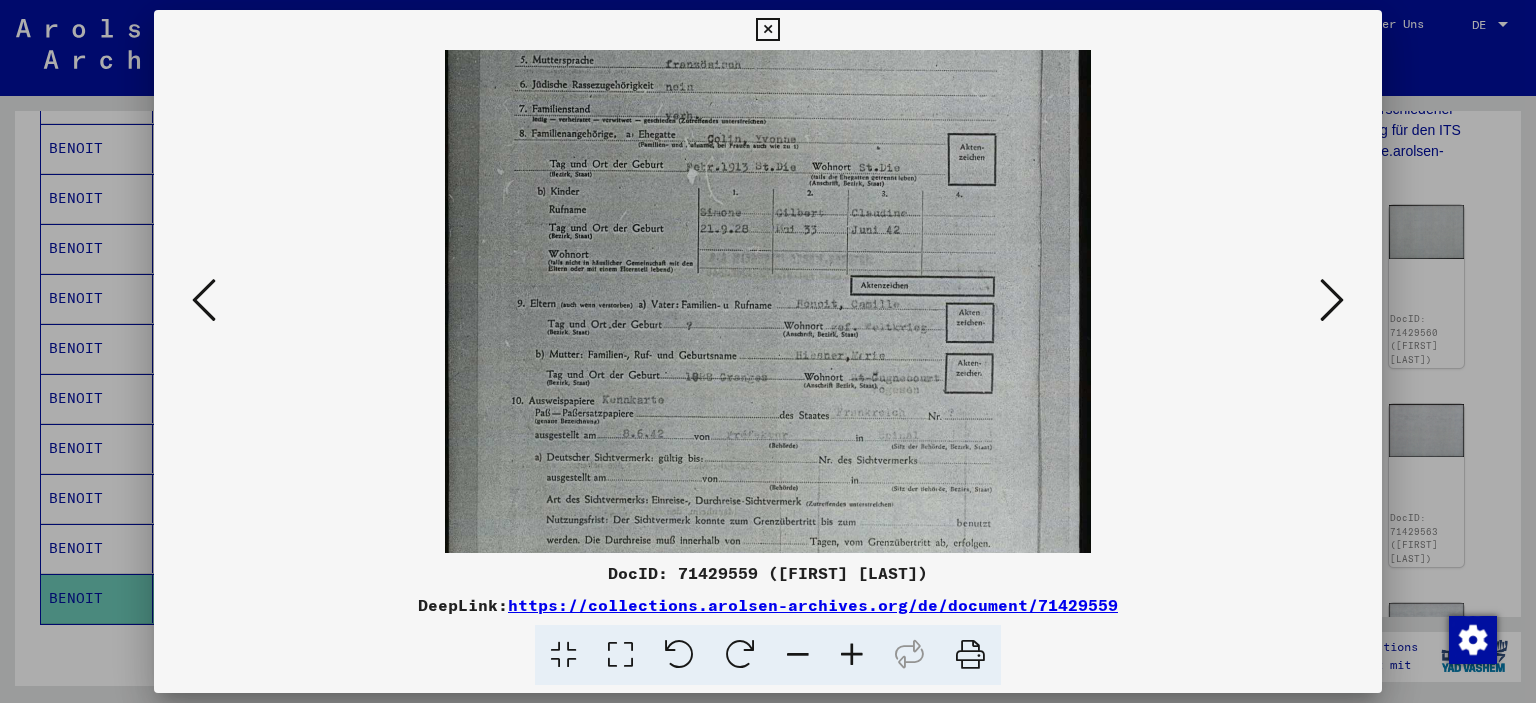 drag, startPoint x: 735, startPoint y: 422, endPoint x: 732, endPoint y: 161, distance: 261.01724 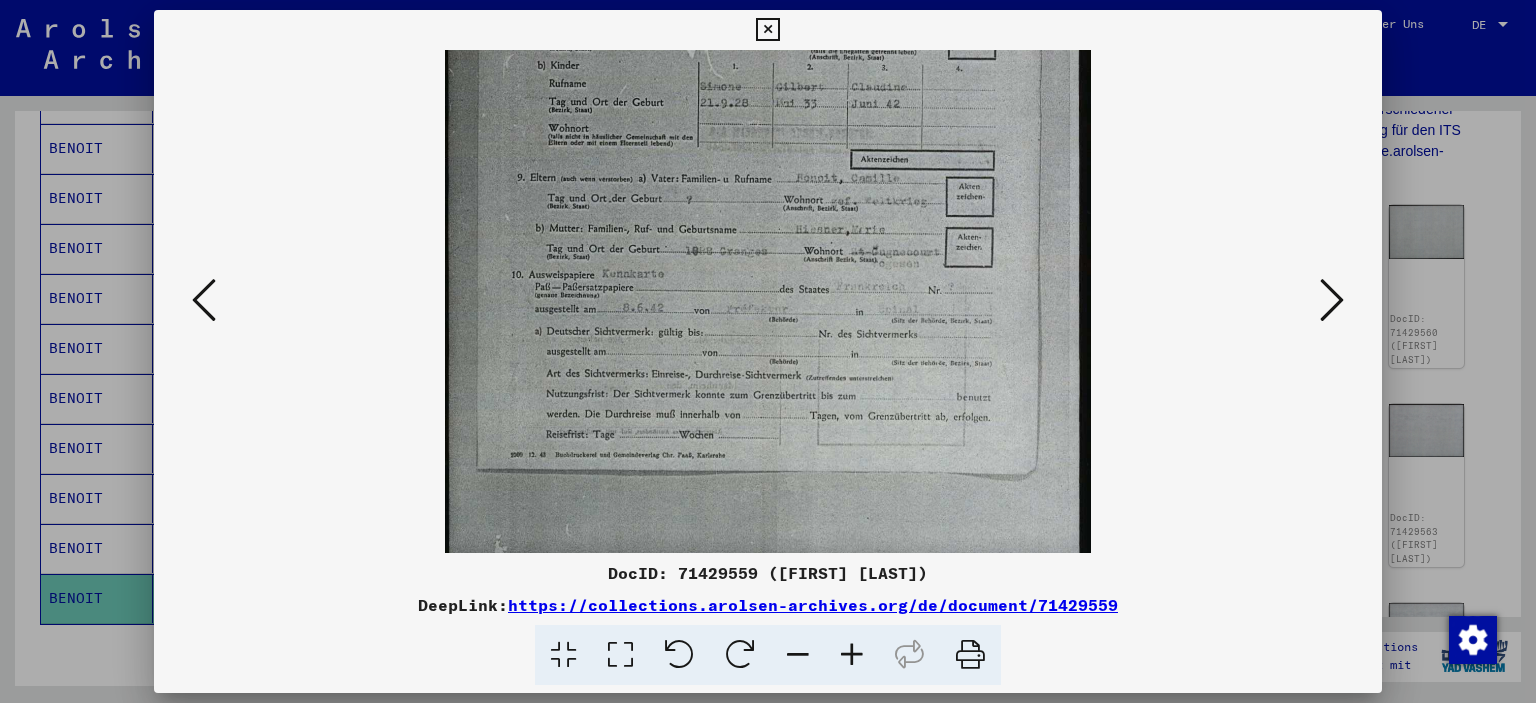 scroll, scrollTop: 400, scrollLeft: 0, axis: vertical 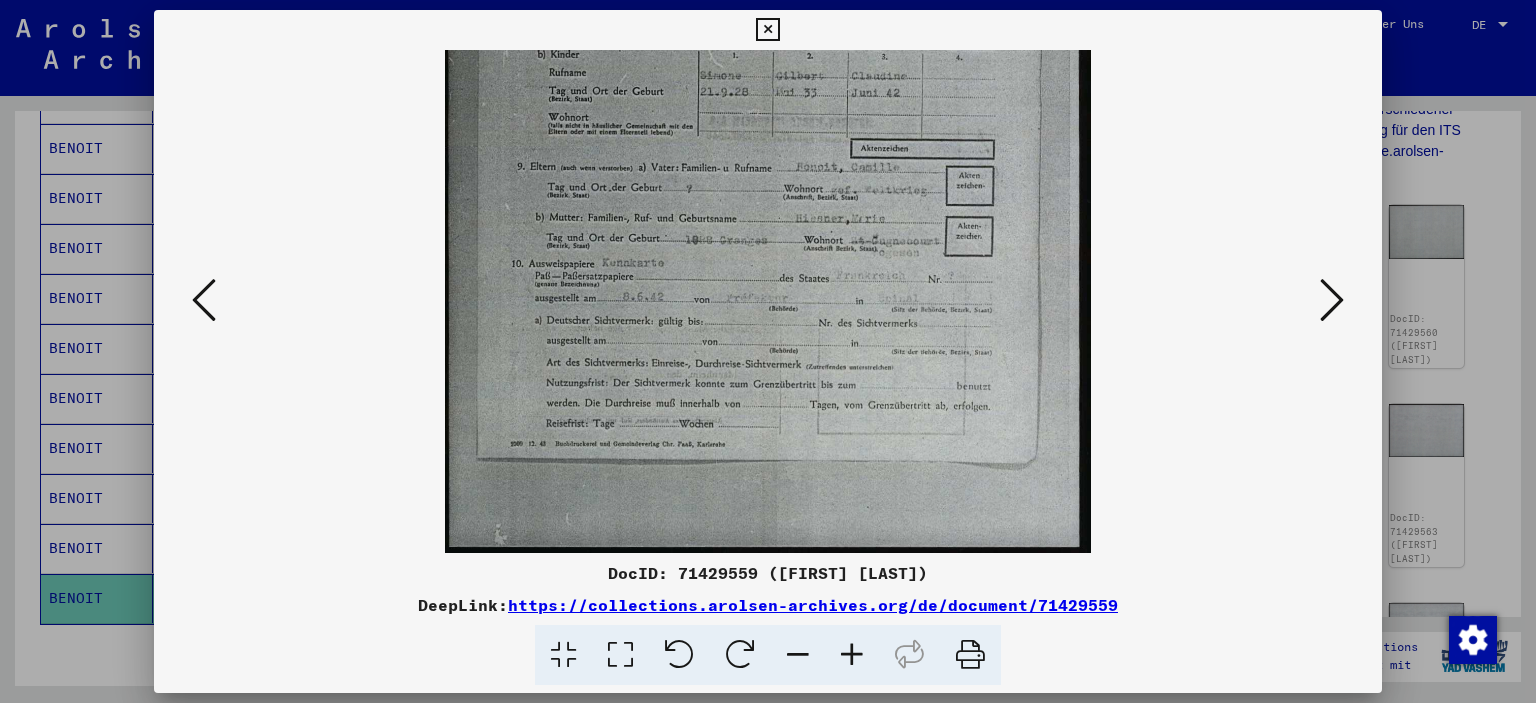 drag, startPoint x: 758, startPoint y: 343, endPoint x: 744, endPoint y: 174, distance: 169.57889 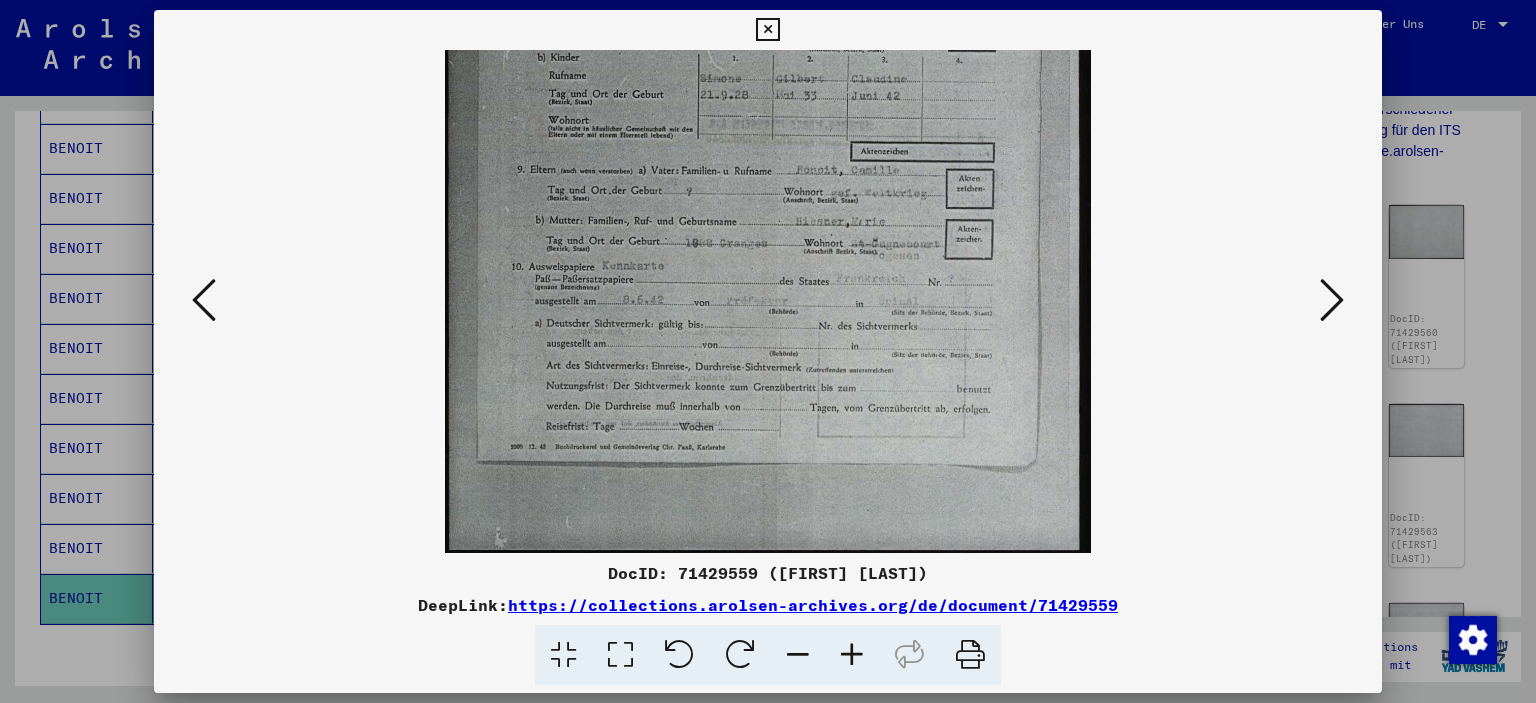 scroll, scrollTop: 390, scrollLeft: 0, axis: vertical 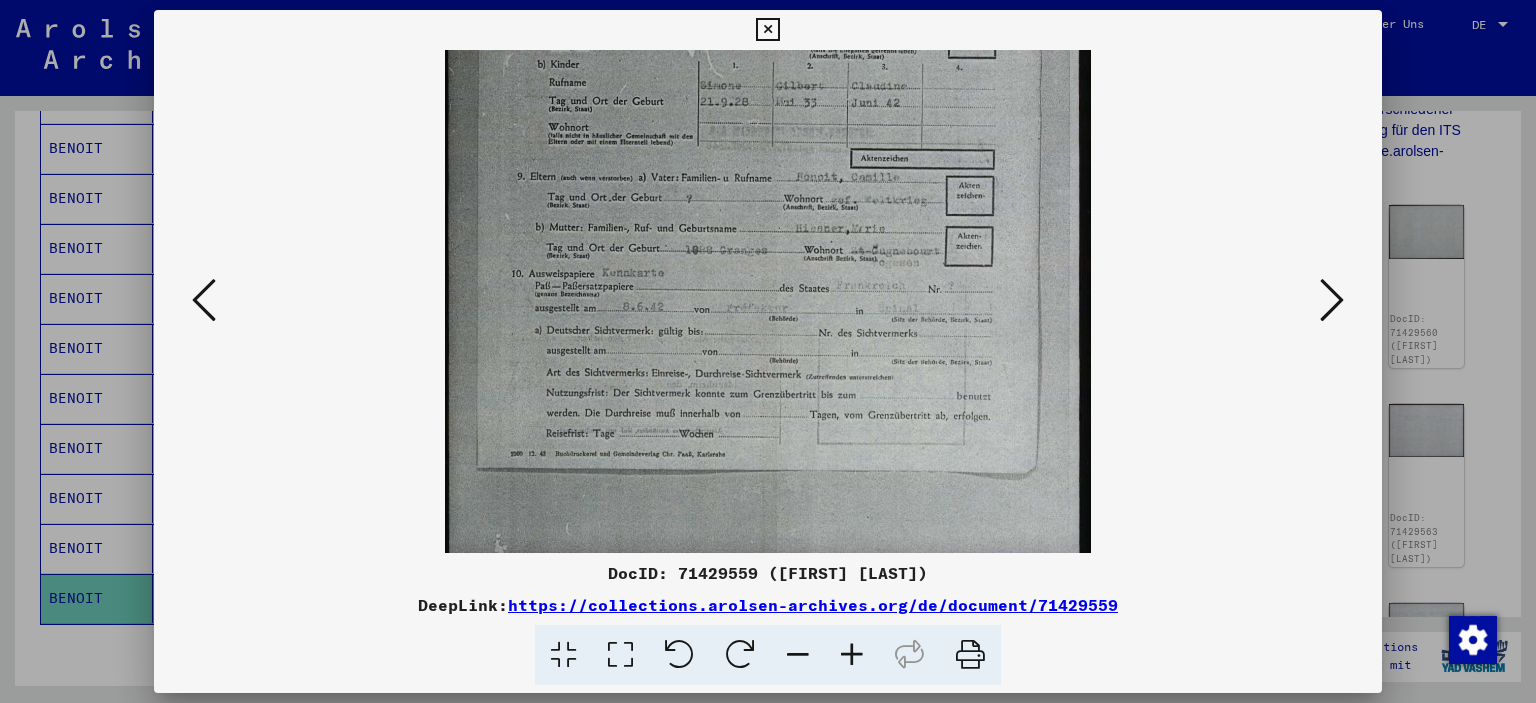 drag, startPoint x: 699, startPoint y: 181, endPoint x: 701, endPoint y: 192, distance: 11.18034 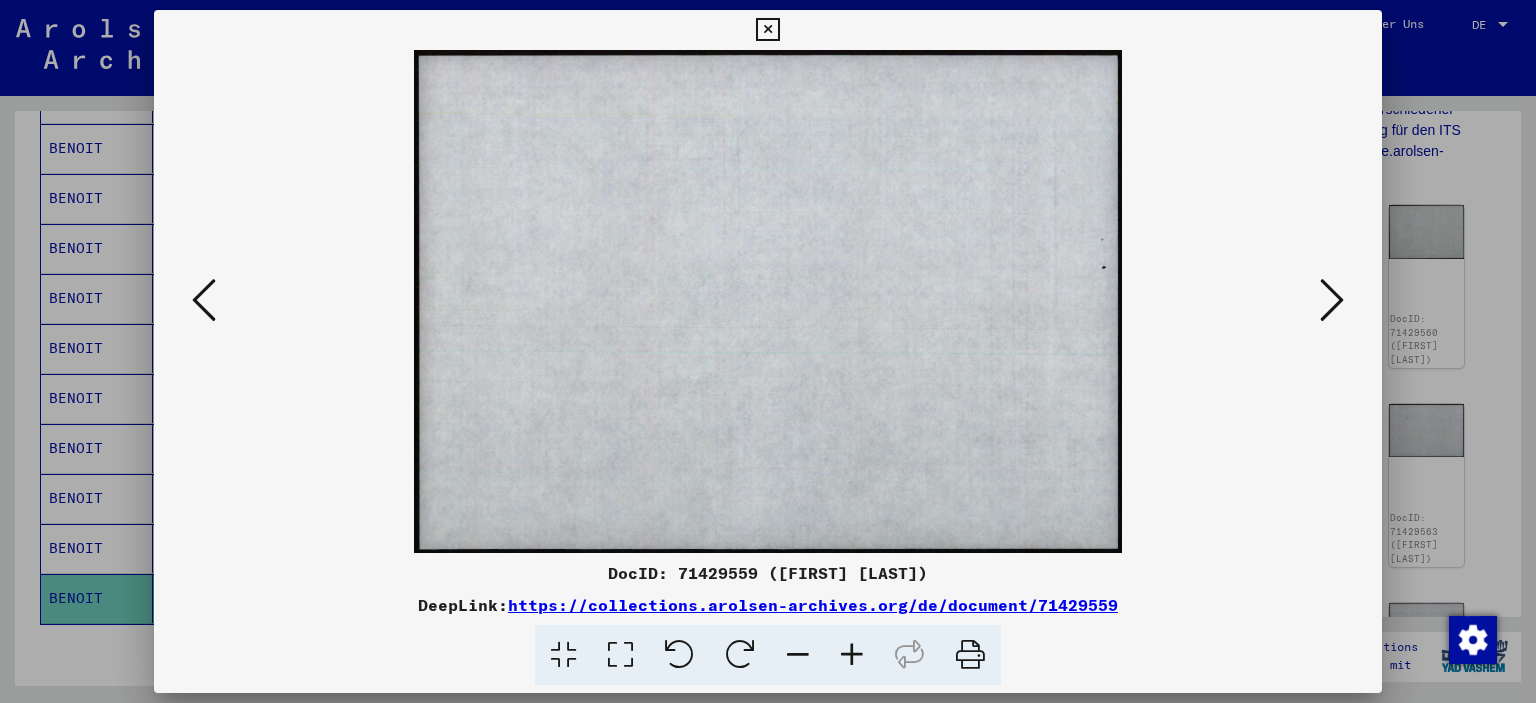 scroll, scrollTop: 0, scrollLeft: 0, axis: both 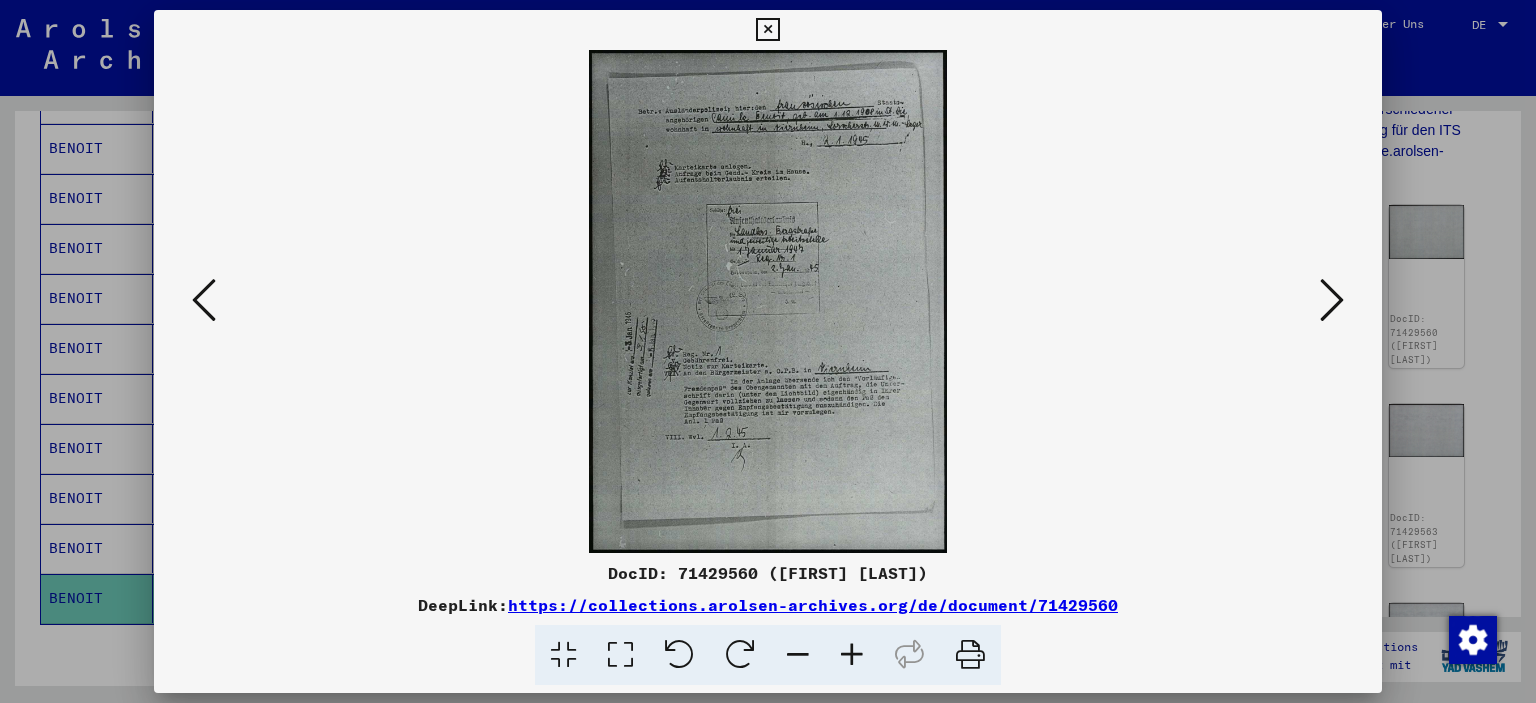 click at bounding box center [1332, 300] 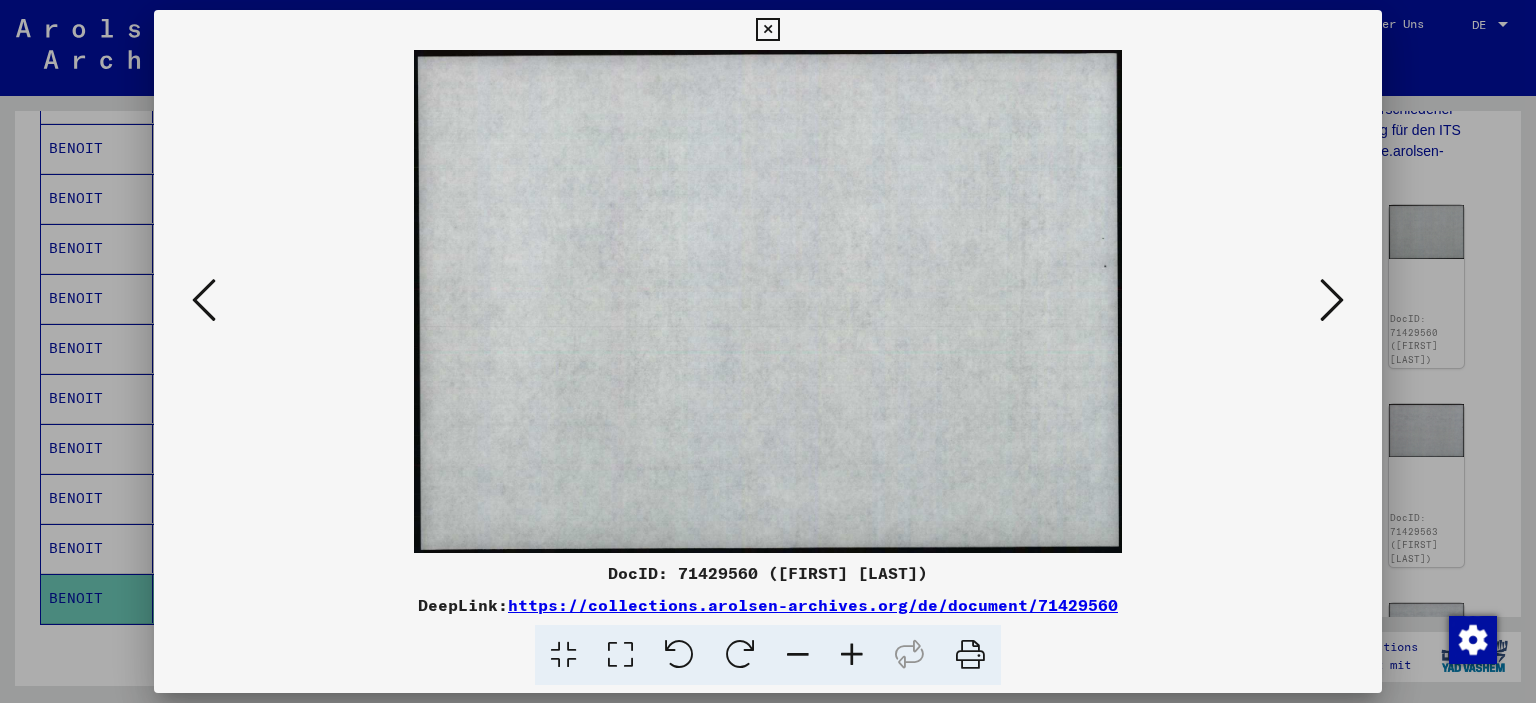 click at bounding box center (1332, 300) 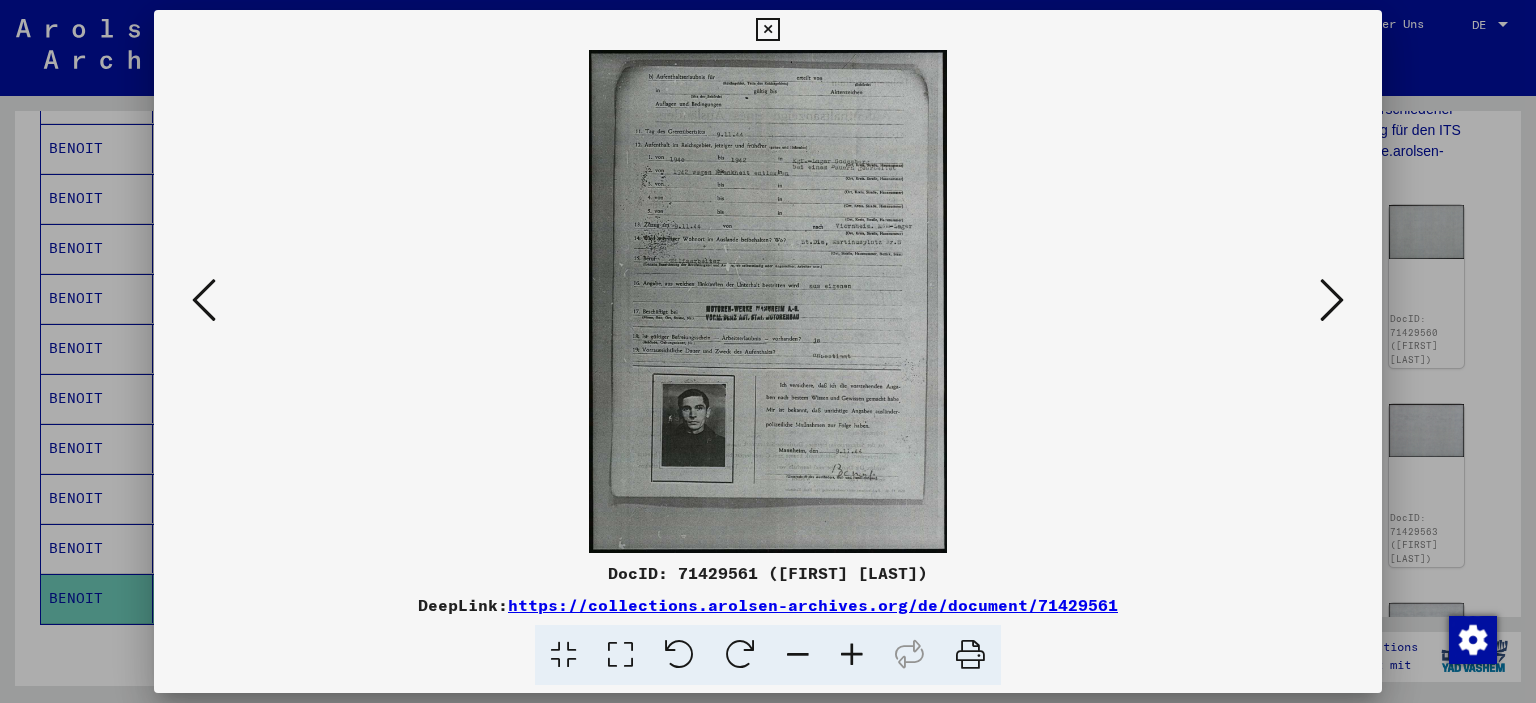 click at bounding box center (852, 655) 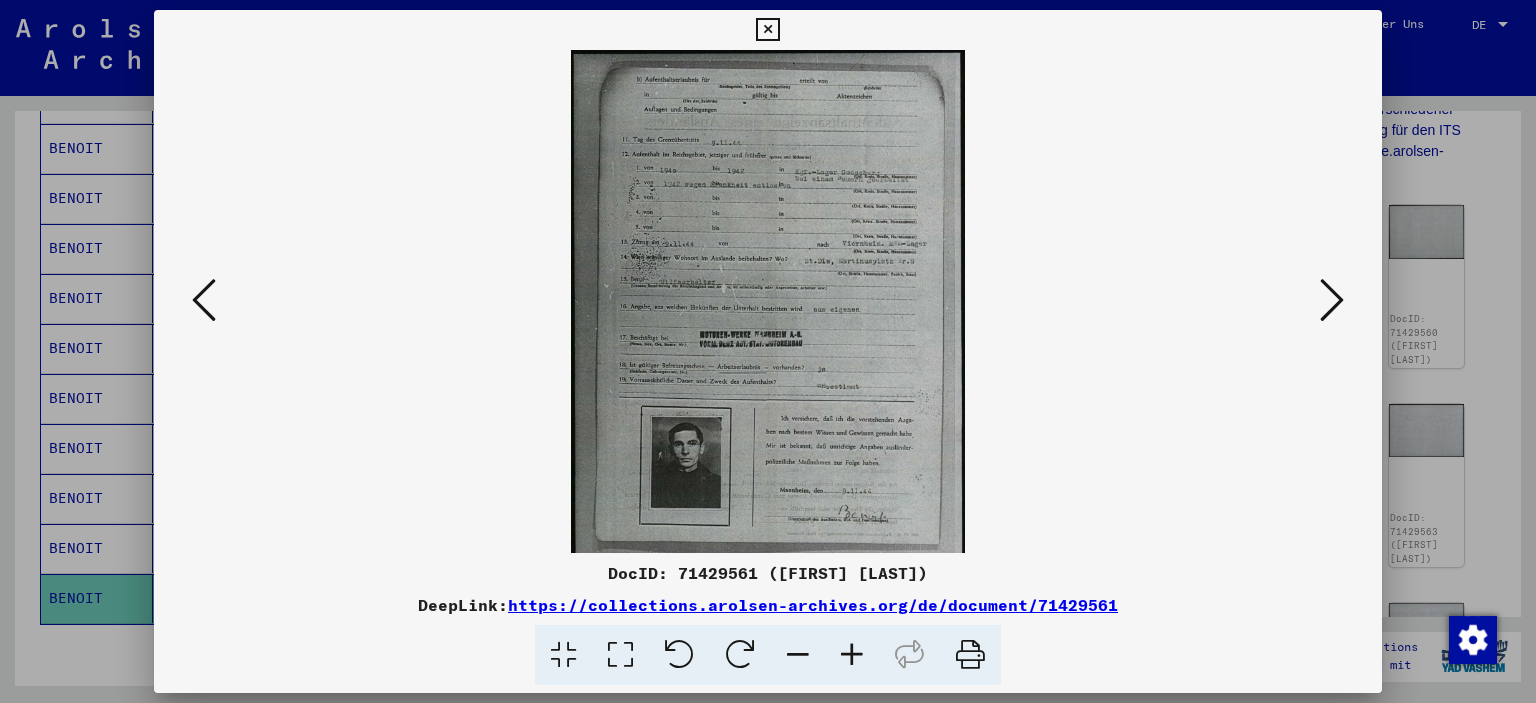 click at bounding box center (852, 655) 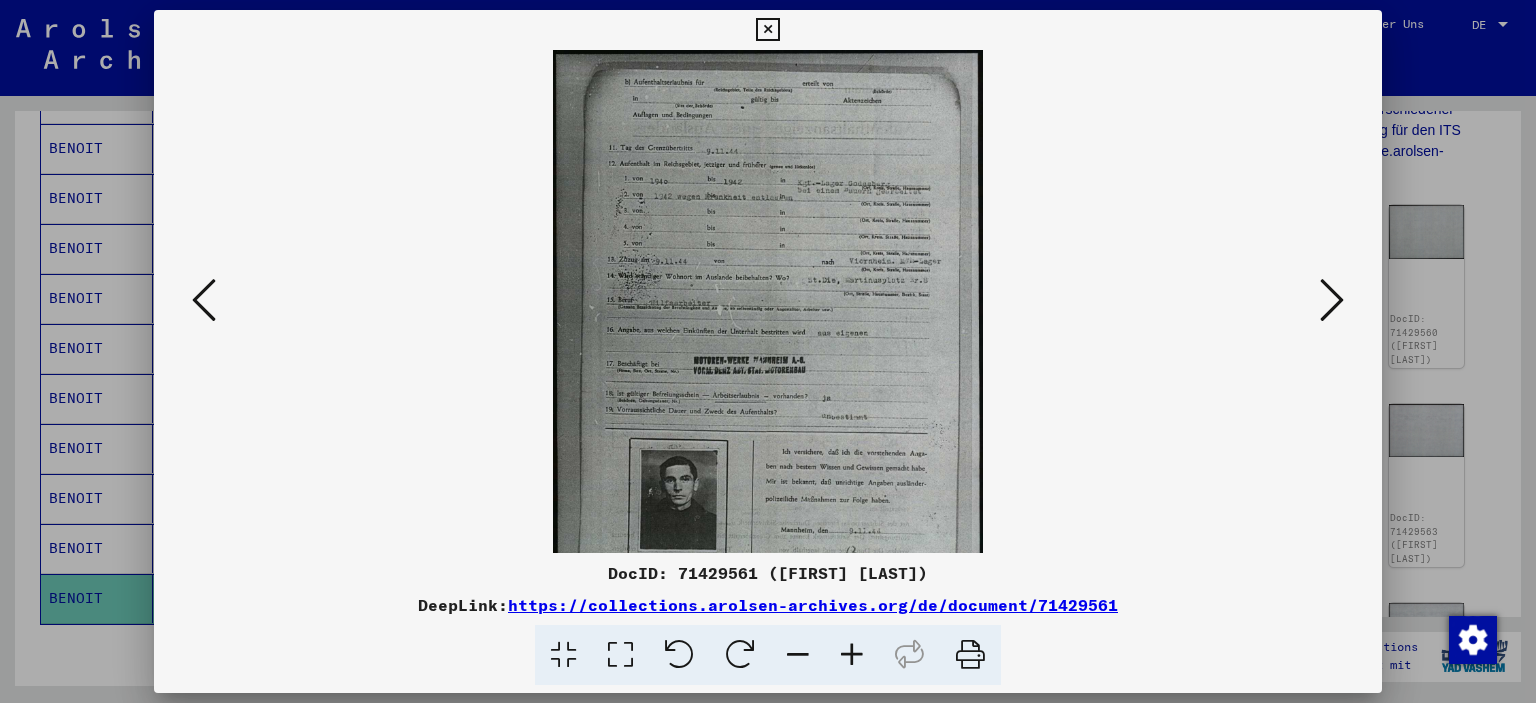 click at bounding box center (852, 655) 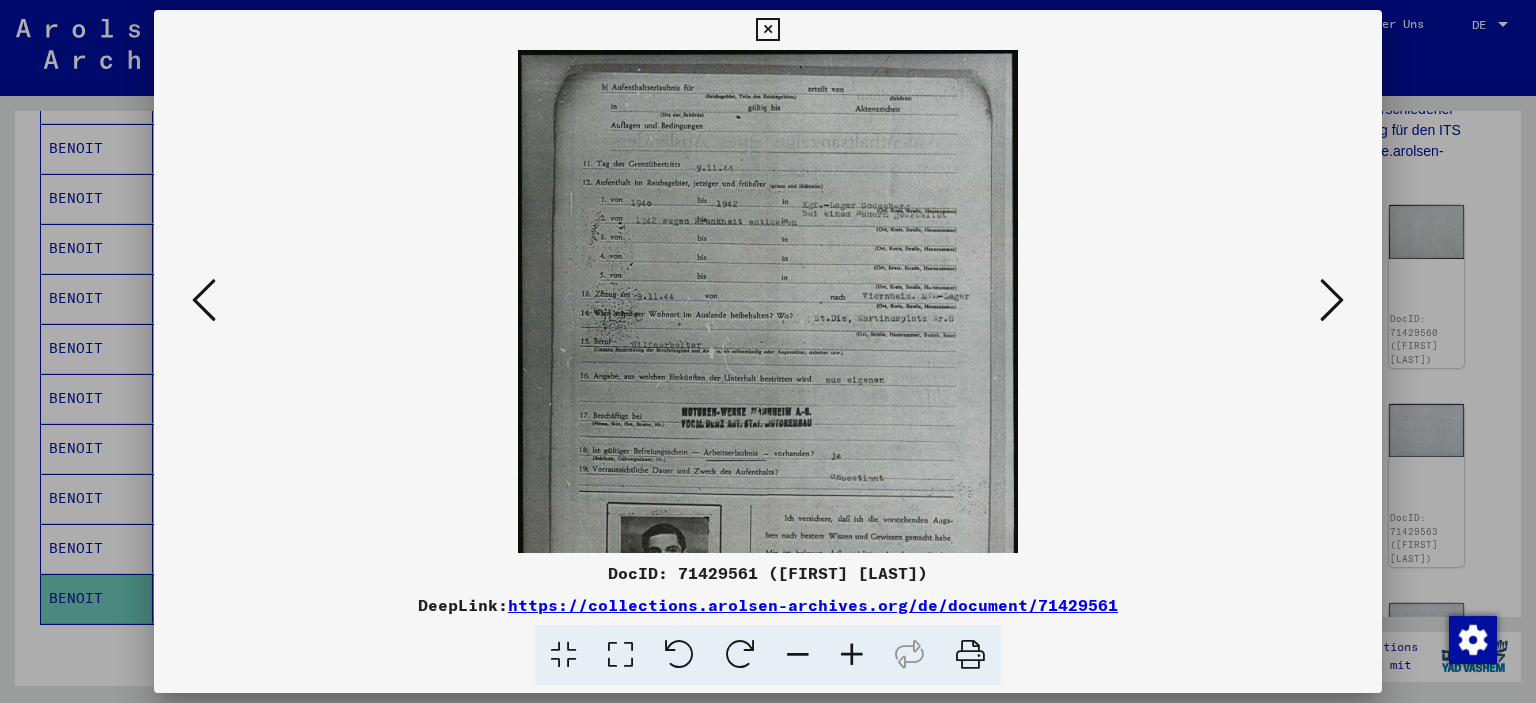 click at bounding box center [852, 655] 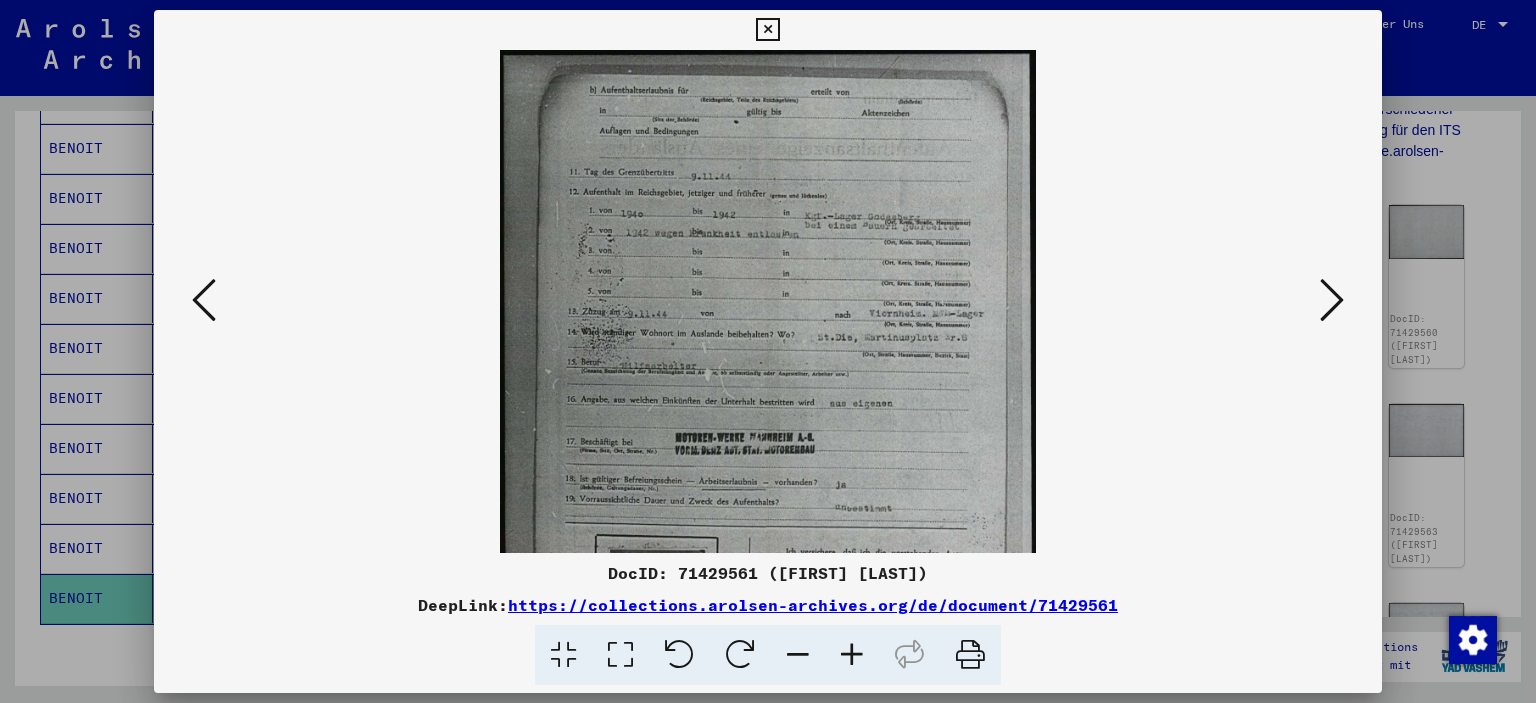 click at bounding box center [852, 655] 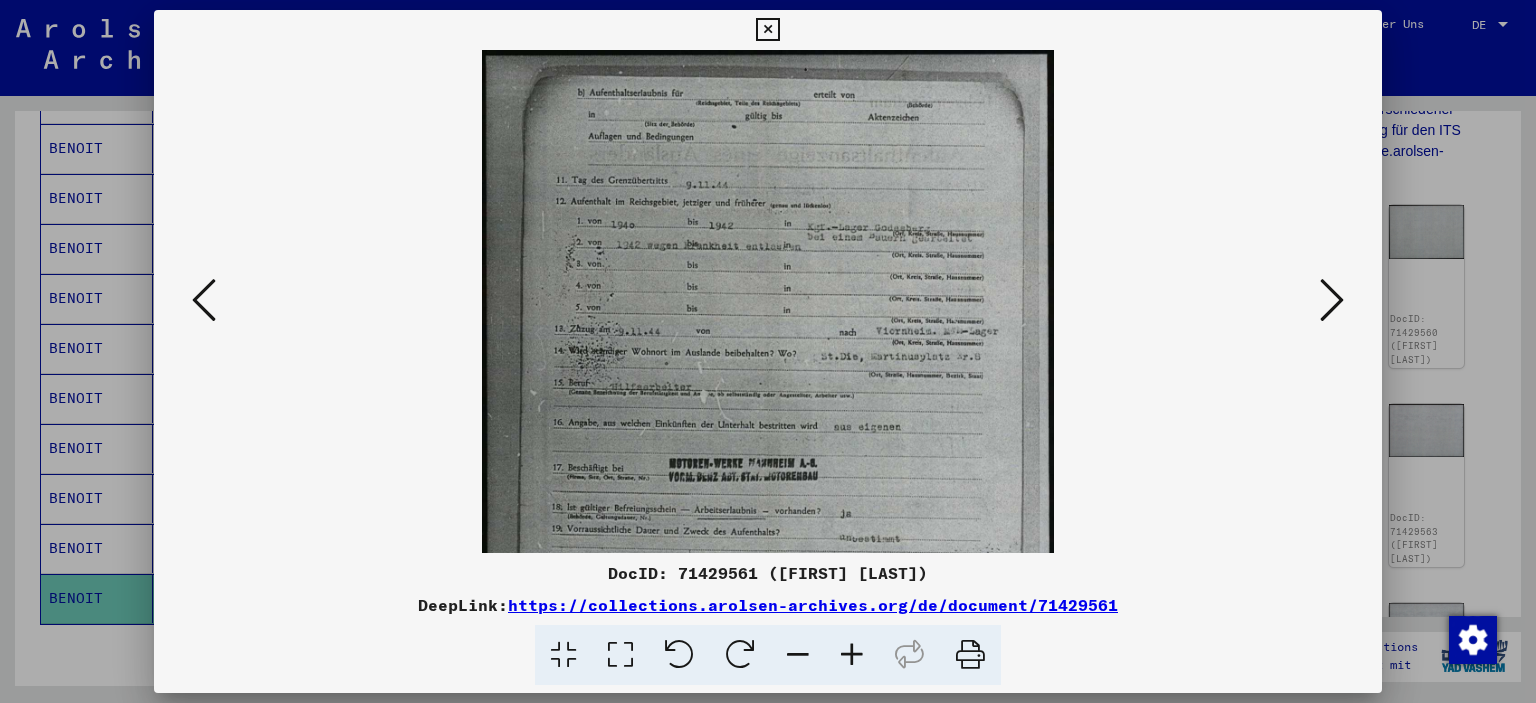 click at bounding box center (852, 655) 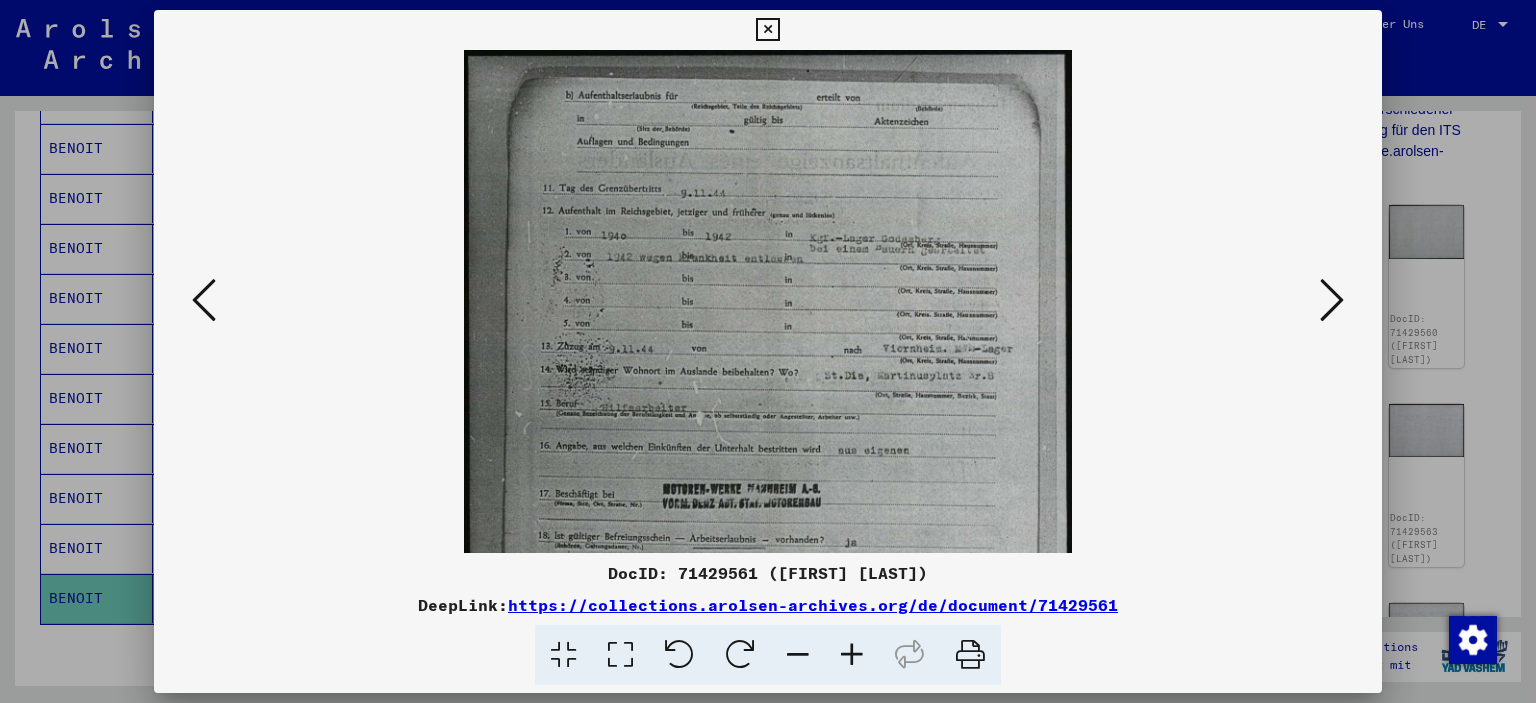 click at bounding box center [852, 655] 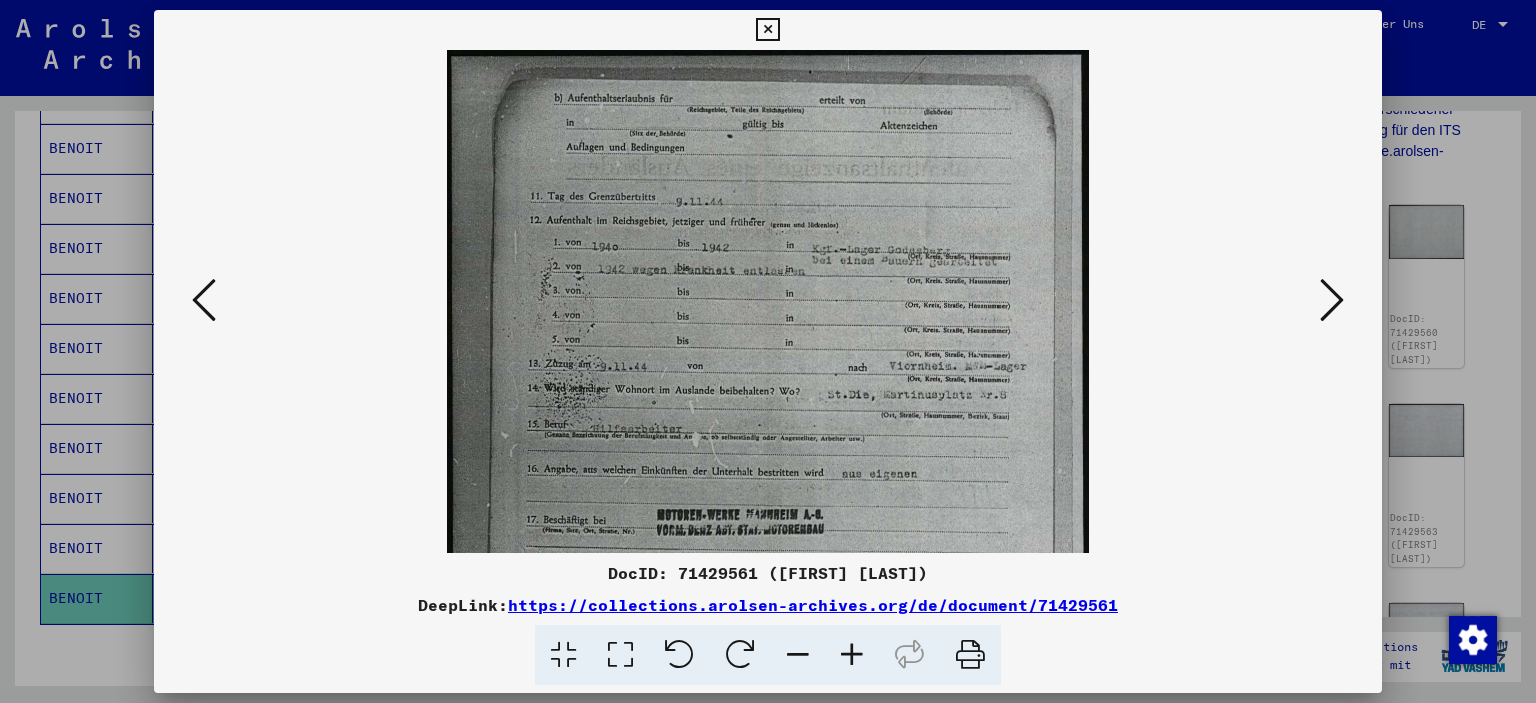 click at bounding box center (852, 655) 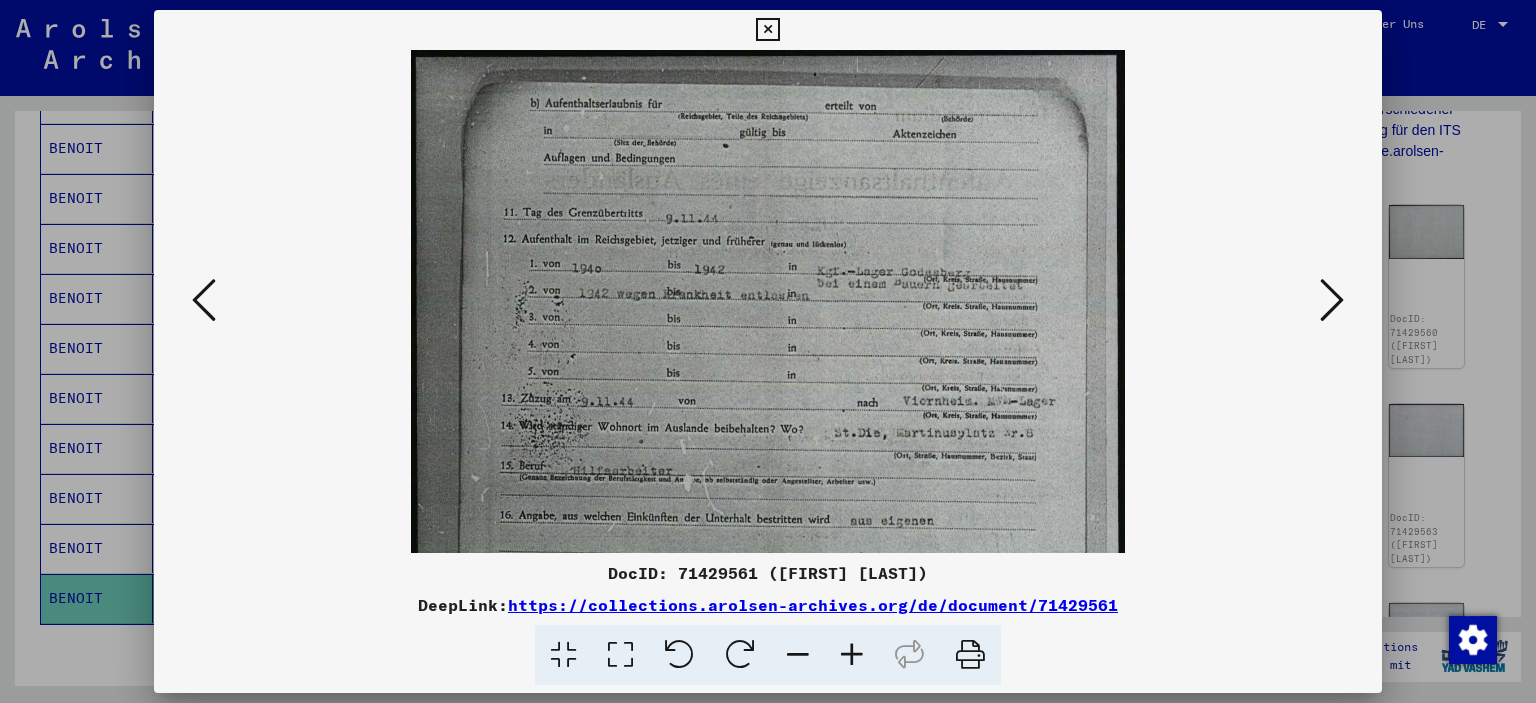 click at bounding box center (852, 655) 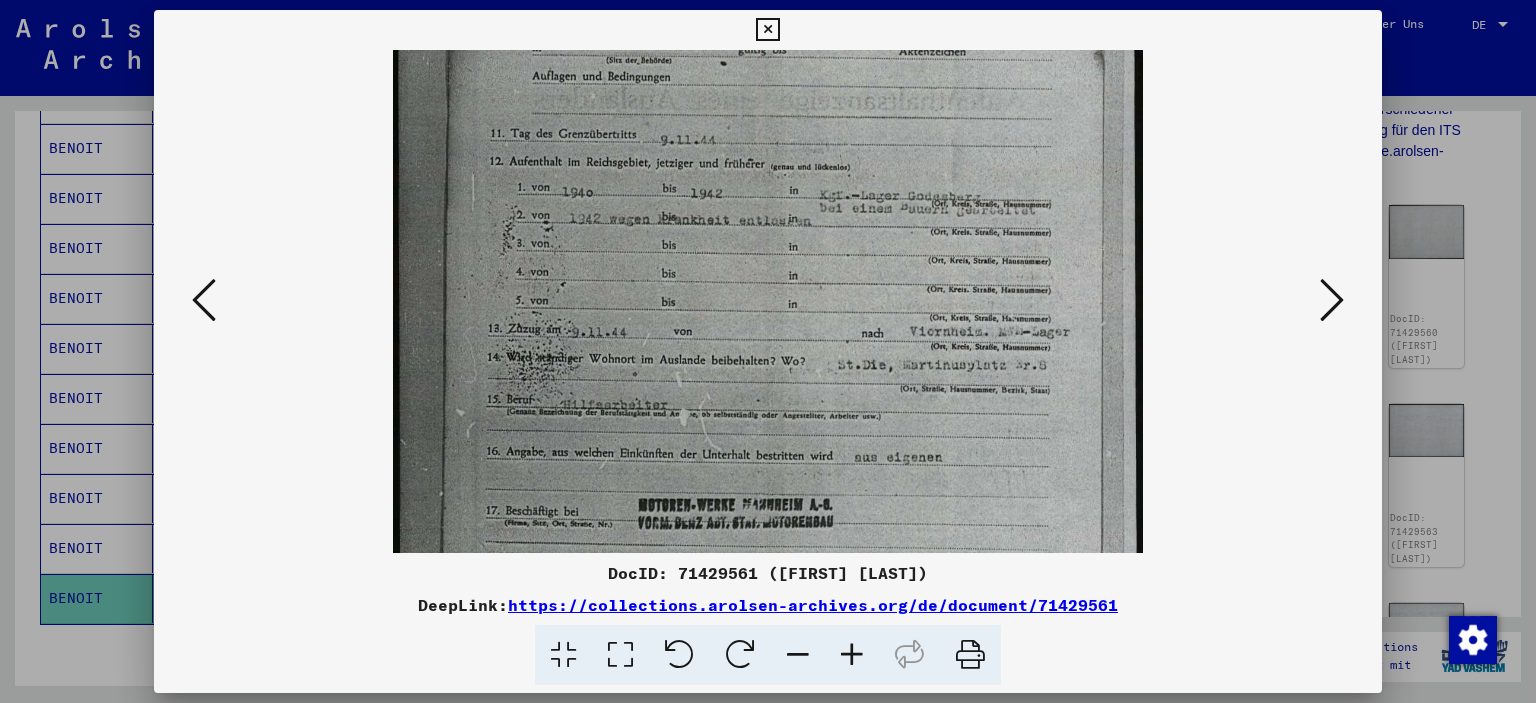 scroll, scrollTop: 175, scrollLeft: 0, axis: vertical 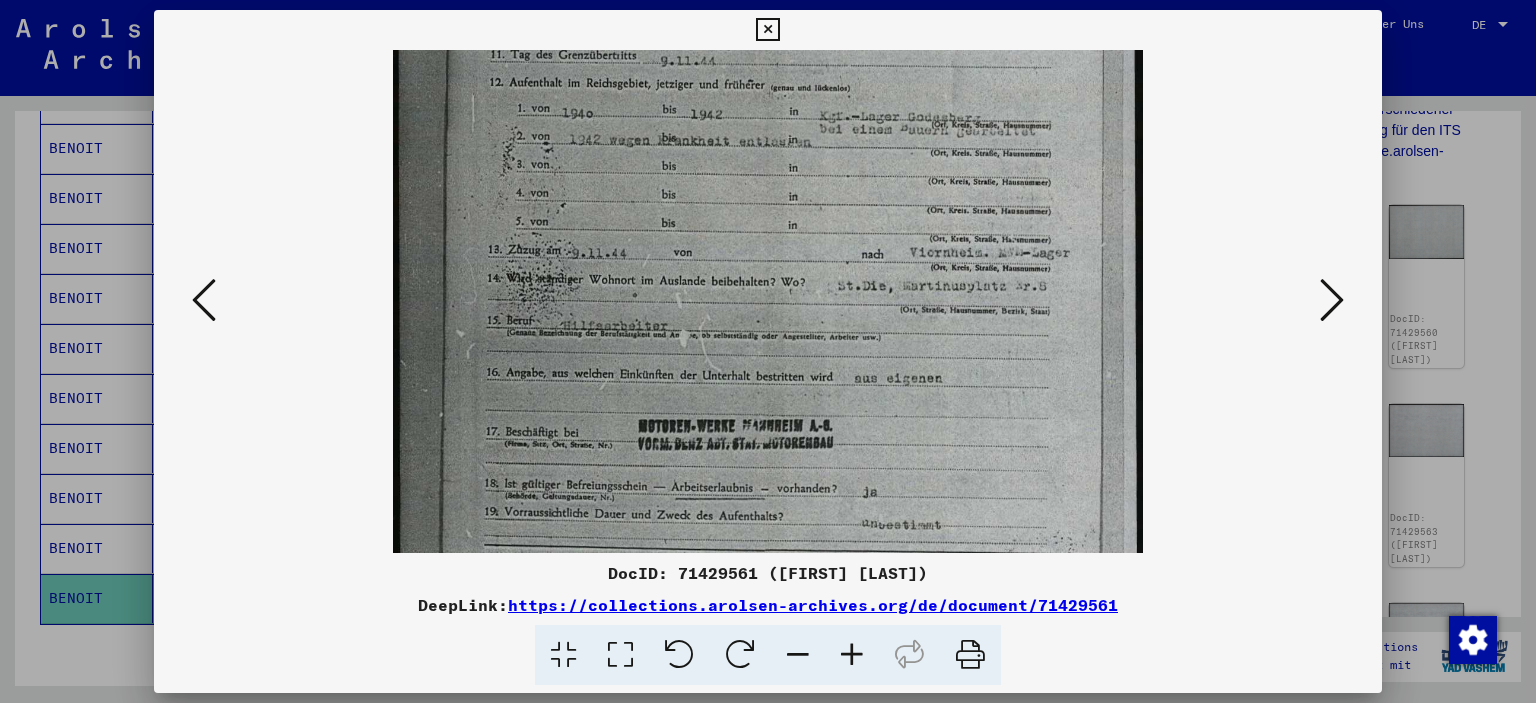 drag, startPoint x: 770, startPoint y: 421, endPoint x: 828, endPoint y: 238, distance: 191.97136 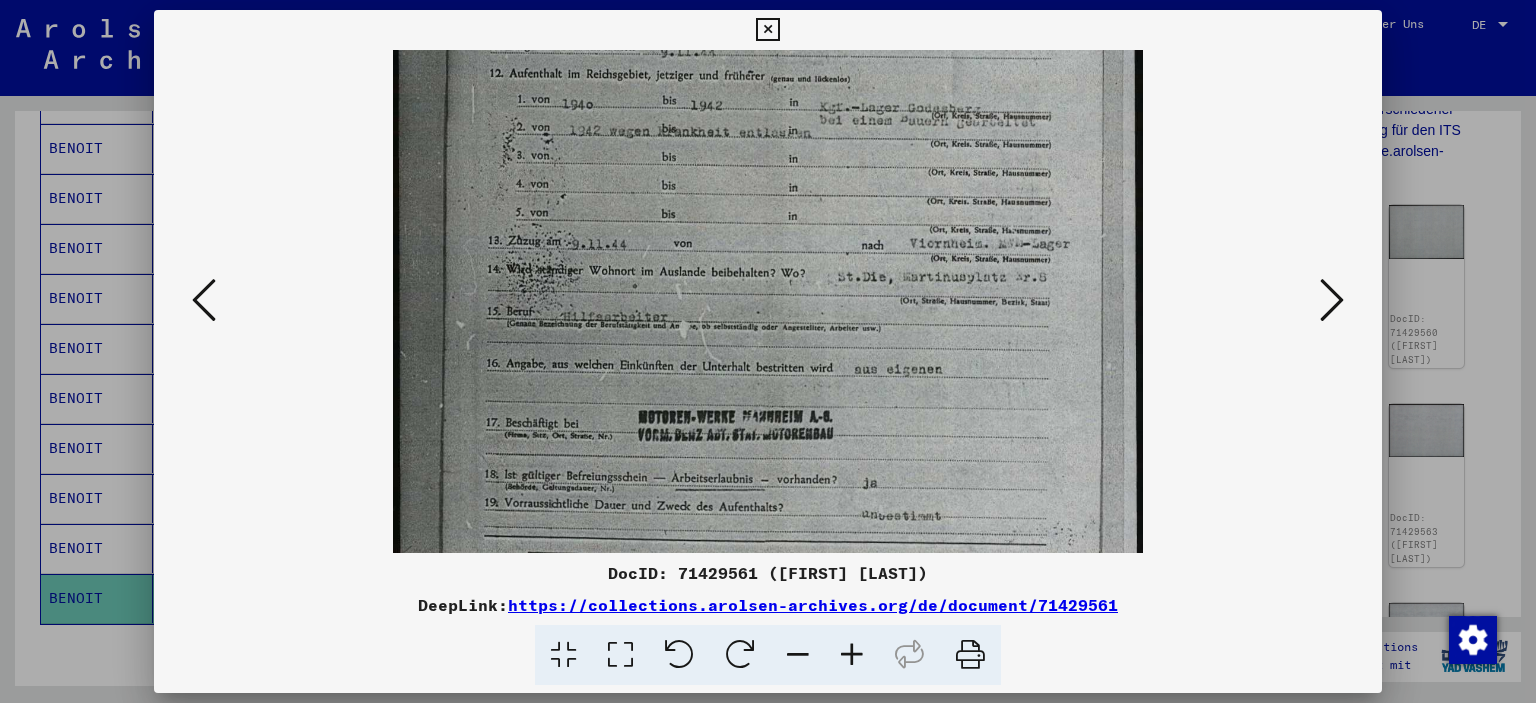 click at bounding box center (1332, 300) 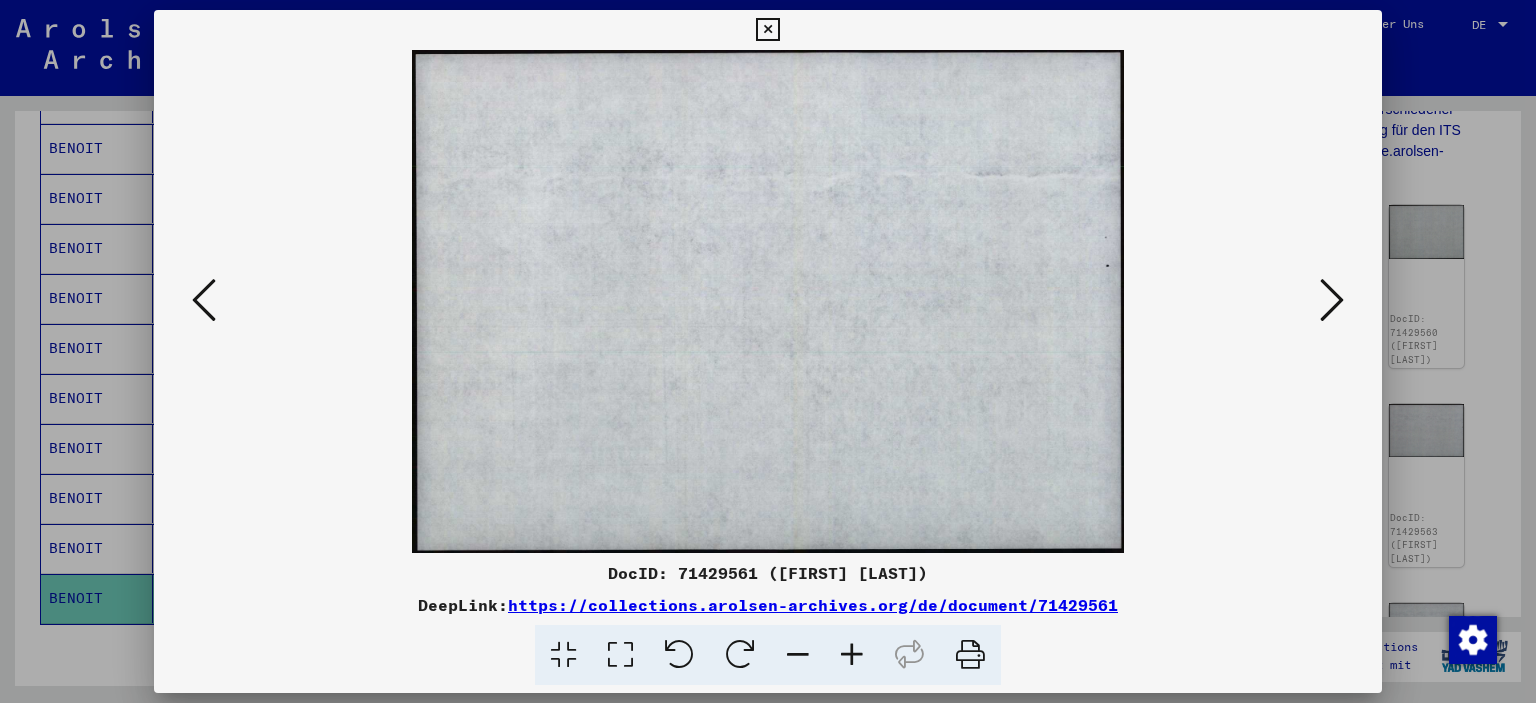 scroll, scrollTop: 0, scrollLeft: 0, axis: both 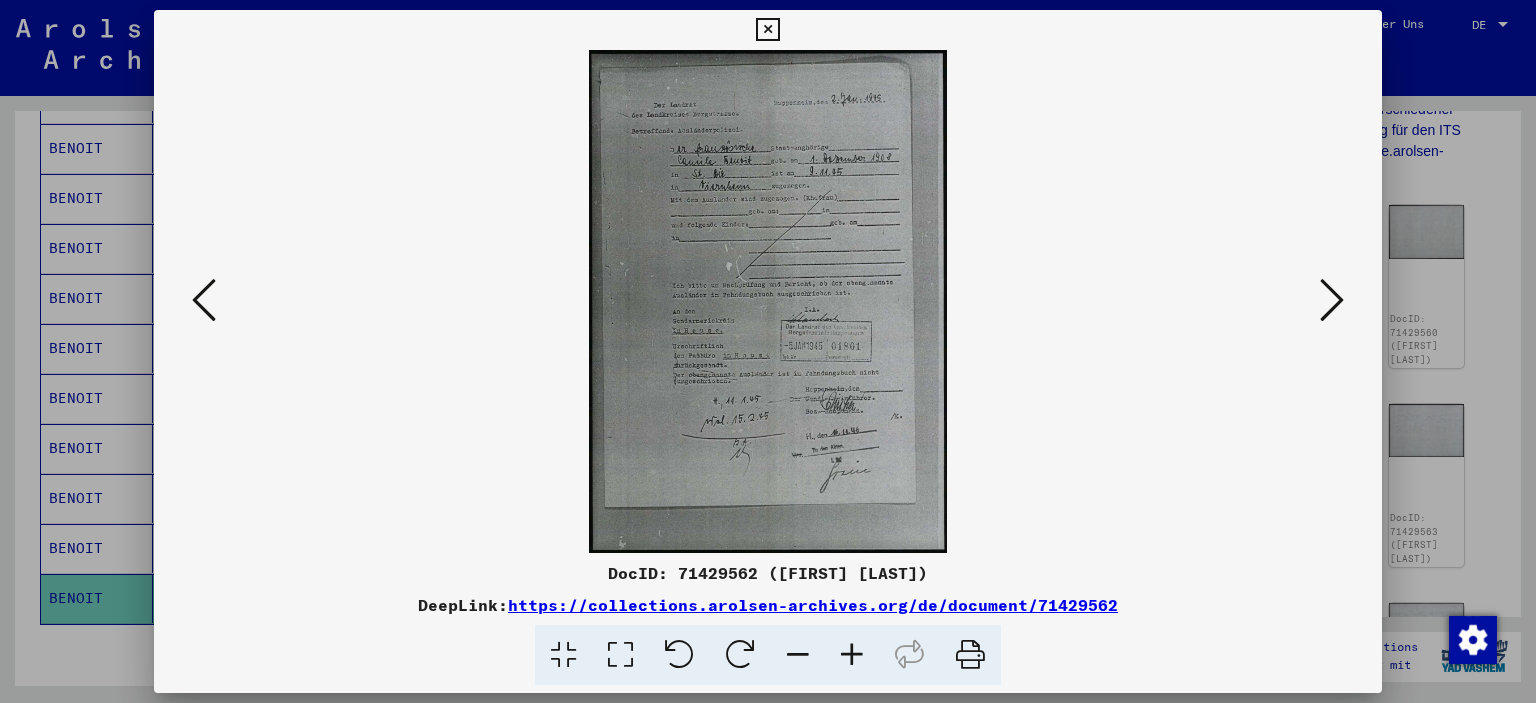 click at bounding box center [852, 655] 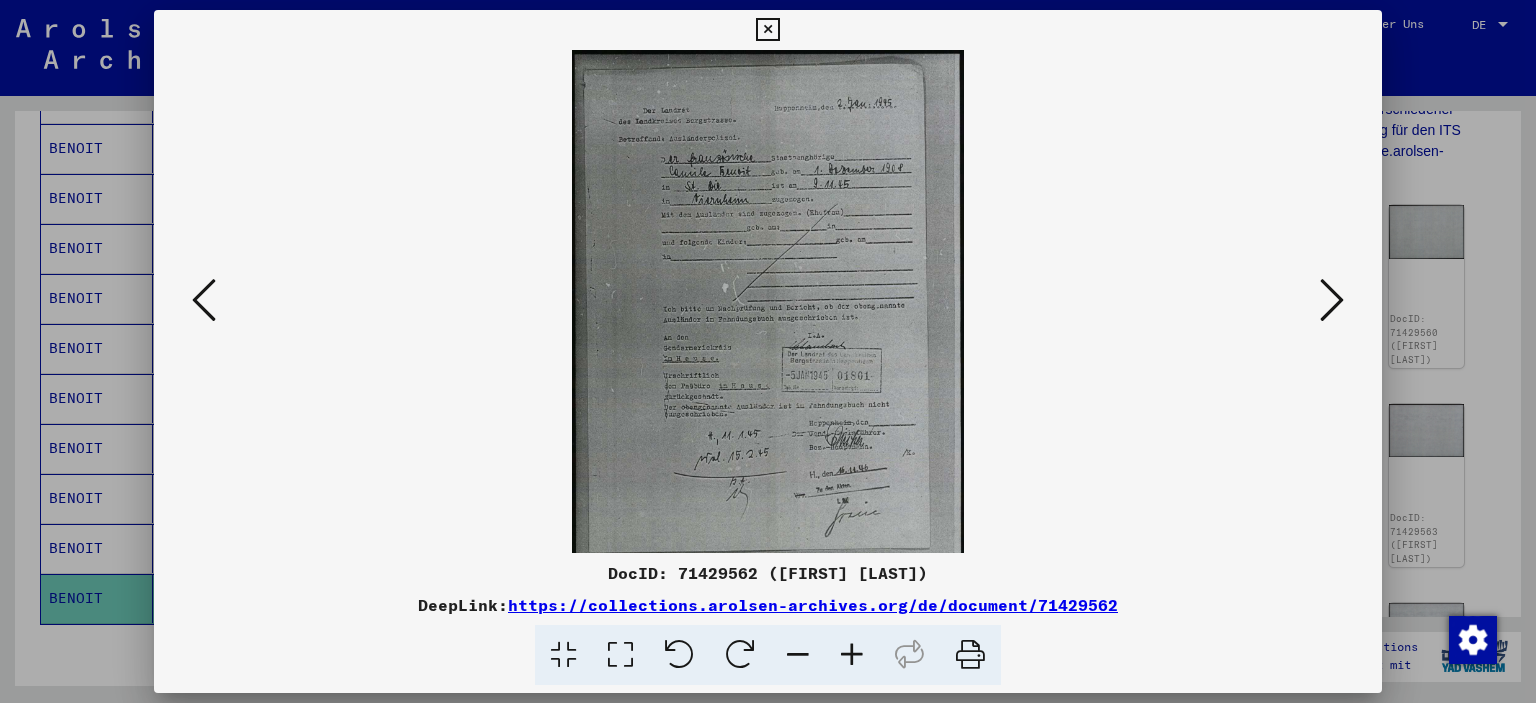 click at bounding box center (852, 655) 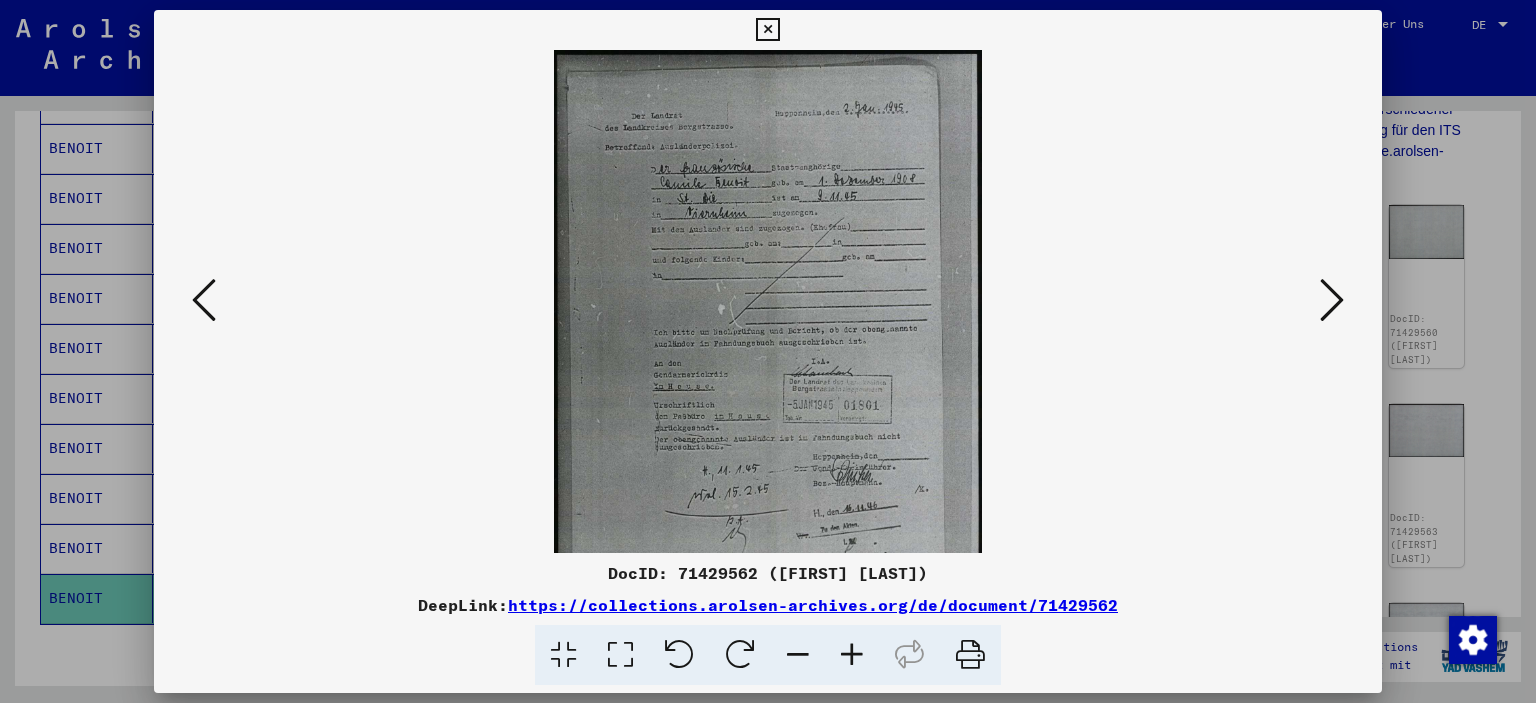 click at bounding box center [852, 655] 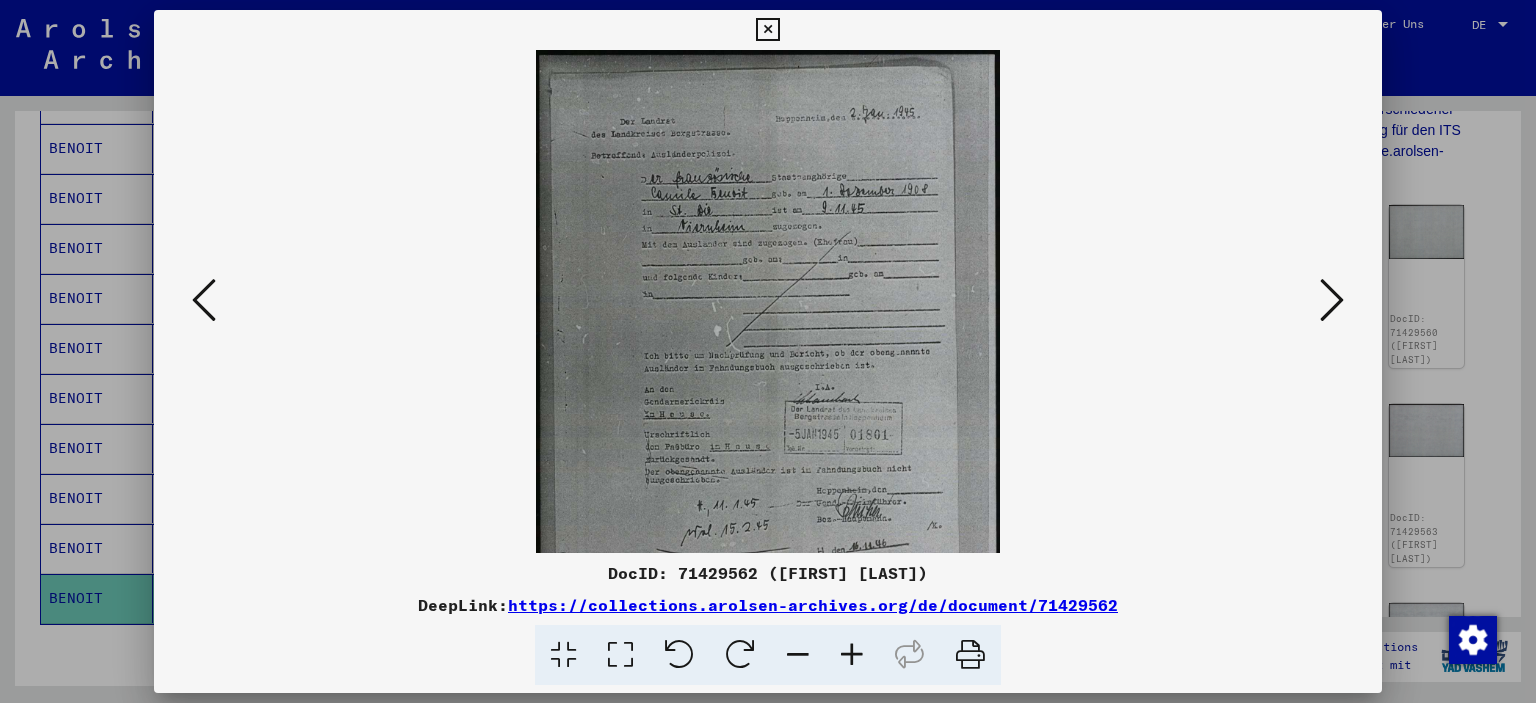 click at bounding box center [852, 655] 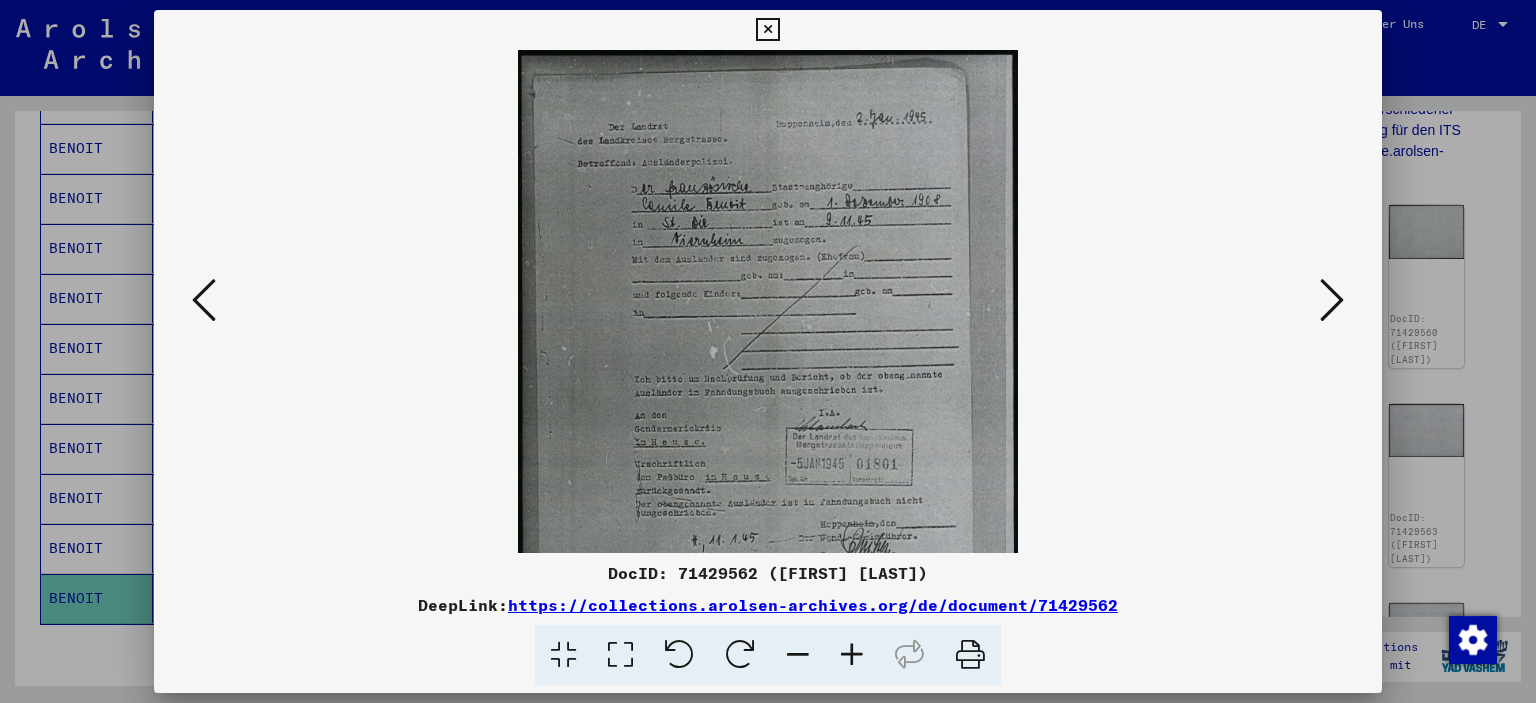 click at bounding box center [852, 655] 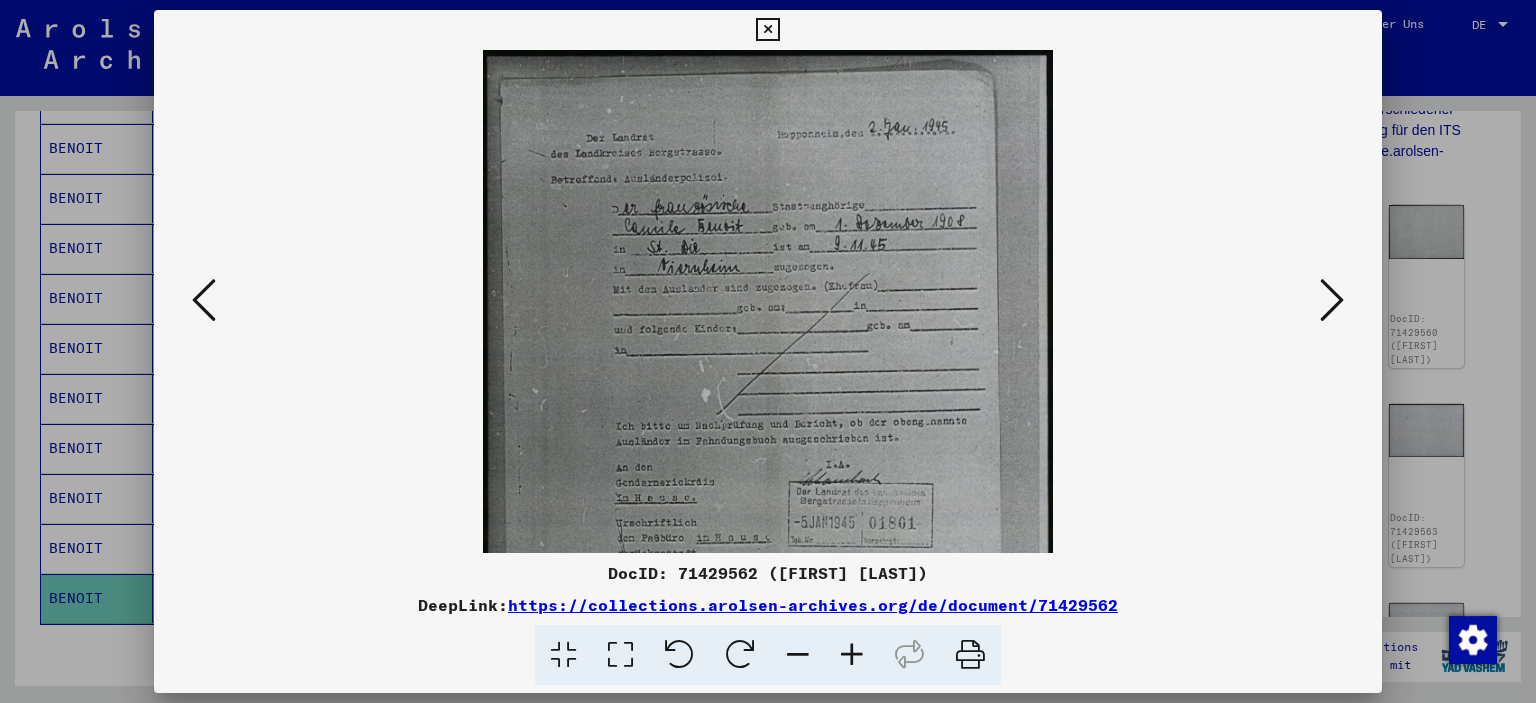 click at bounding box center [852, 655] 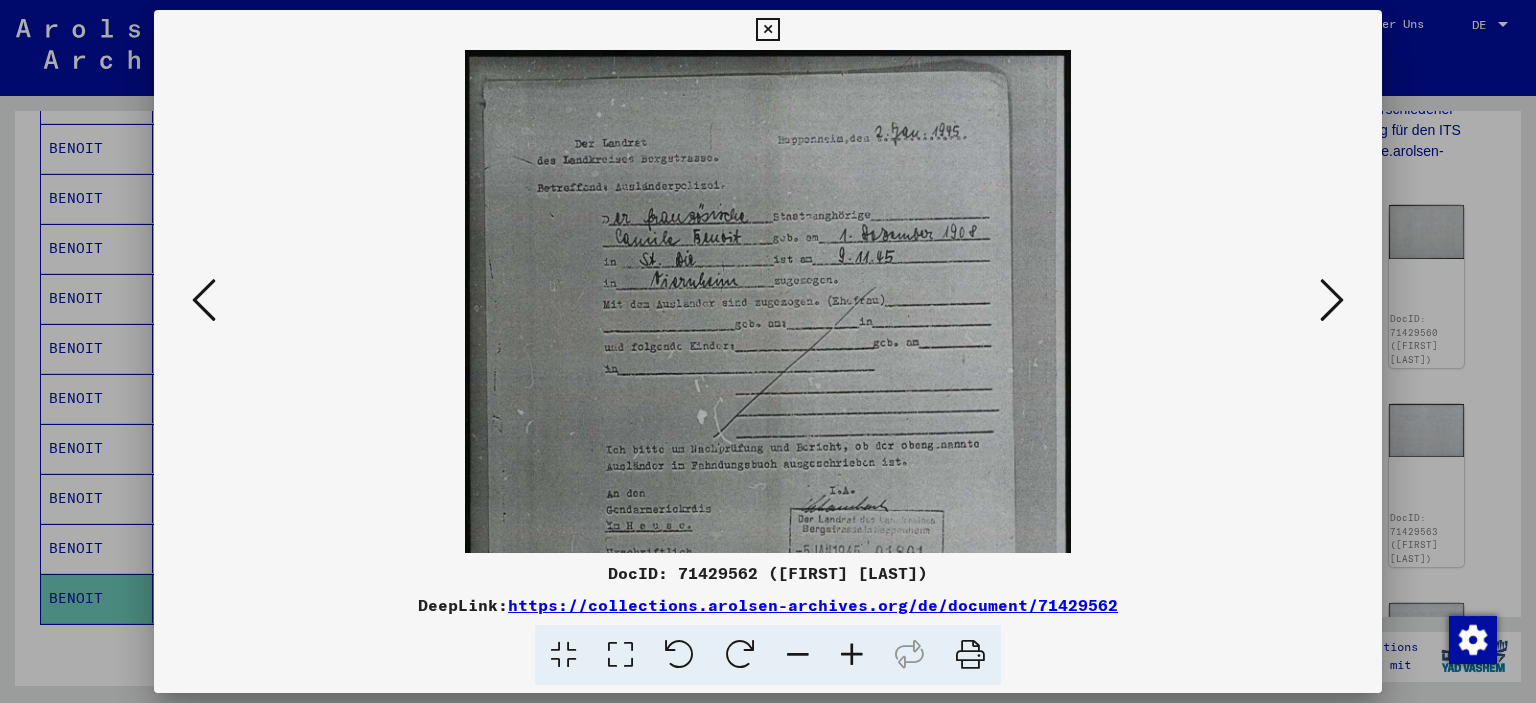 click at bounding box center [852, 655] 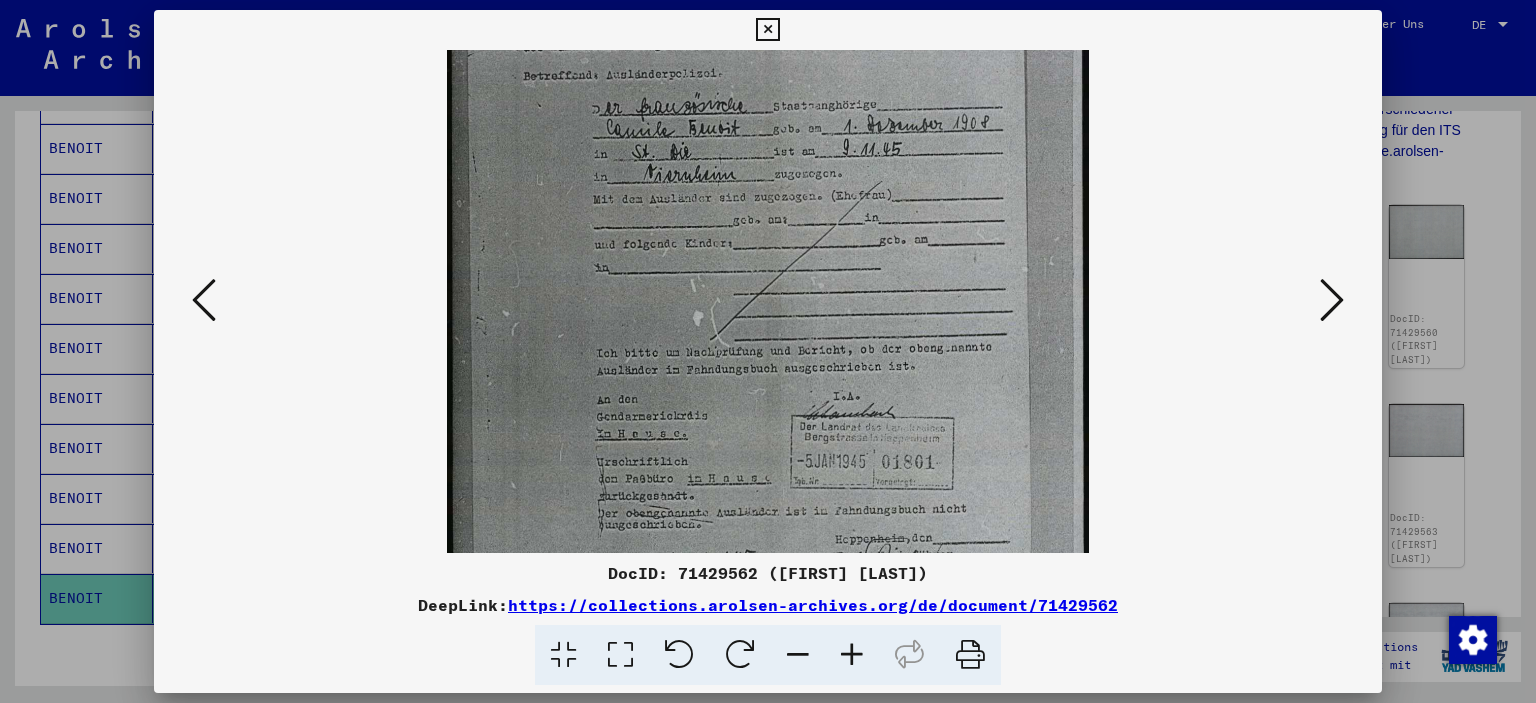 drag, startPoint x: 868, startPoint y: 406, endPoint x: 842, endPoint y: 159, distance: 248.36465 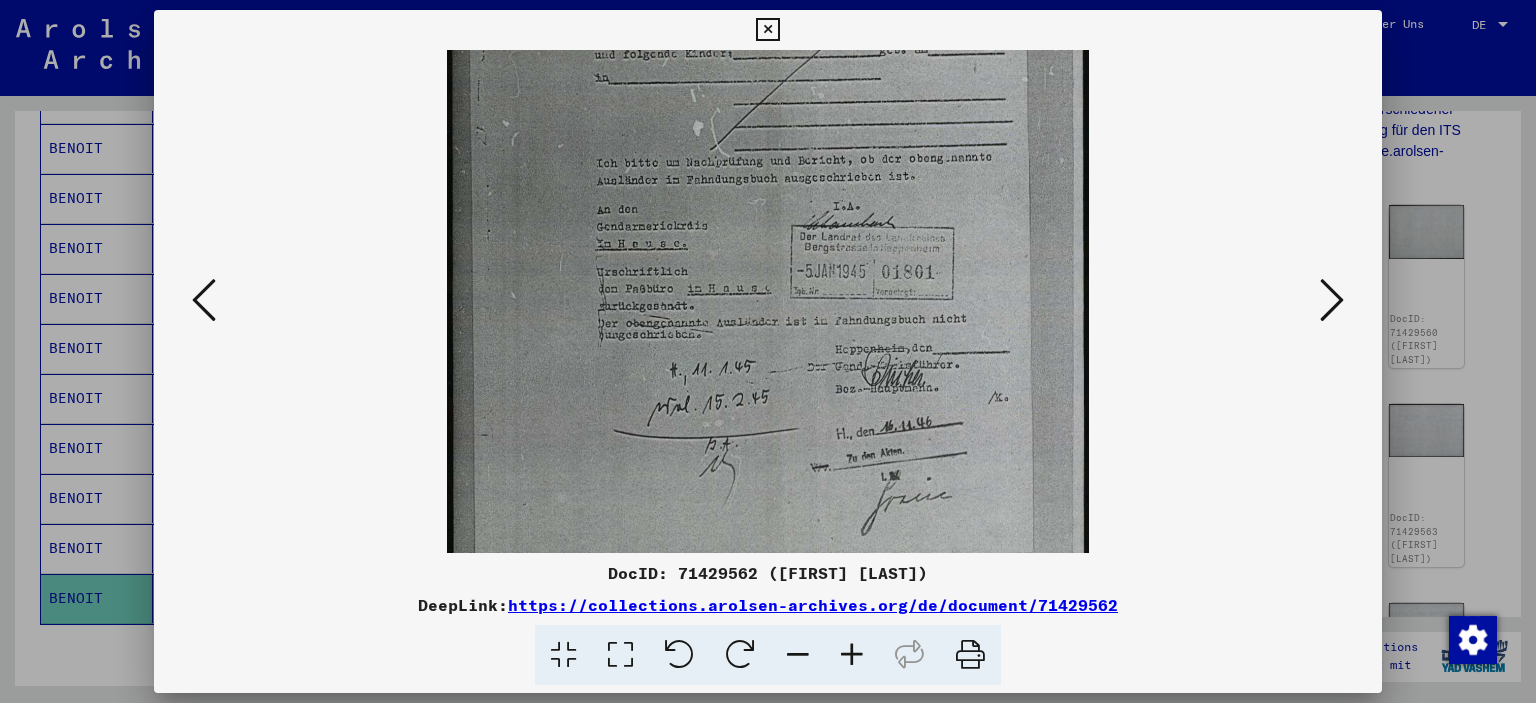 drag, startPoint x: 746, startPoint y: 414, endPoint x: 735, endPoint y: 267, distance: 147.411 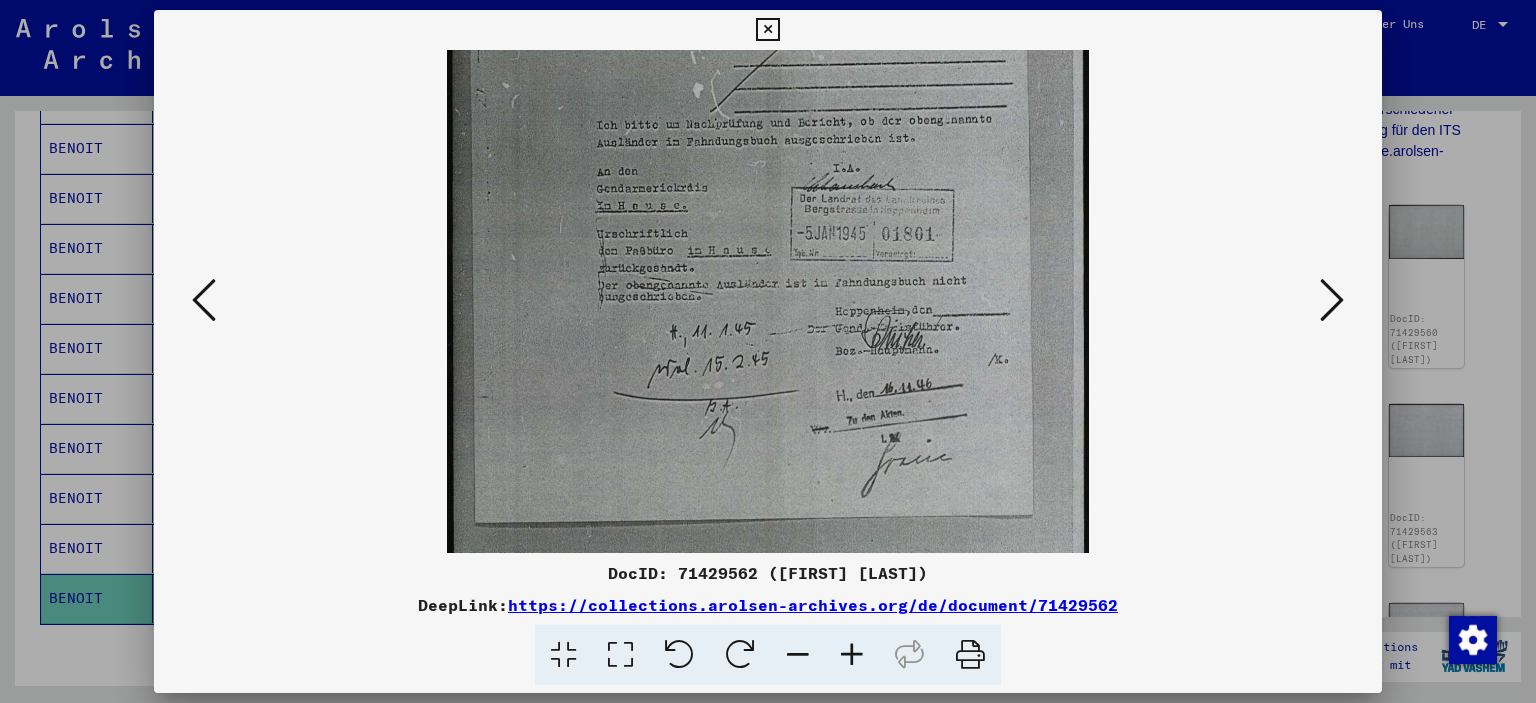 click at bounding box center [1332, 300] 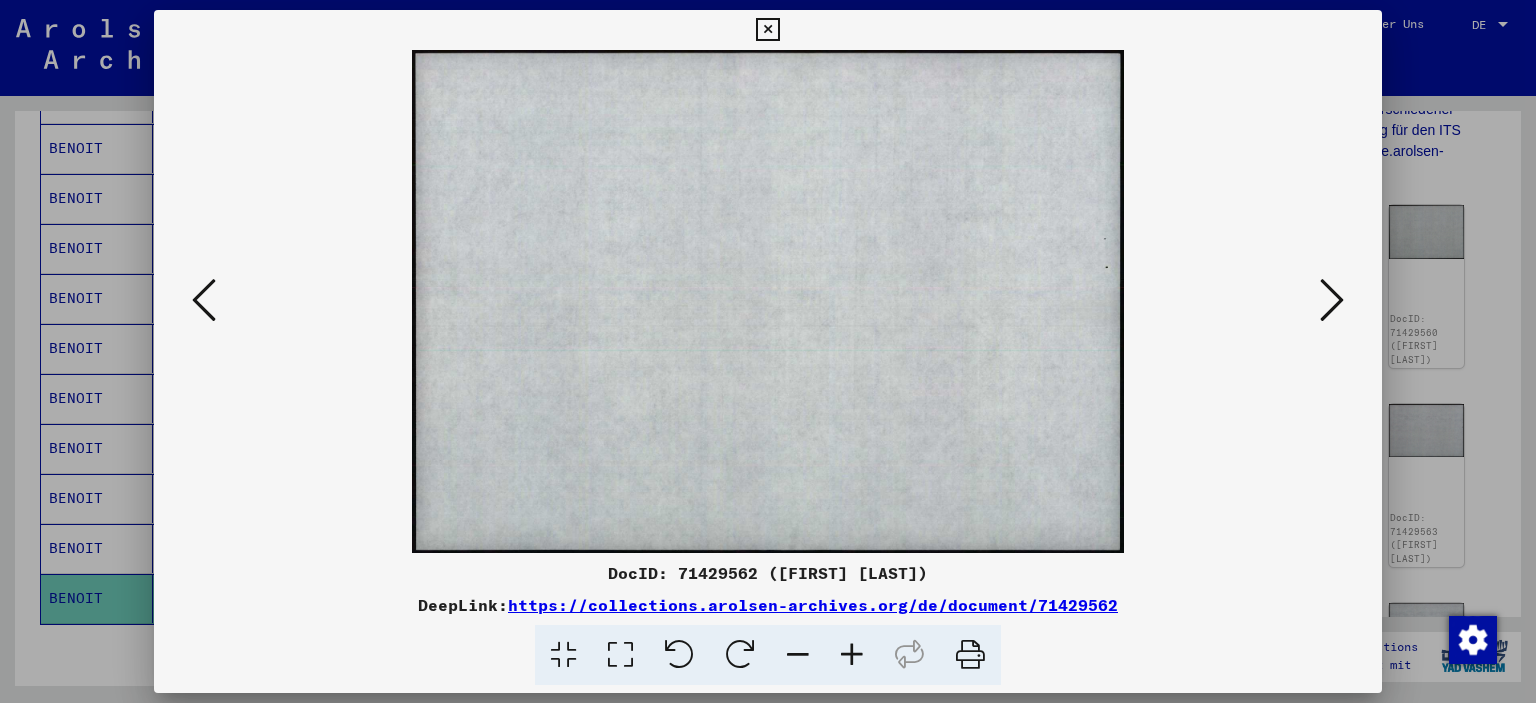 click at bounding box center (1332, 300) 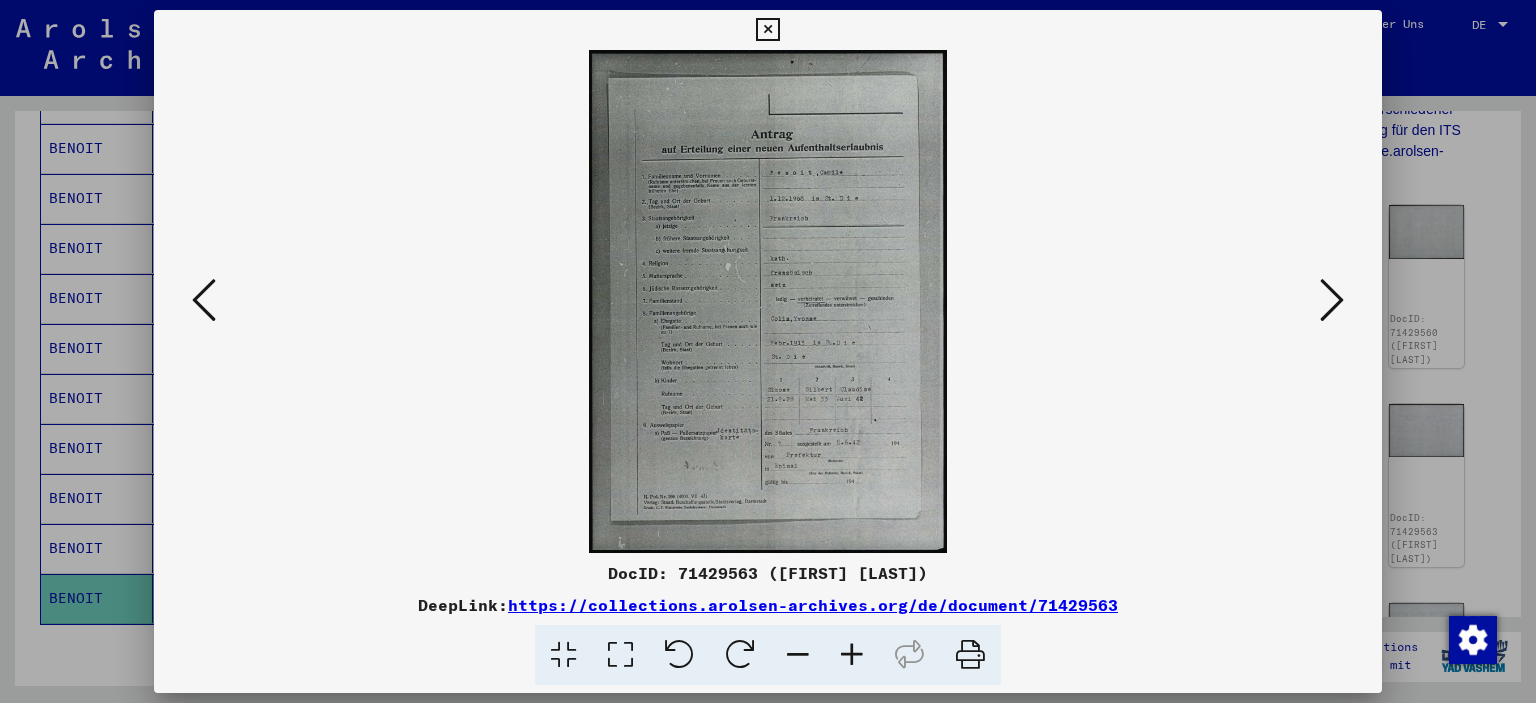click at bounding box center [1332, 300] 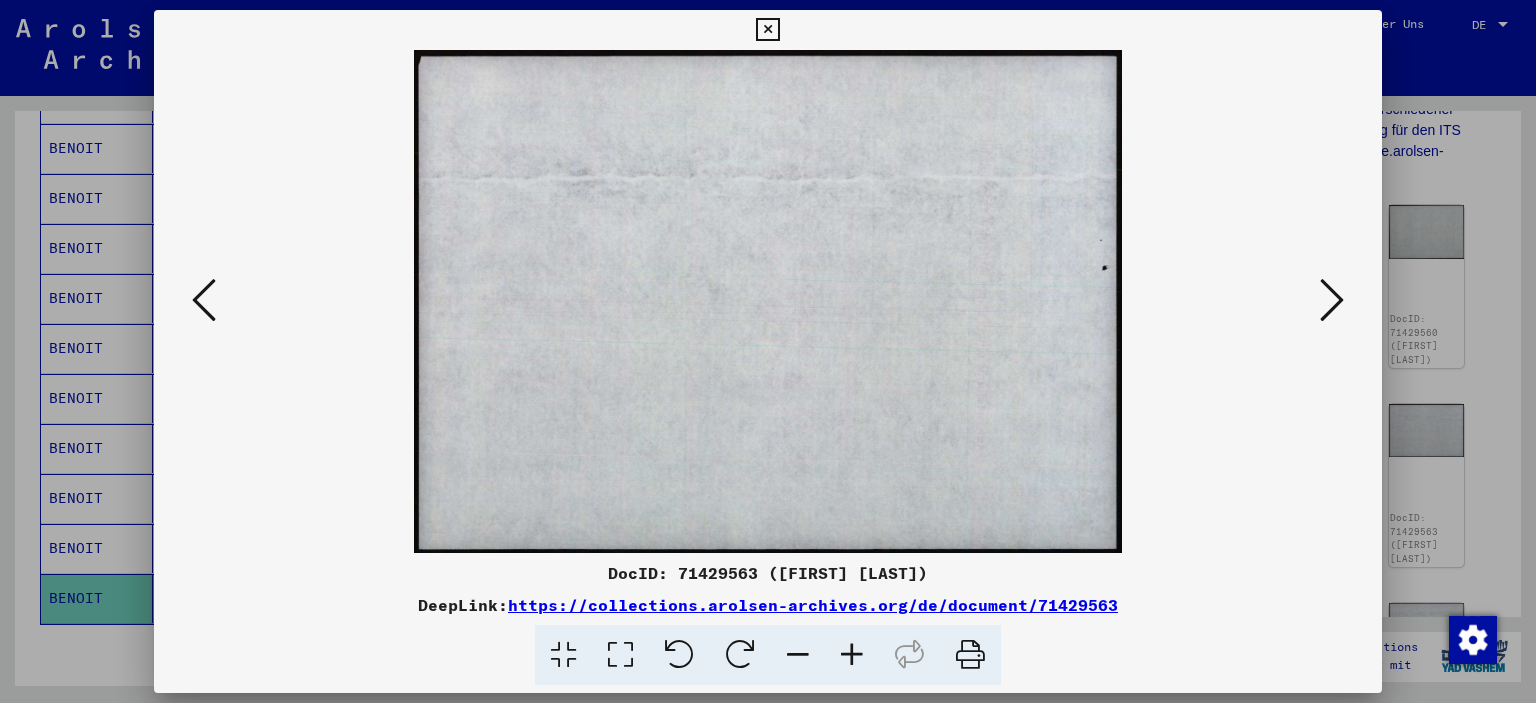 click at bounding box center [1332, 300] 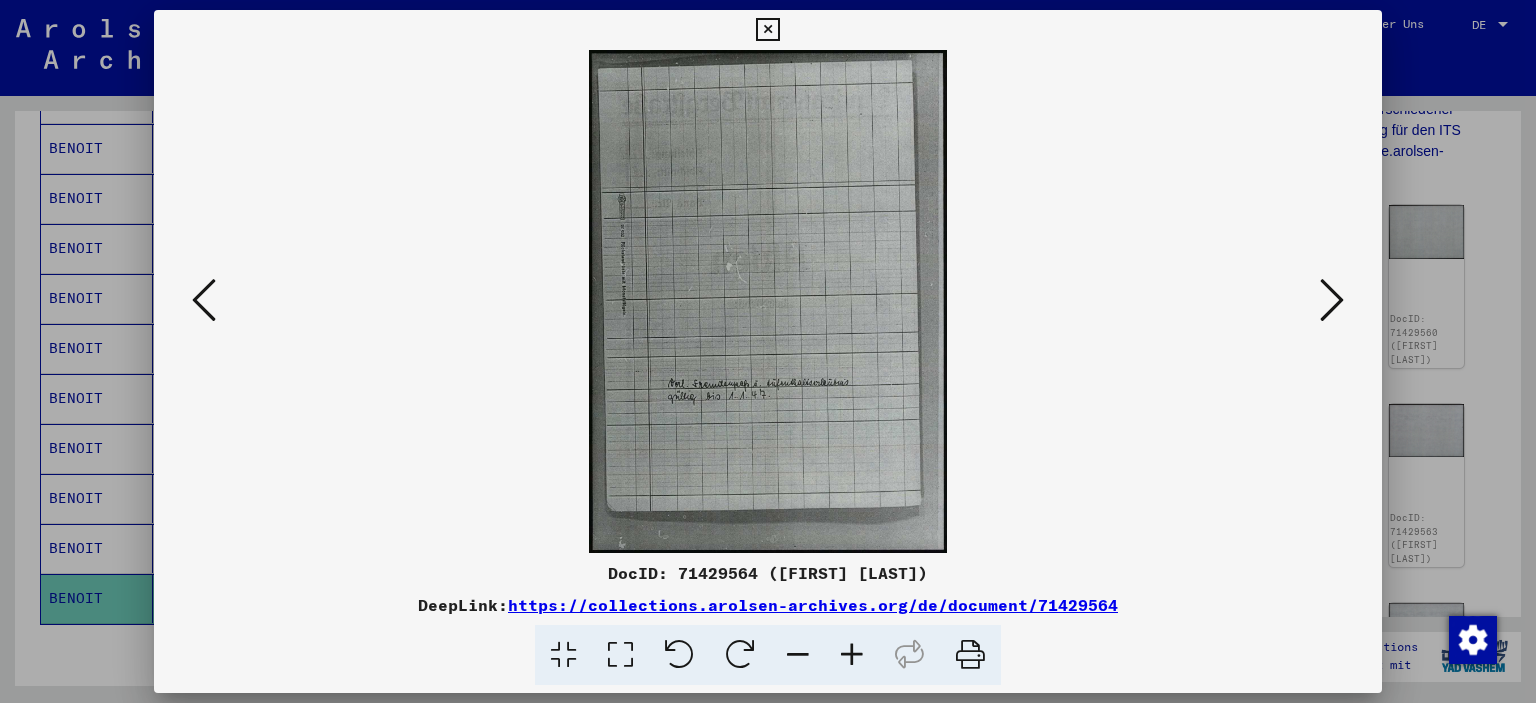 click at bounding box center [1332, 300] 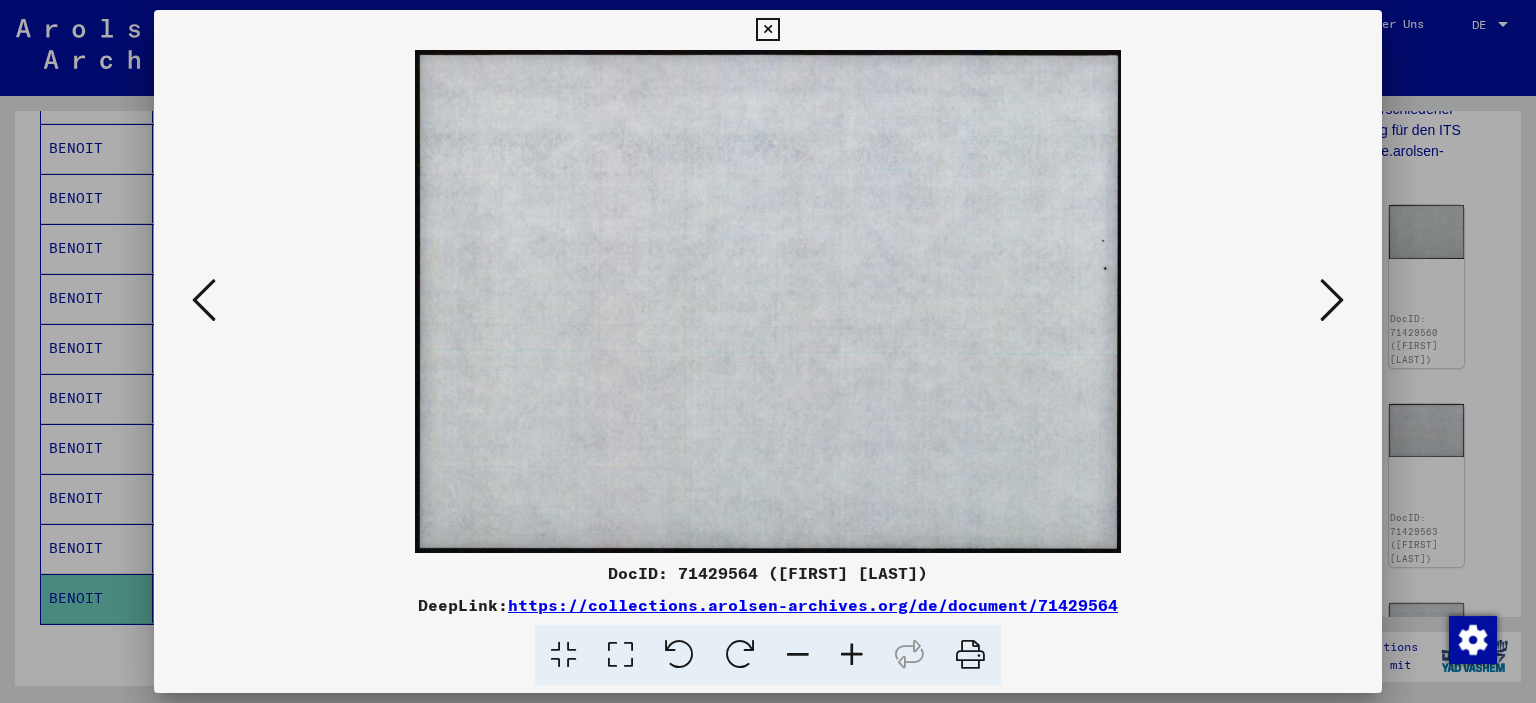 click at bounding box center [1332, 300] 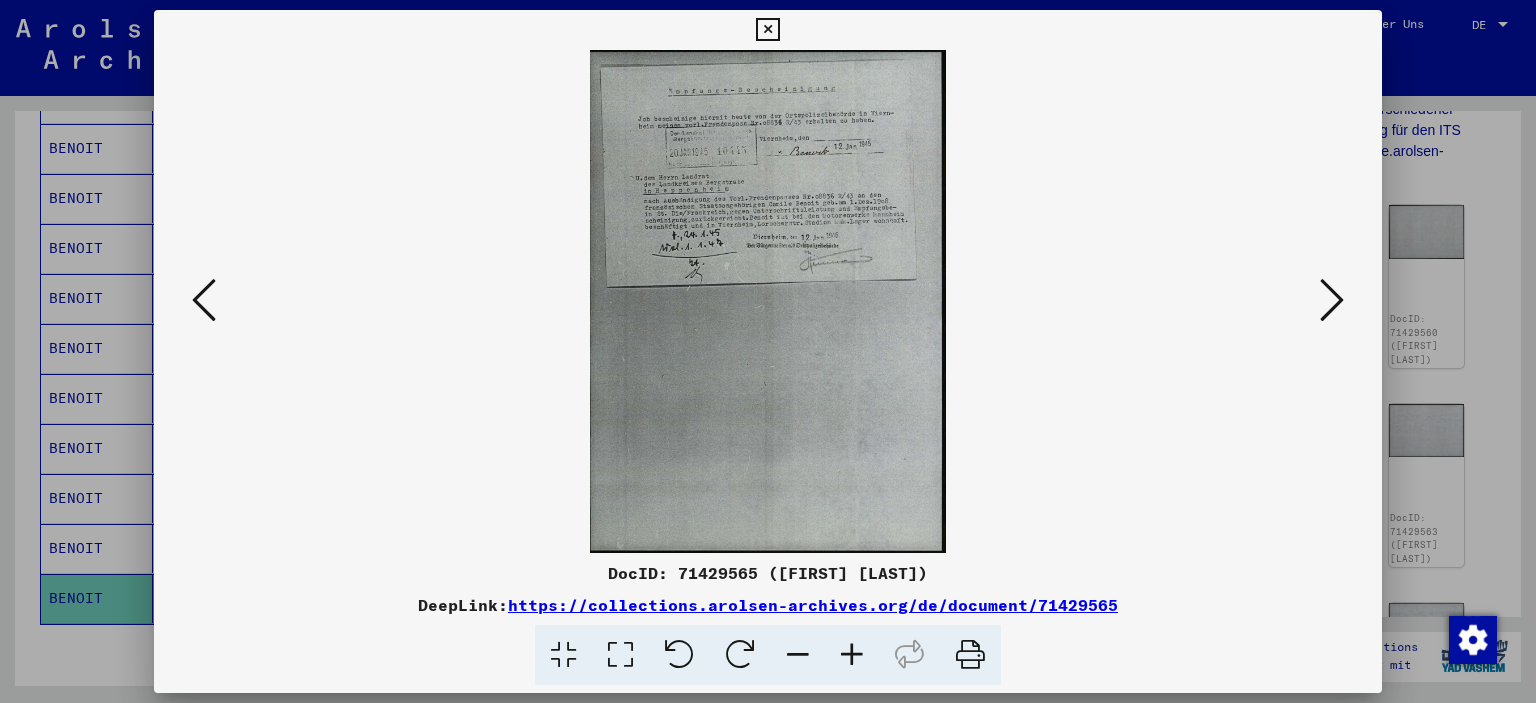 click at bounding box center [1332, 300] 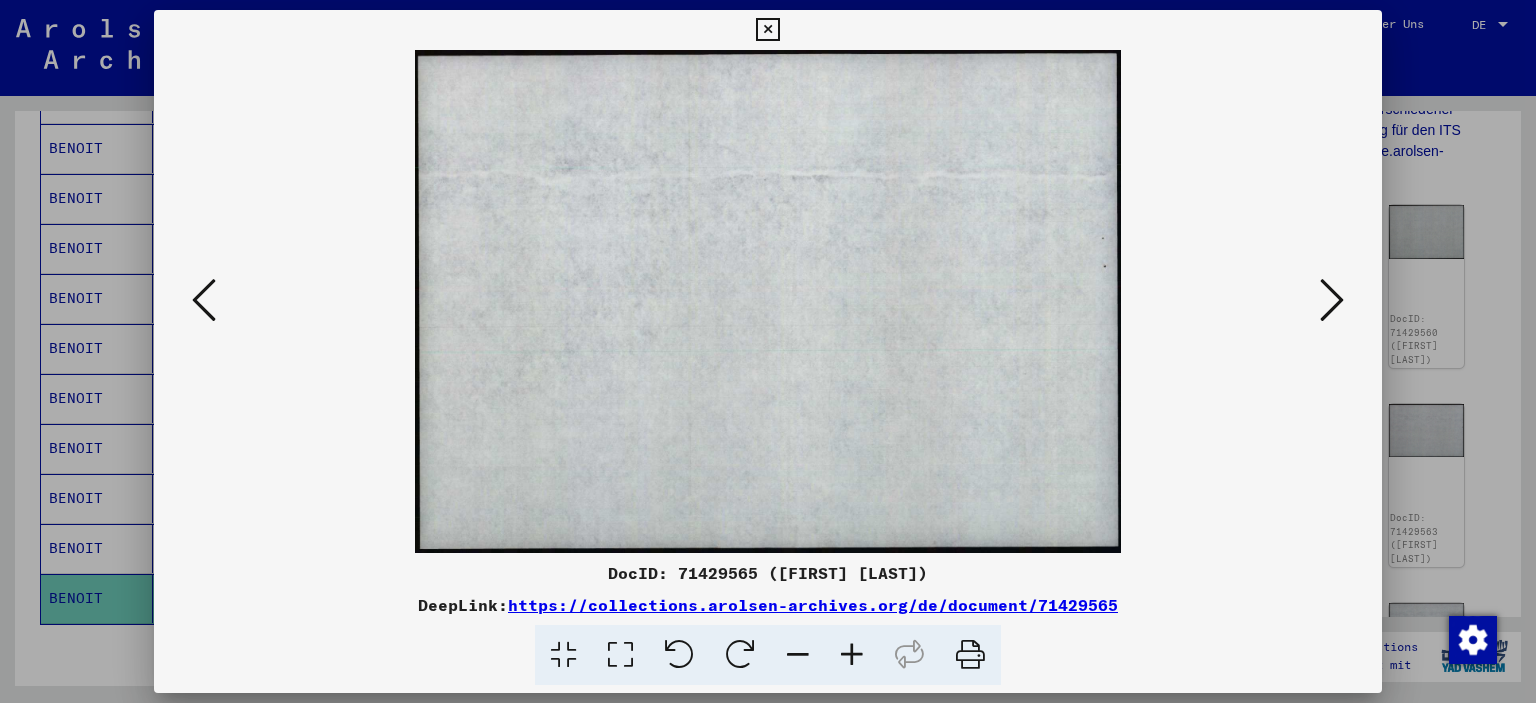 click at bounding box center (1332, 300) 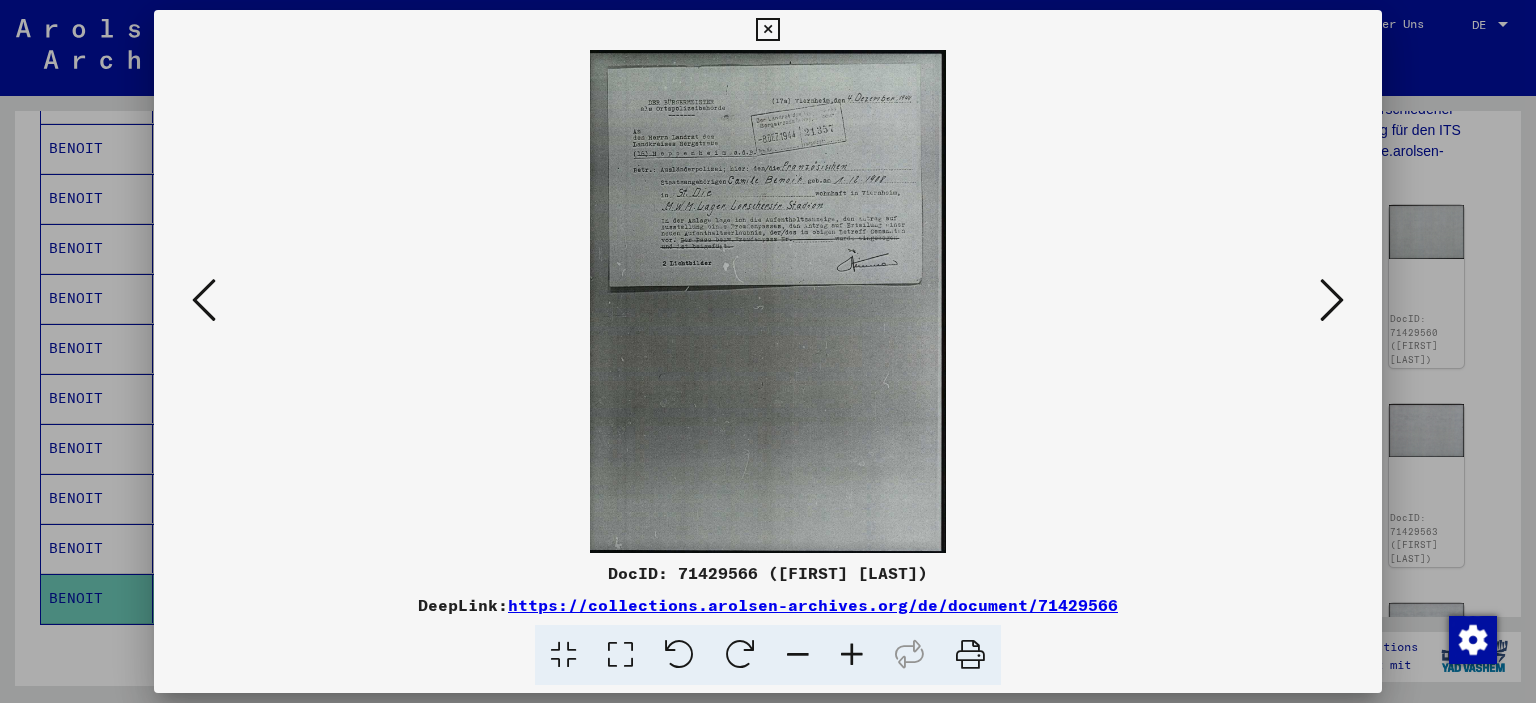 click at bounding box center (1332, 300) 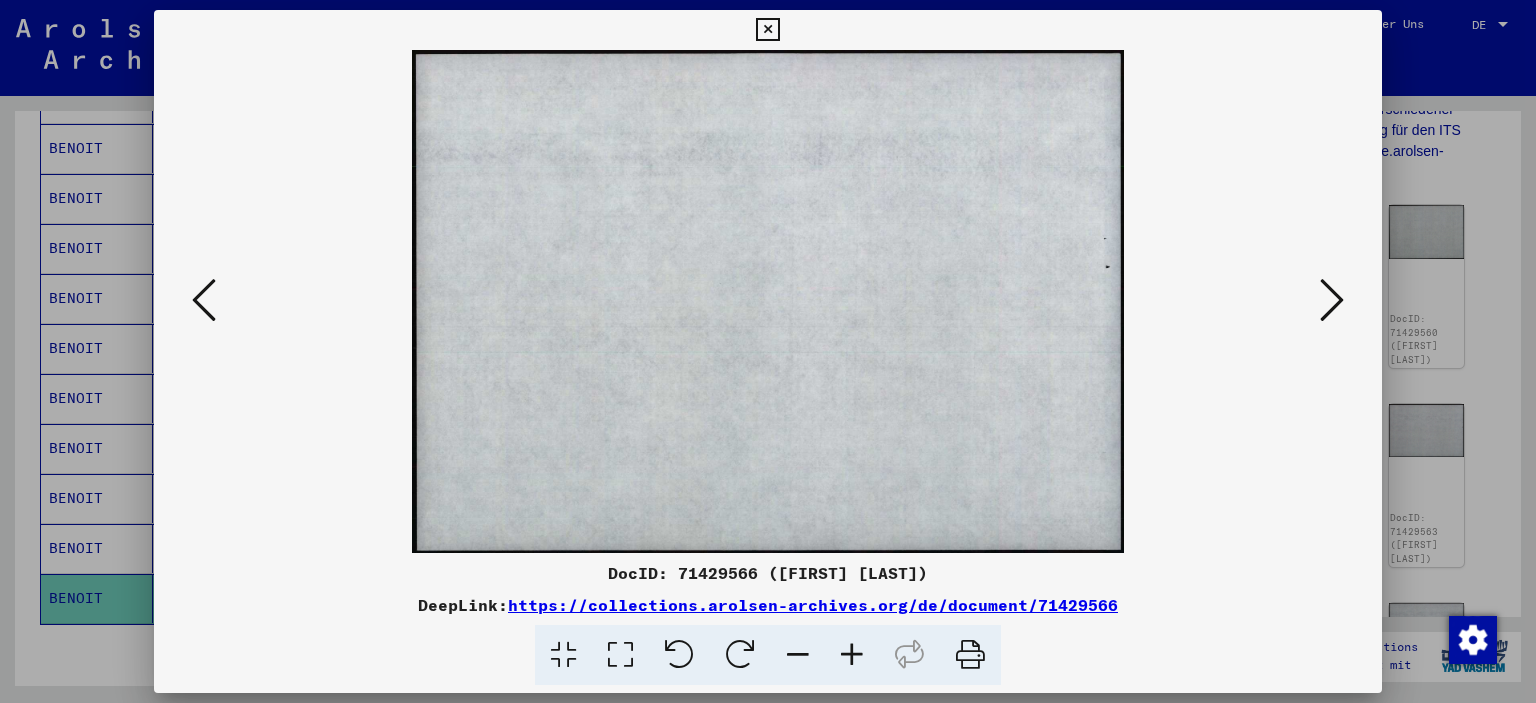 click at bounding box center [1332, 300] 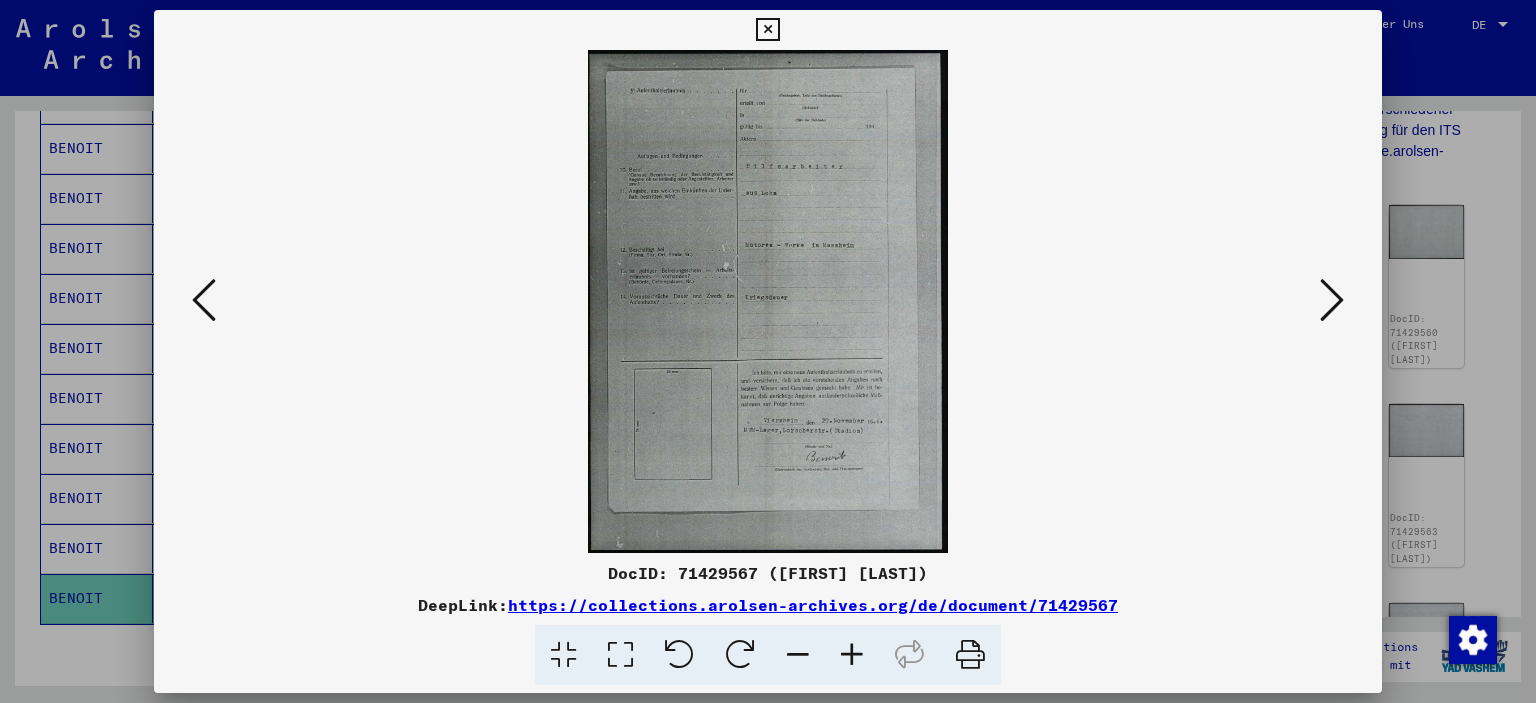 click at bounding box center (852, 655) 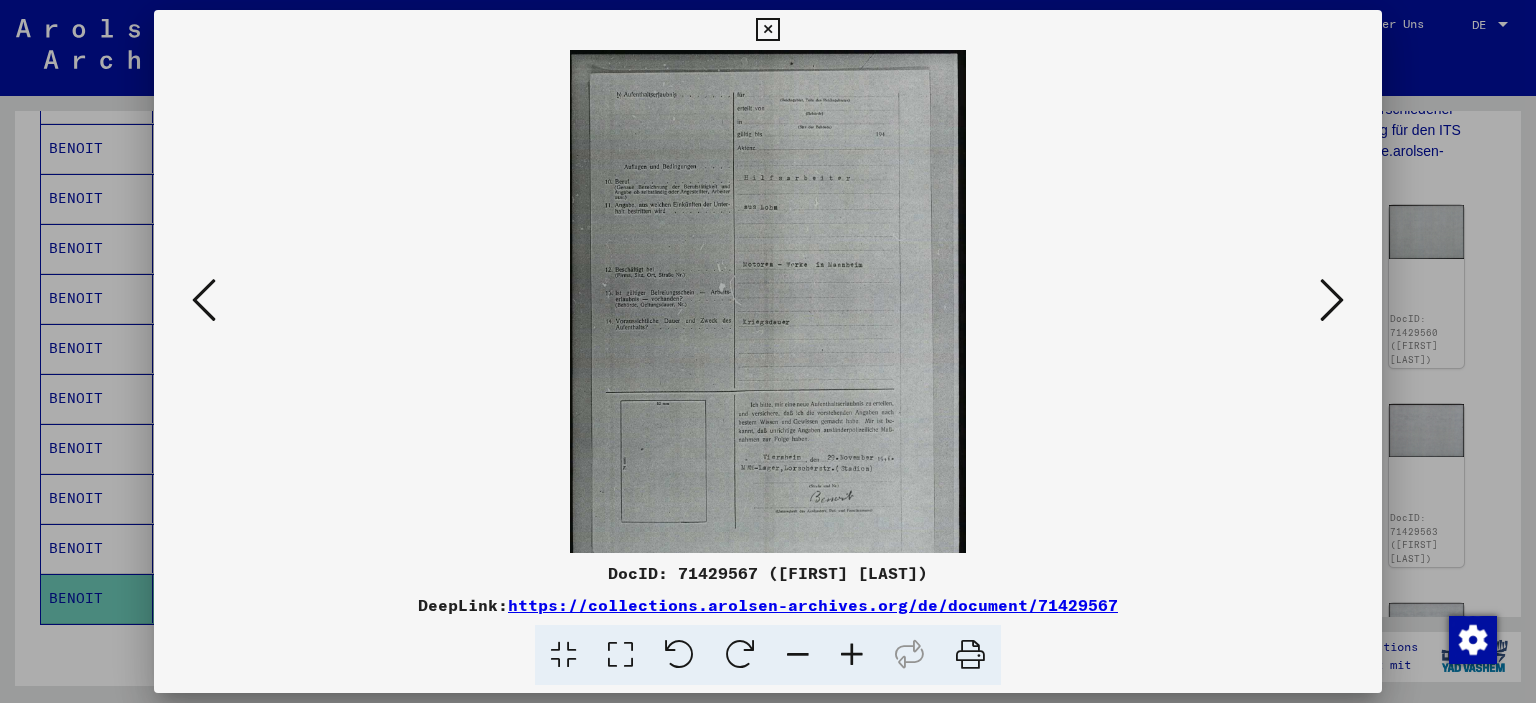 click at bounding box center (852, 655) 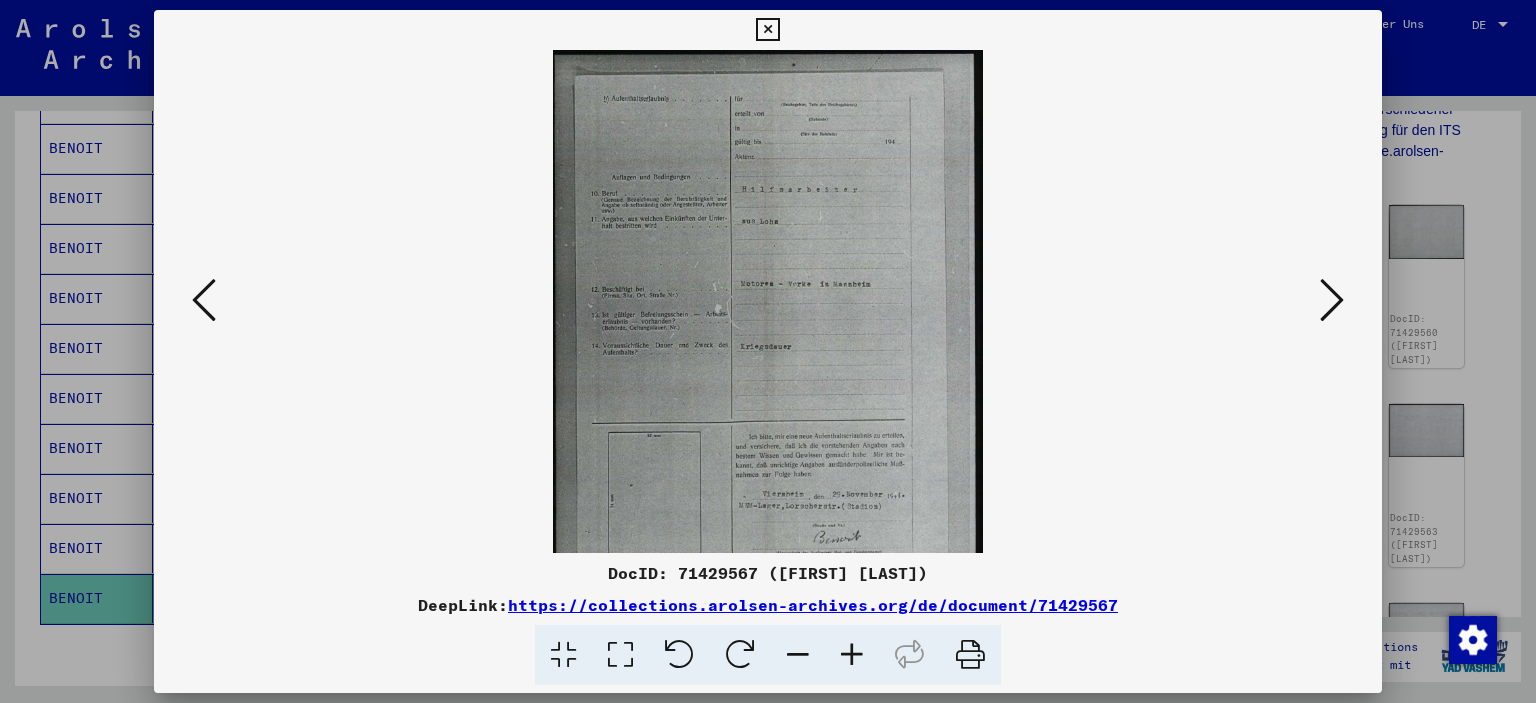 click at bounding box center [852, 655] 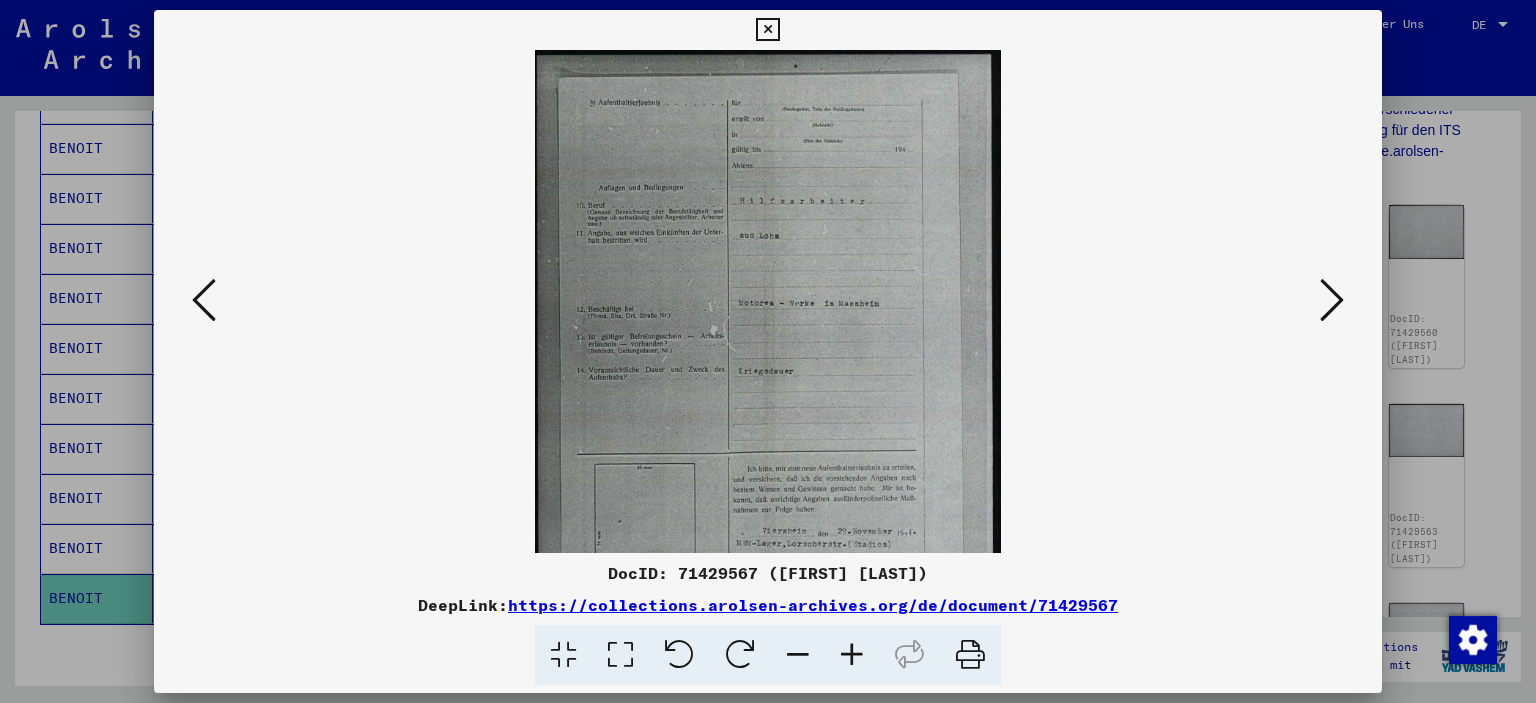 click at bounding box center [852, 655] 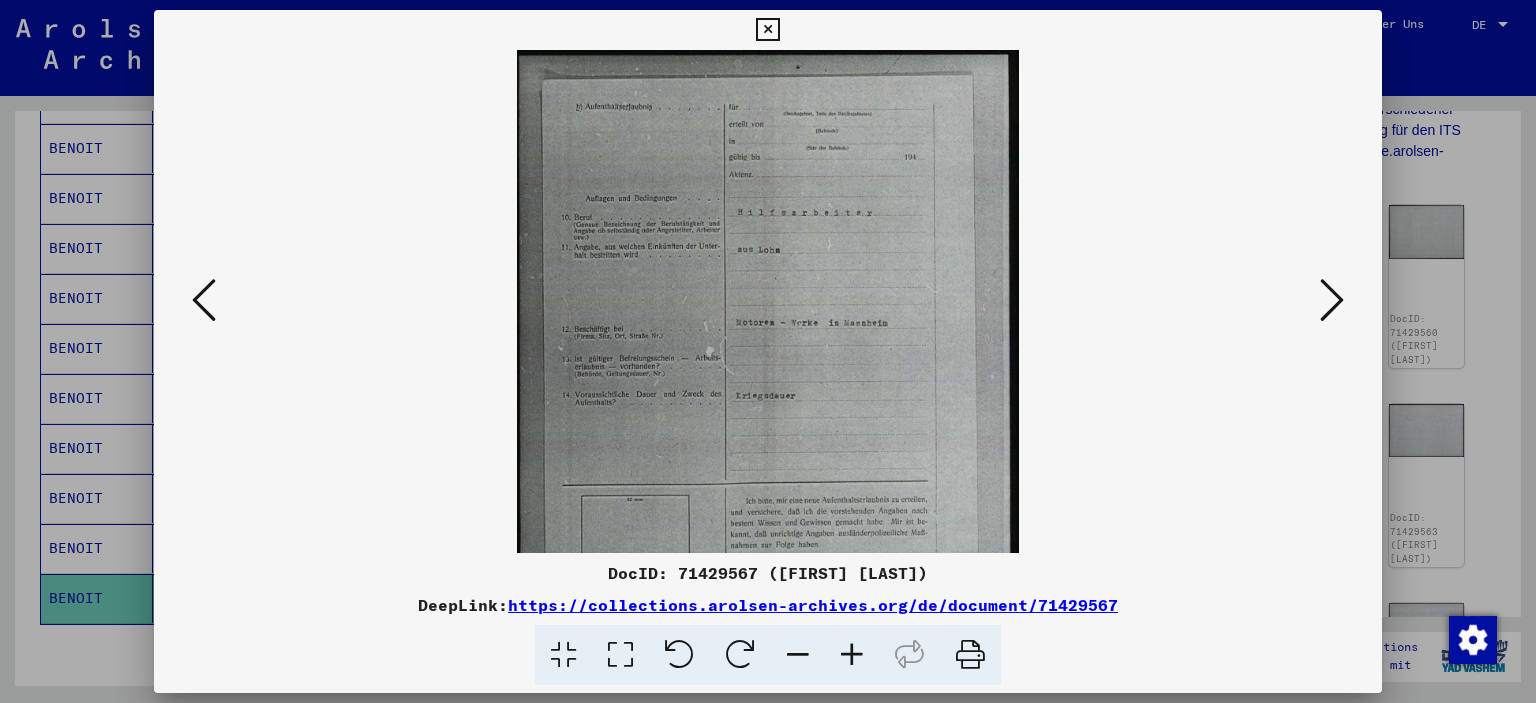 click at bounding box center [852, 655] 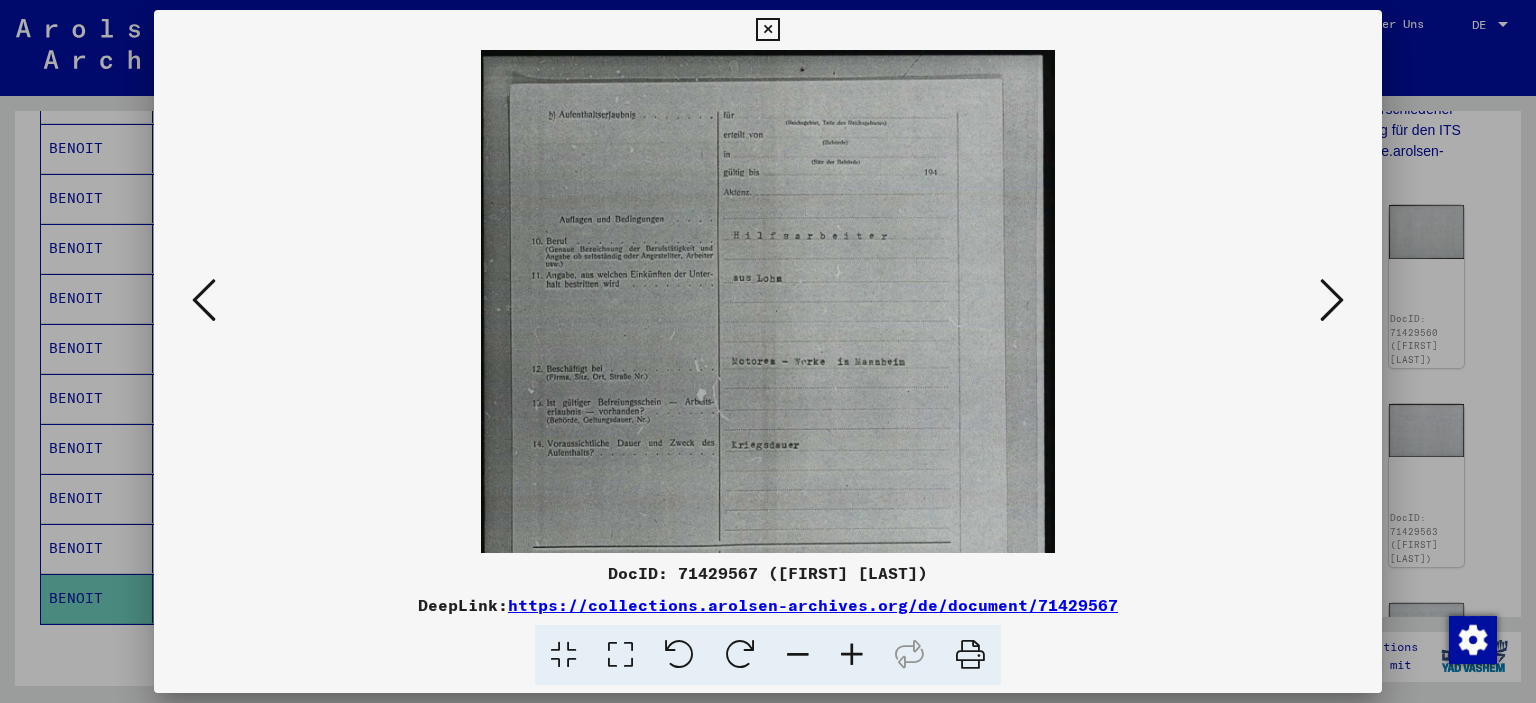 click at bounding box center (852, 655) 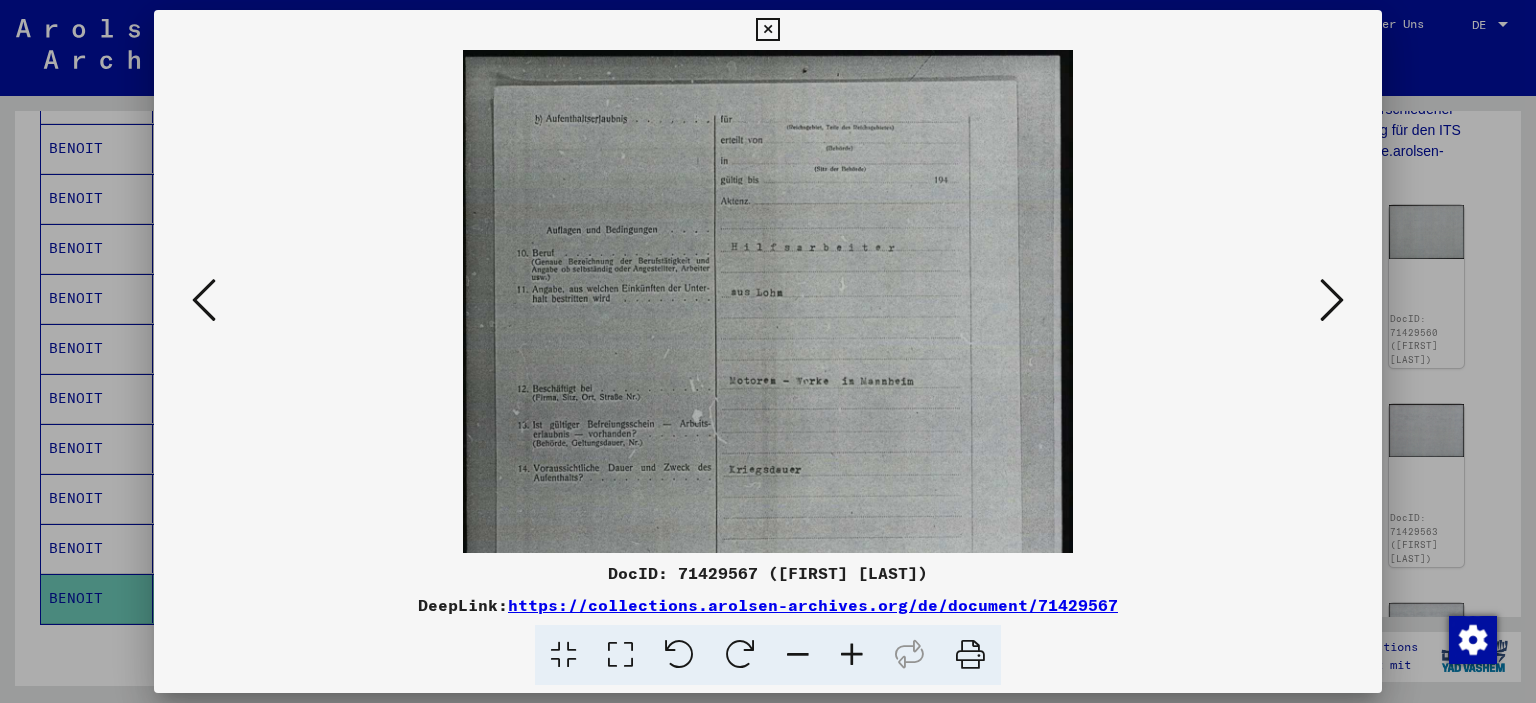 click at bounding box center [852, 655] 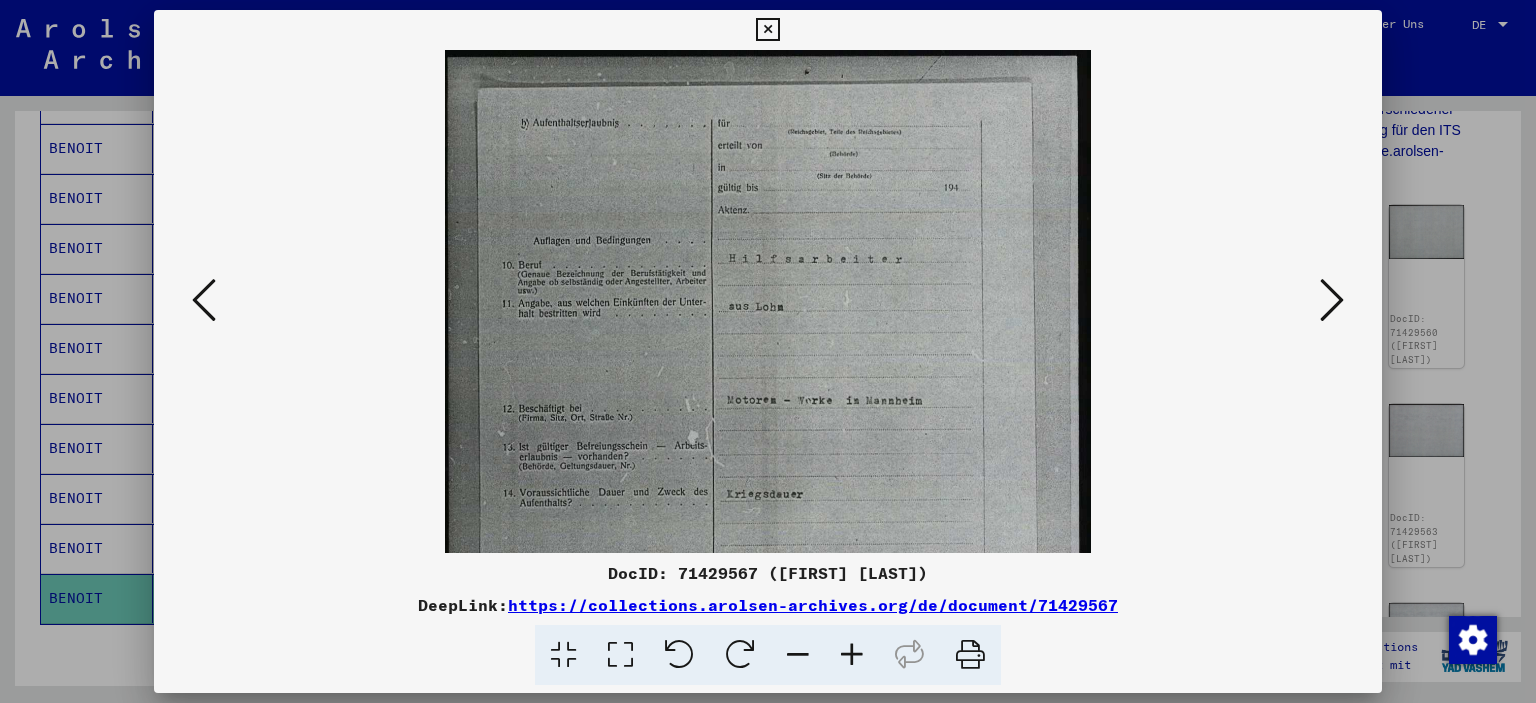 drag, startPoint x: 770, startPoint y: 372, endPoint x: 772, endPoint y: 394, distance: 22.090721 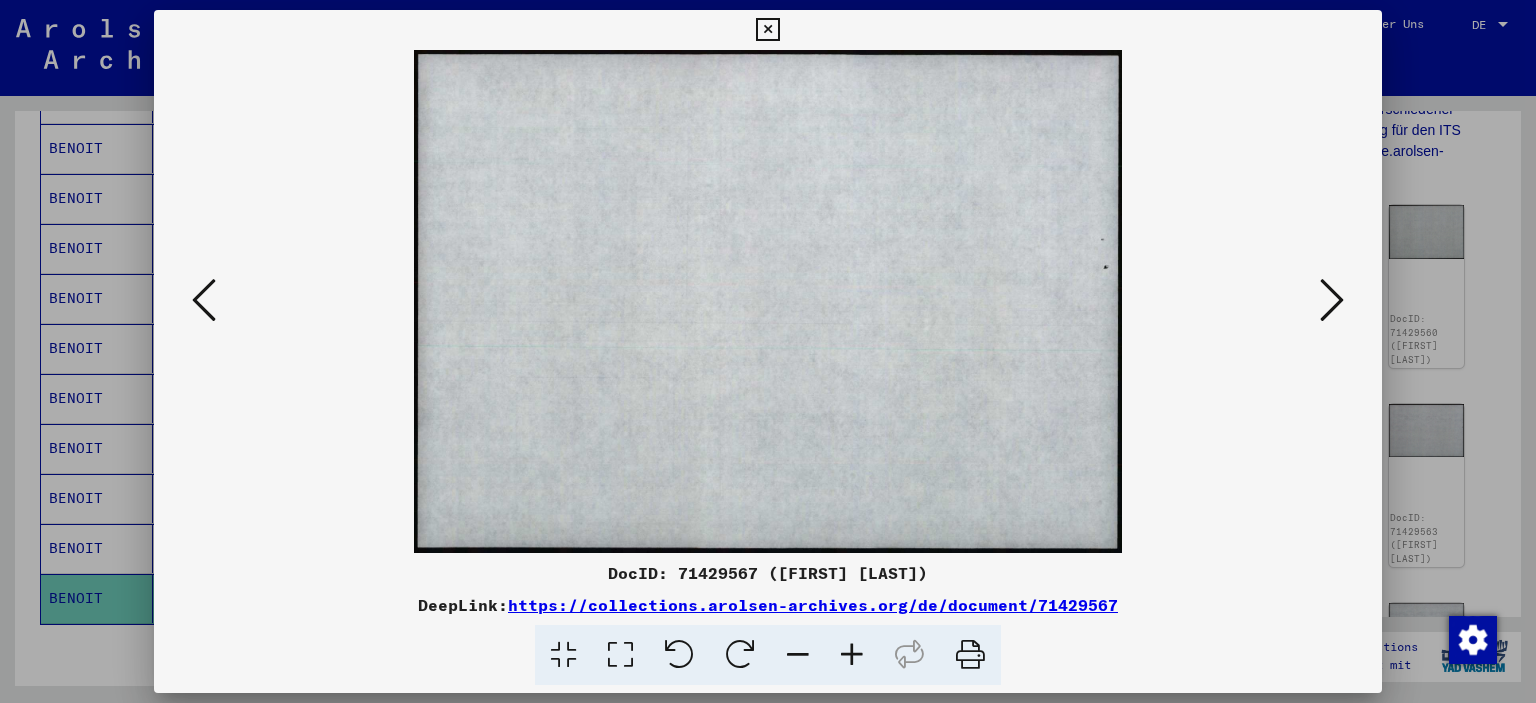 click at bounding box center [1332, 300] 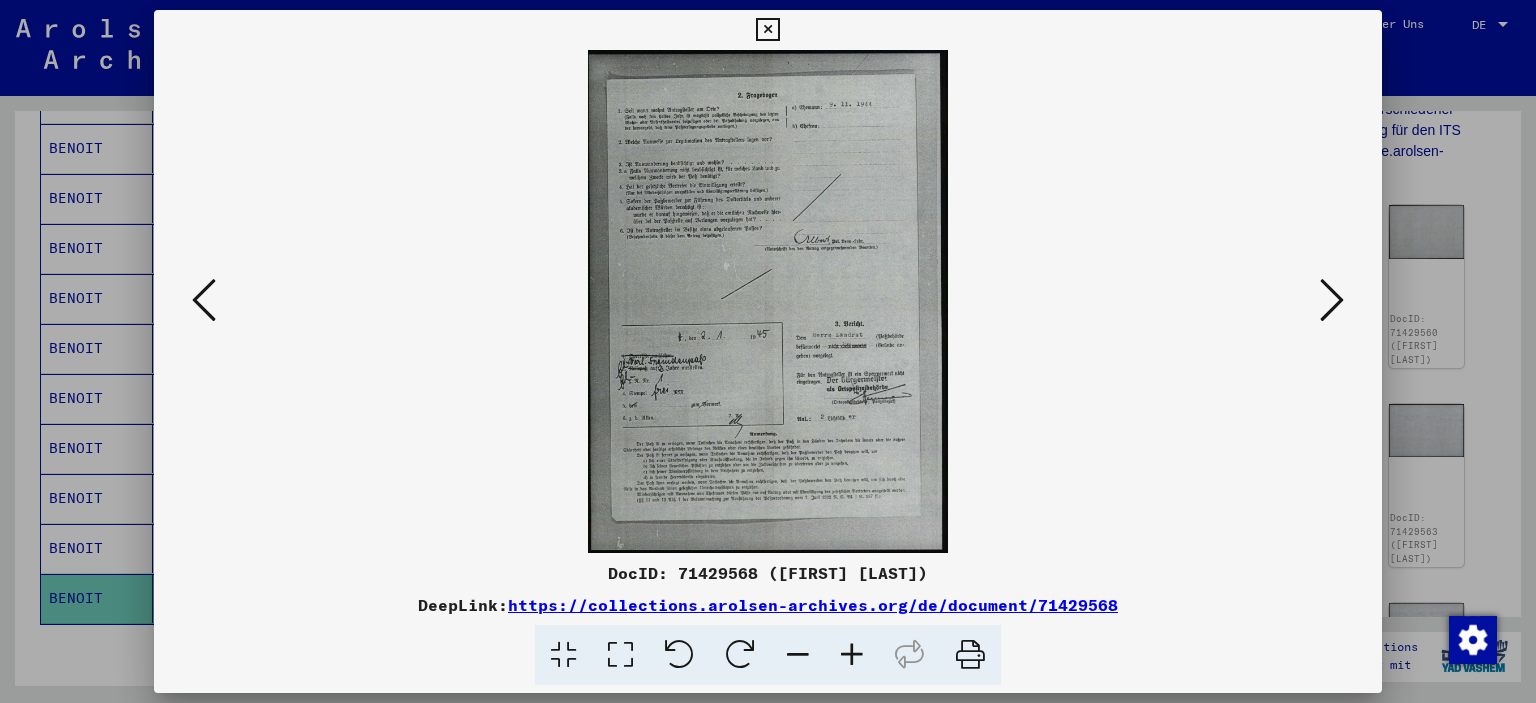 click at bounding box center (1332, 300) 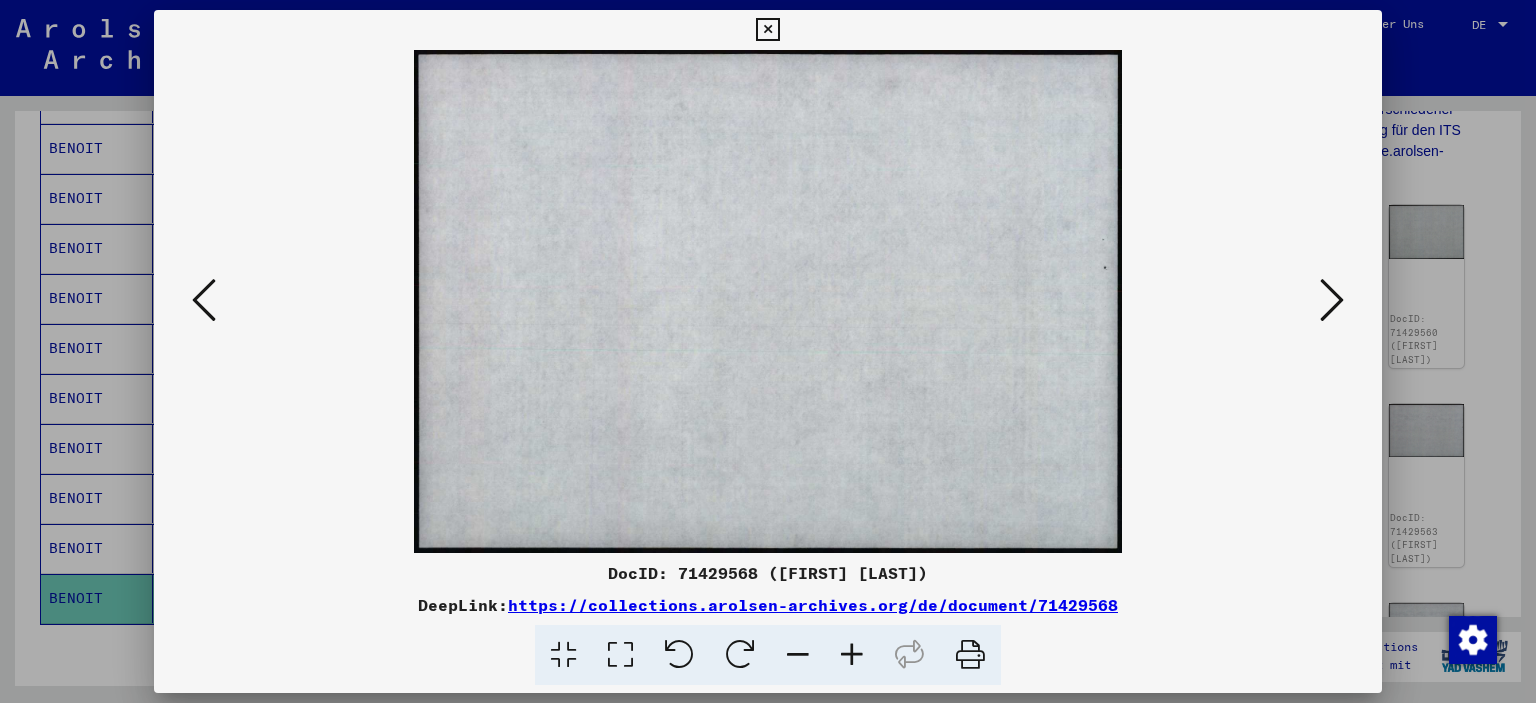 click at bounding box center [1332, 300] 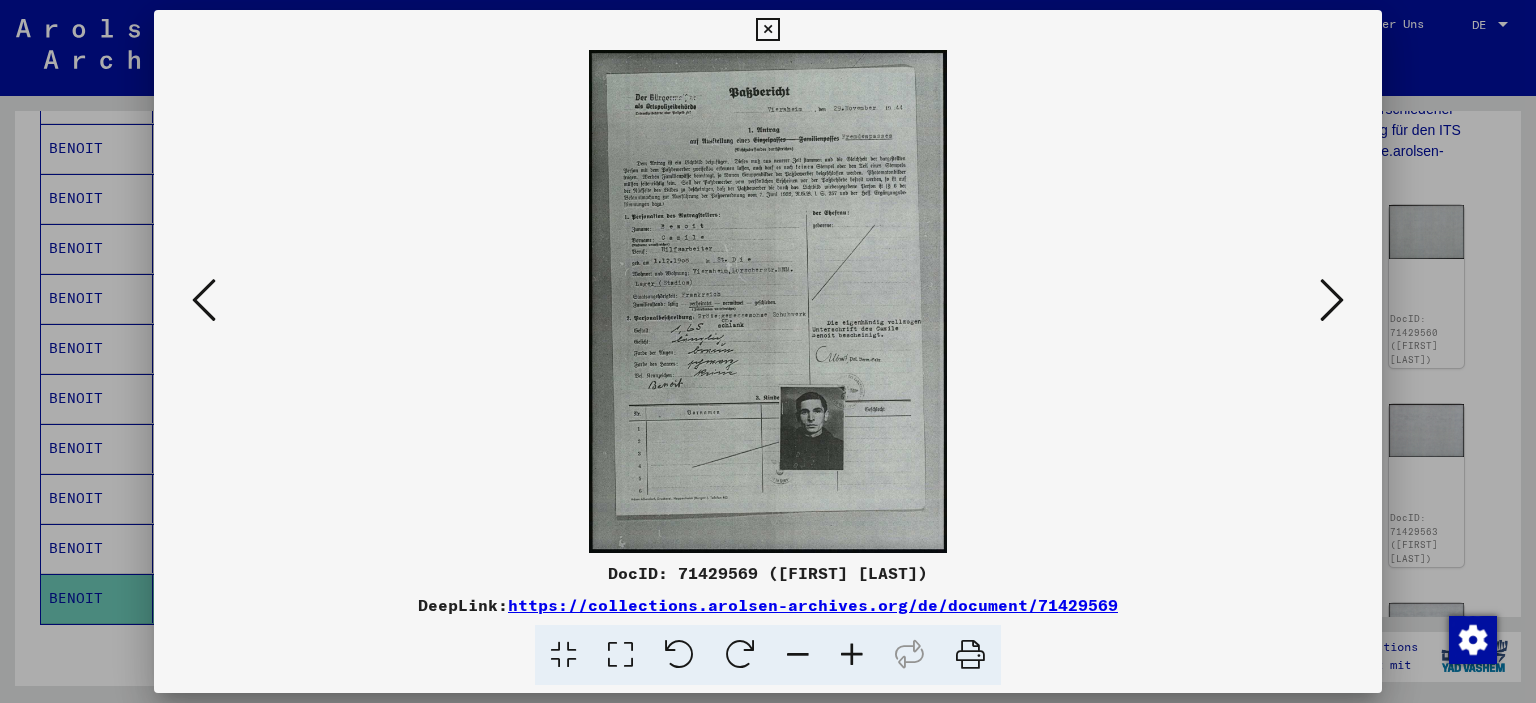 click at bounding box center (852, 655) 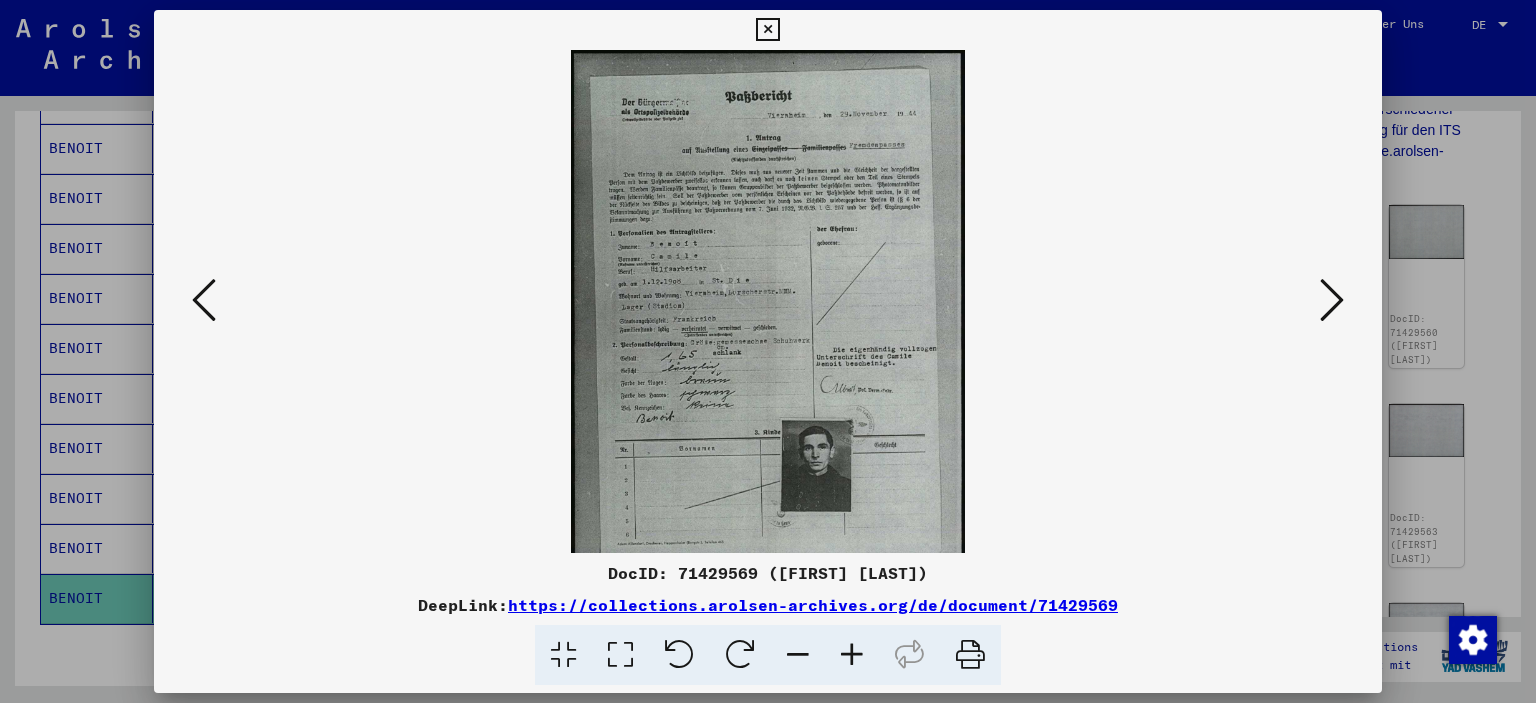 click at bounding box center (852, 655) 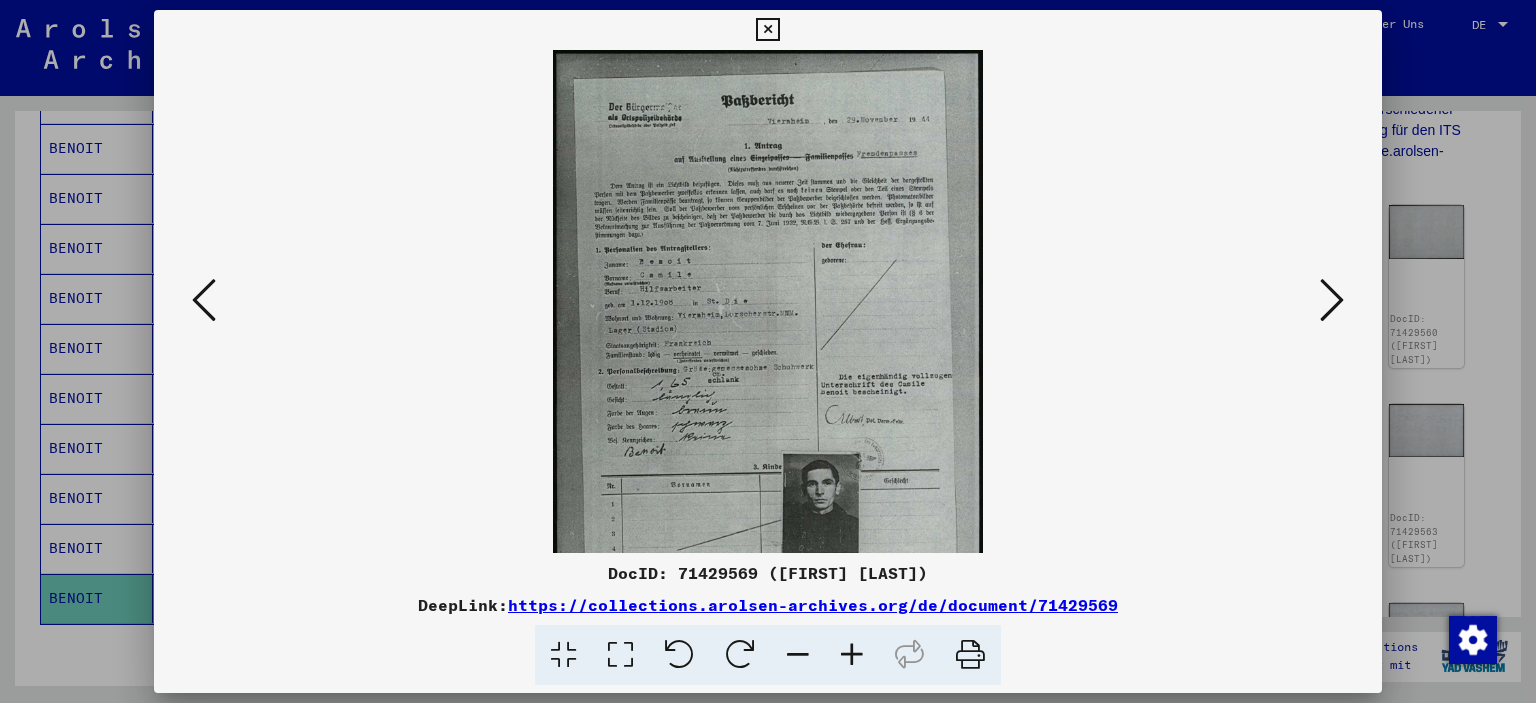 click at bounding box center [852, 655] 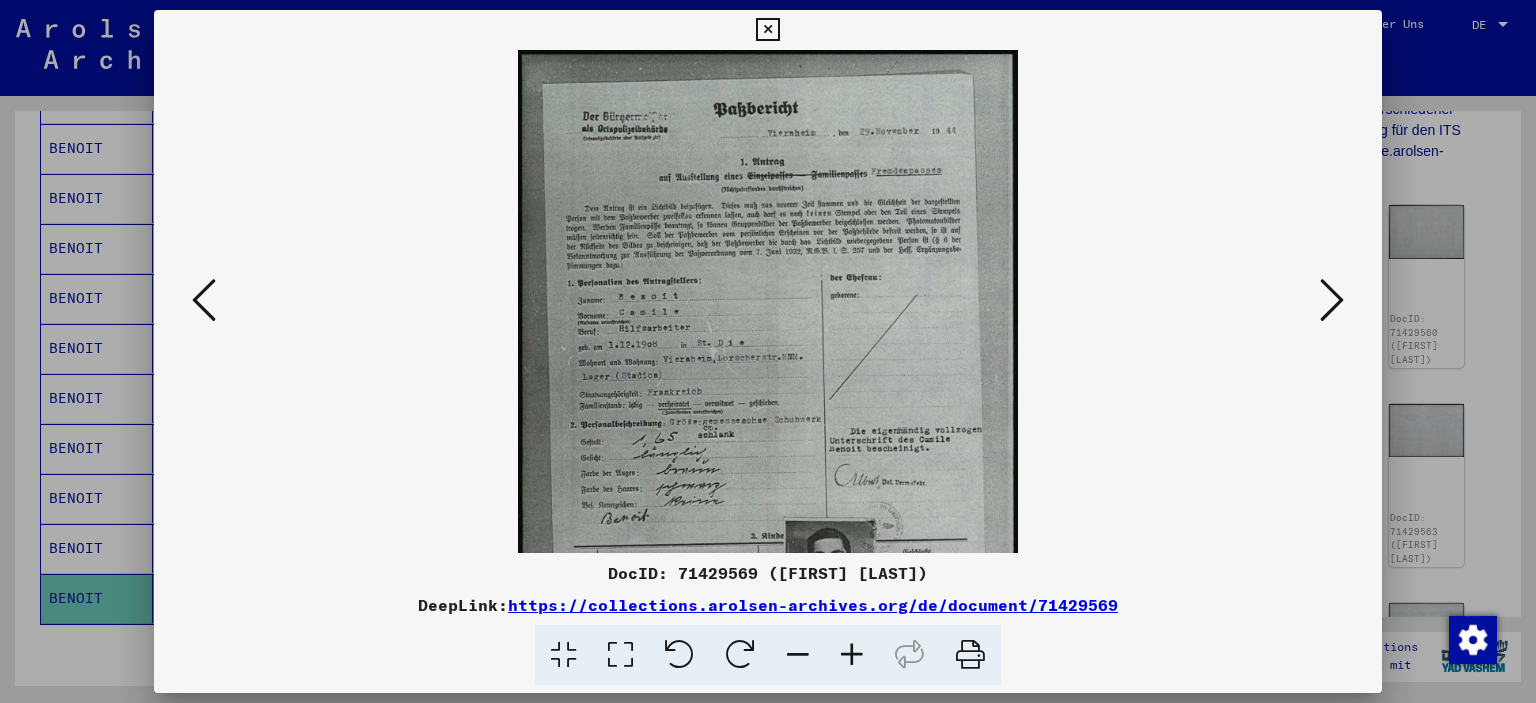 click at bounding box center [852, 655] 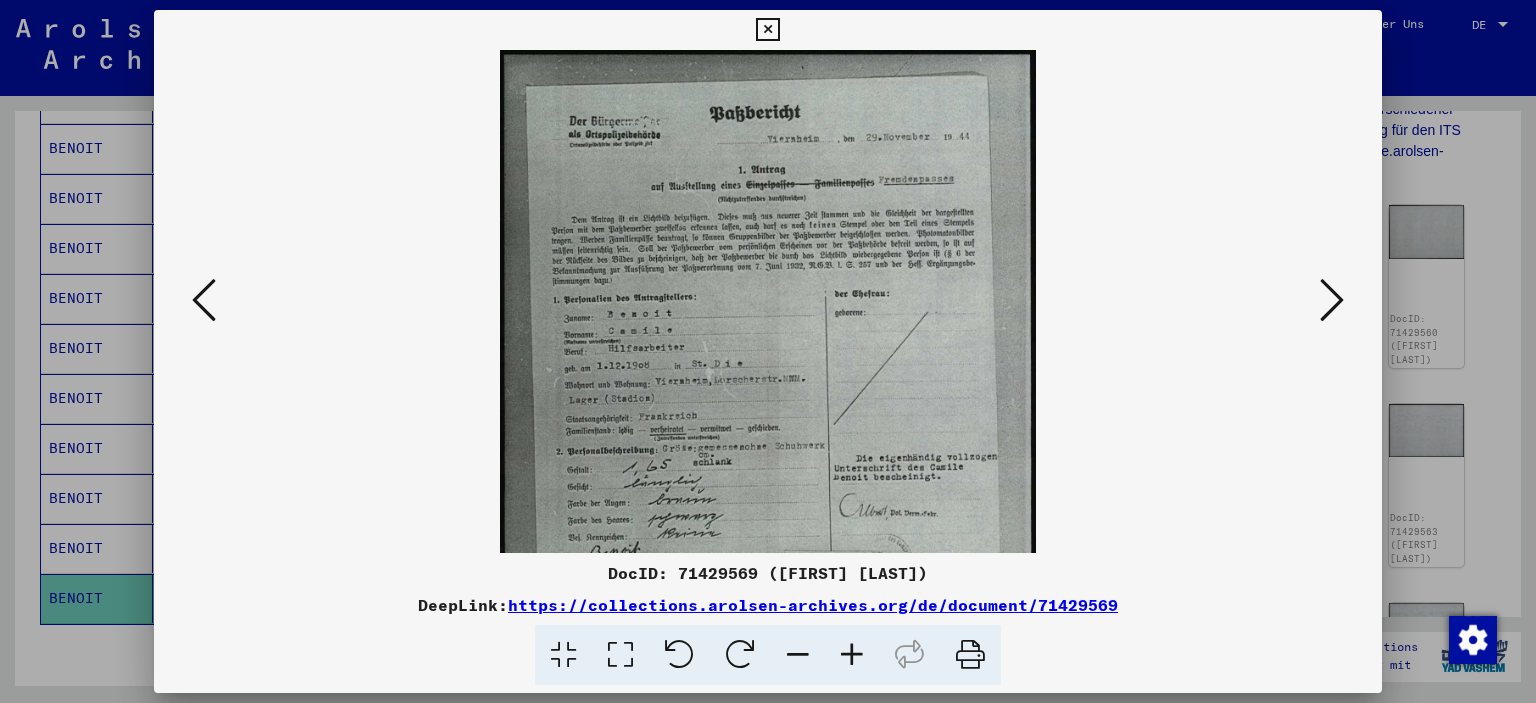click at bounding box center [852, 655] 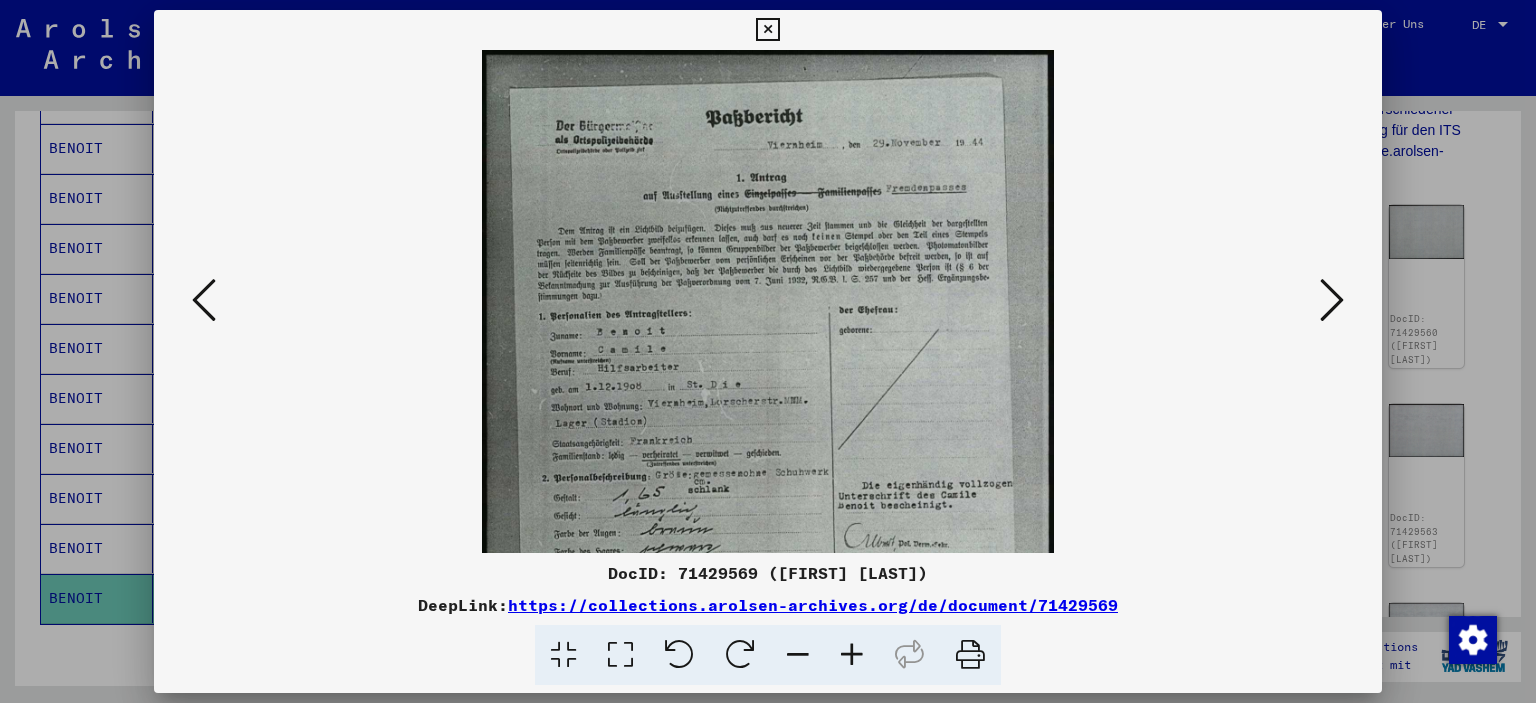 click at bounding box center [852, 655] 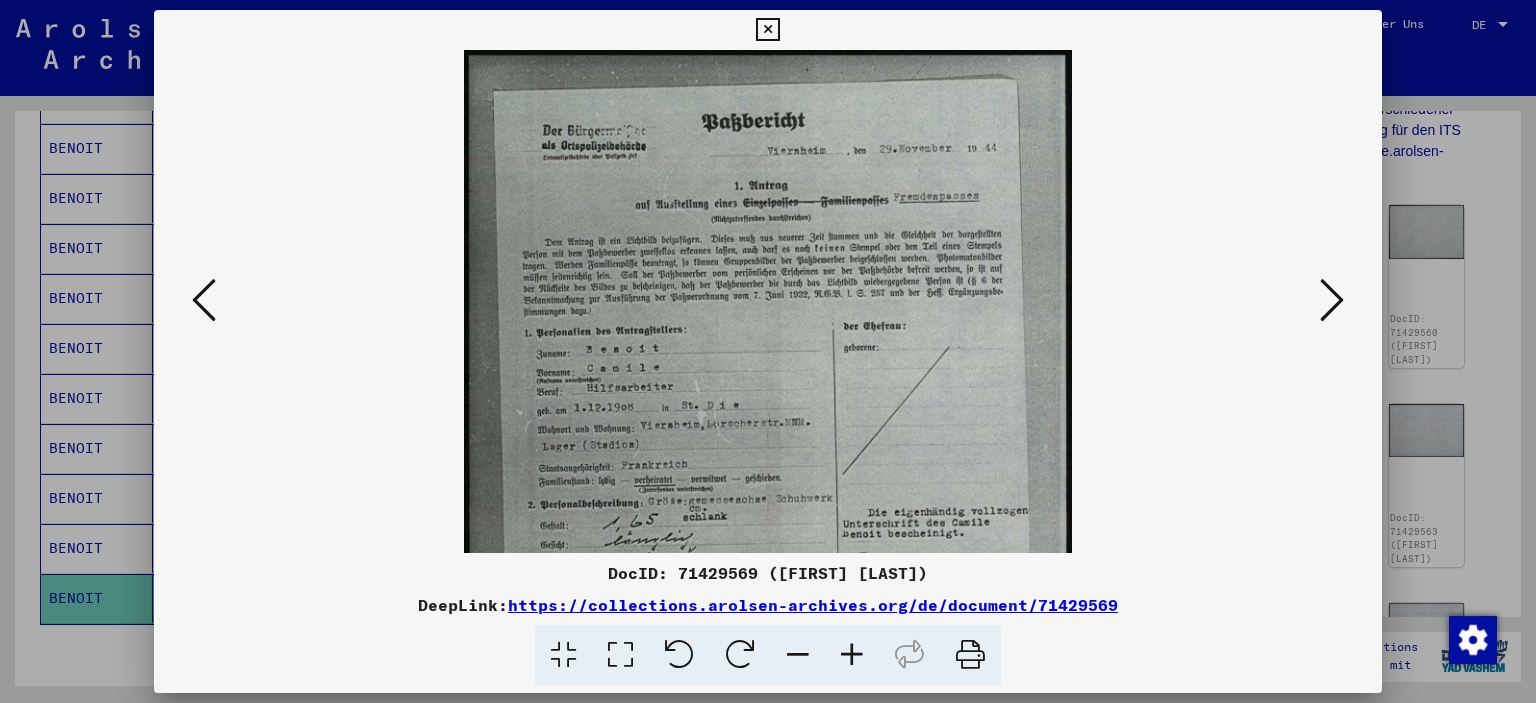 click at bounding box center [852, 655] 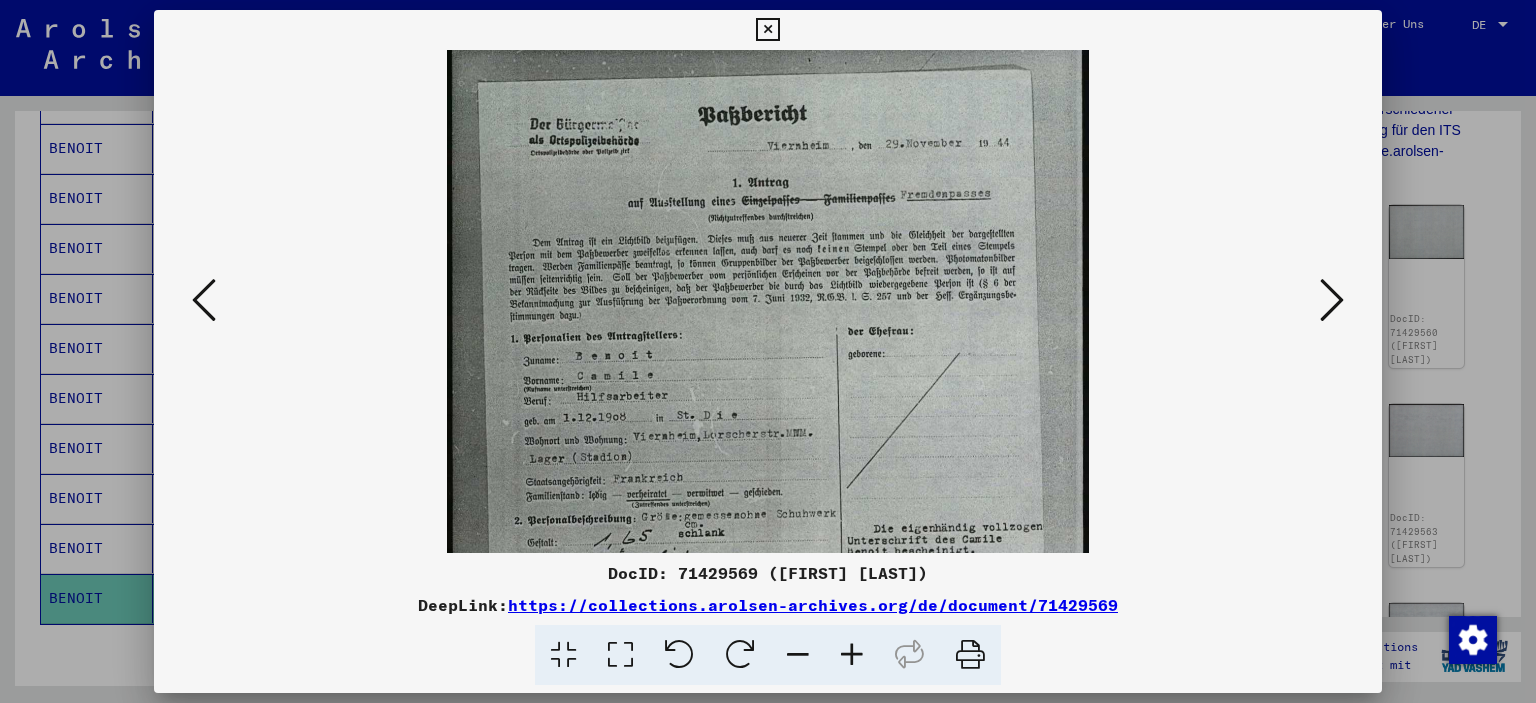 drag, startPoint x: 689, startPoint y: 341, endPoint x: 702, endPoint y: 312, distance: 31.780497 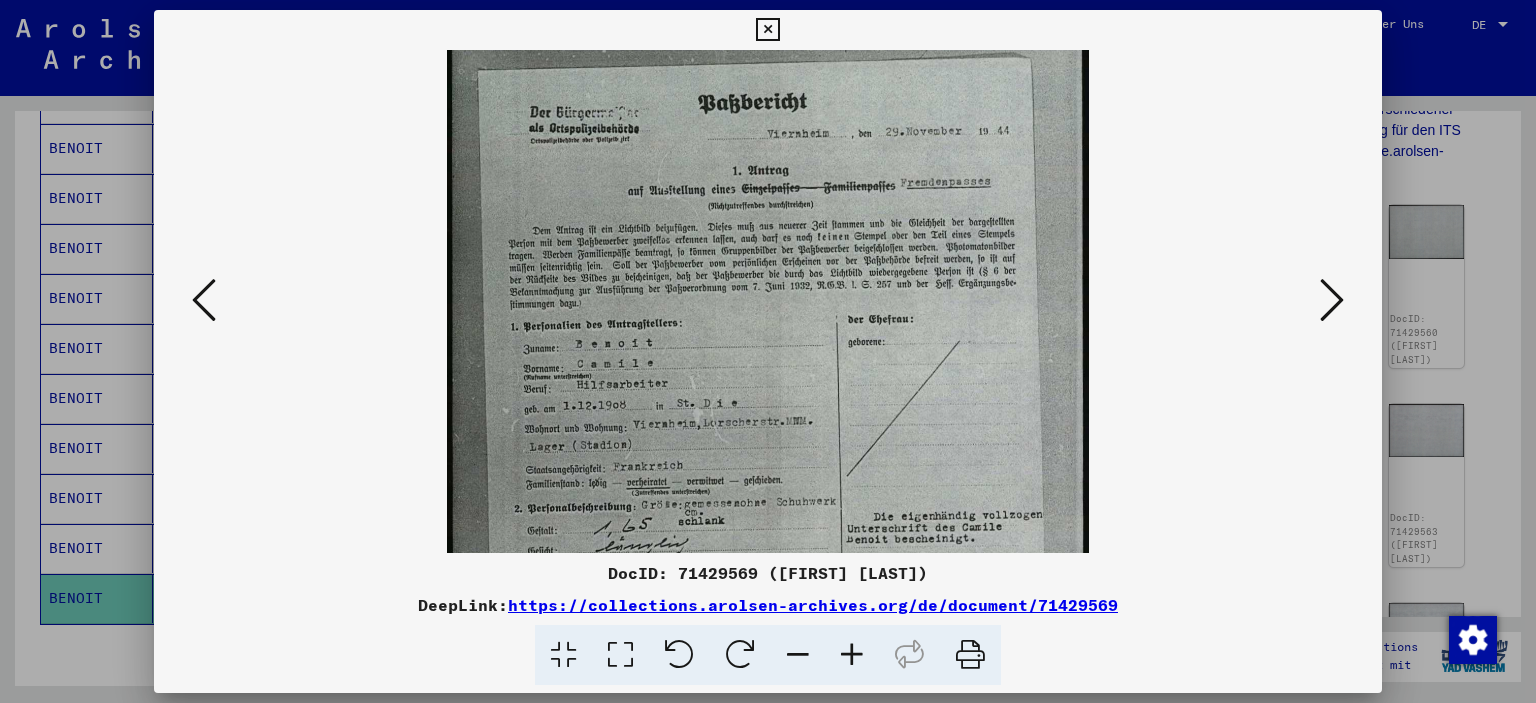 scroll, scrollTop: 87, scrollLeft: 0, axis: vertical 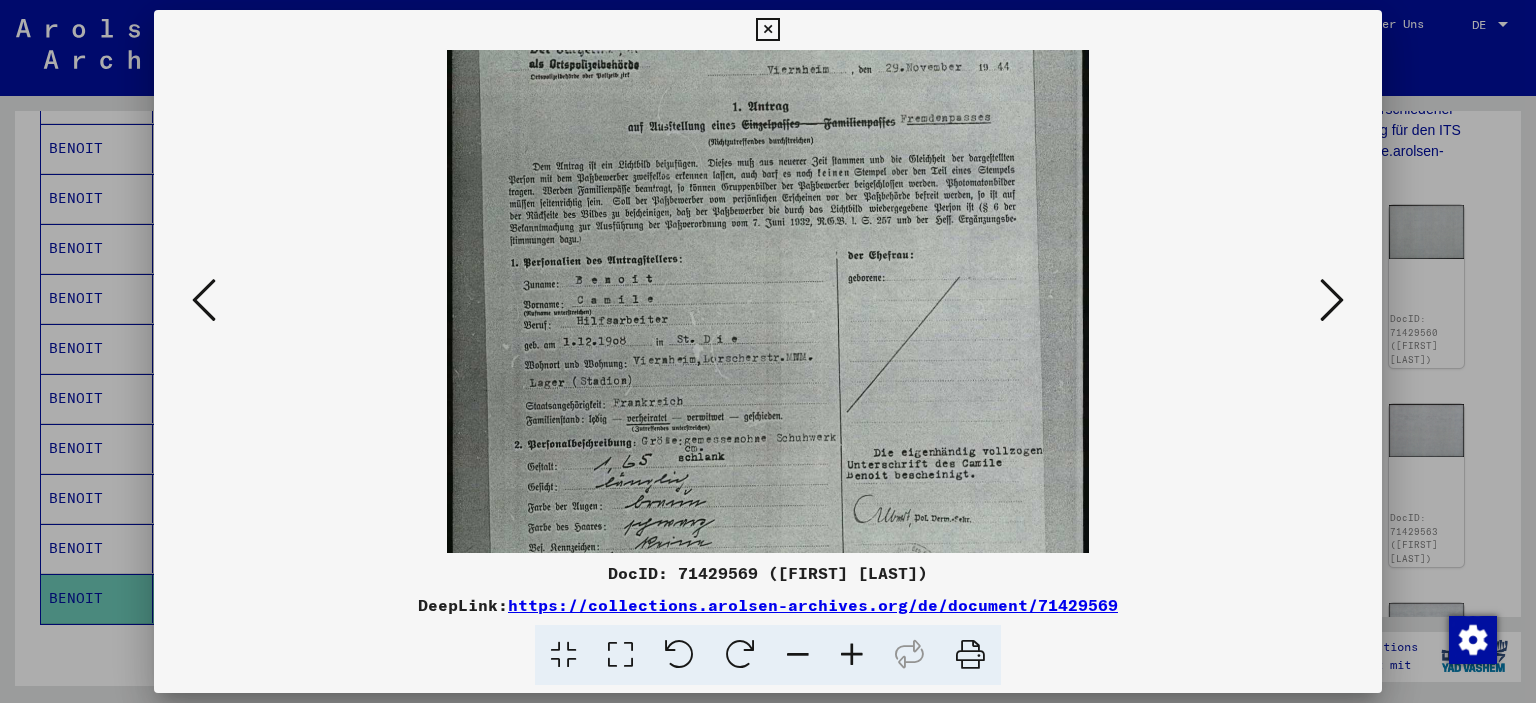click at bounding box center [768, 414] 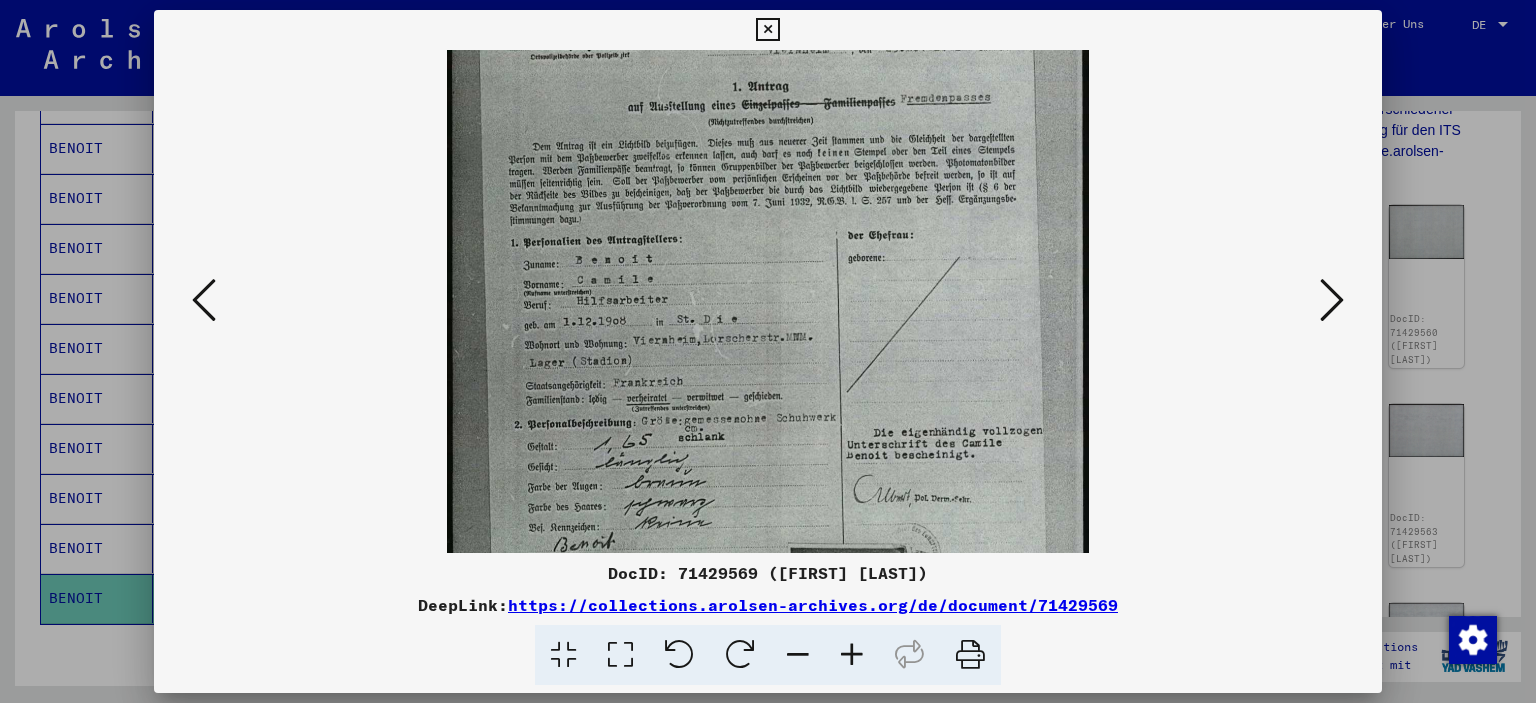 scroll, scrollTop: 126, scrollLeft: 0, axis: vertical 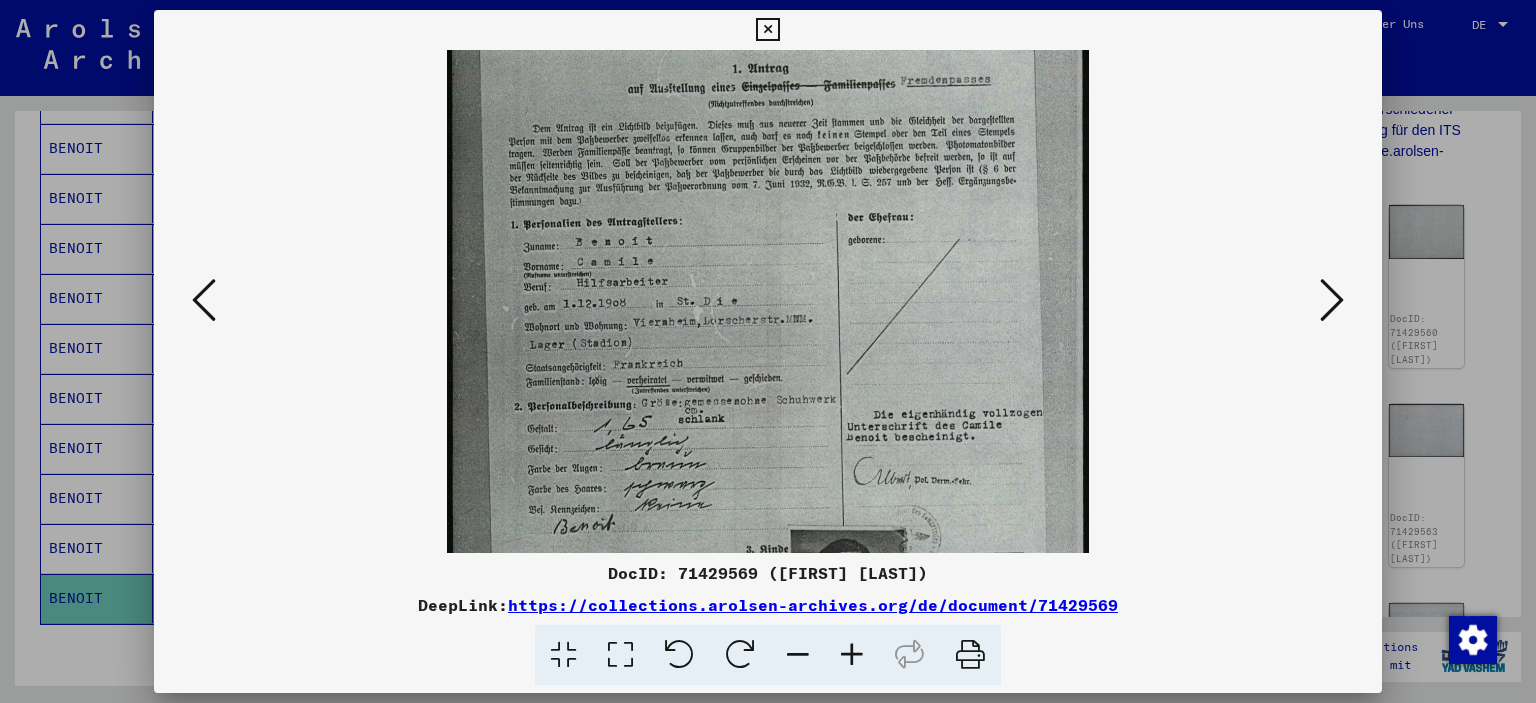 drag, startPoint x: 658, startPoint y: 418, endPoint x: 660, endPoint y: 375, distance: 43.046486 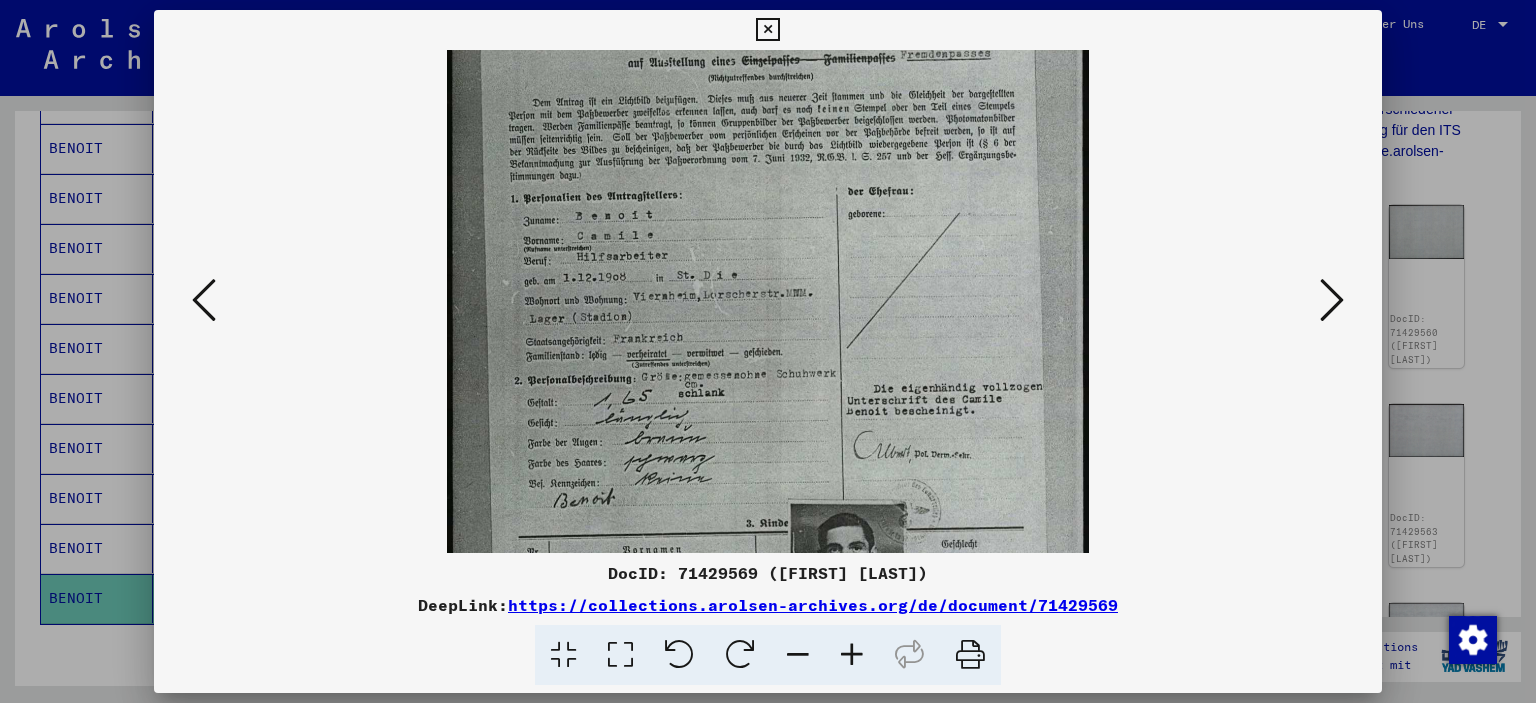 drag, startPoint x: 663, startPoint y: 452, endPoint x: 667, endPoint y: 426, distance: 26.305893 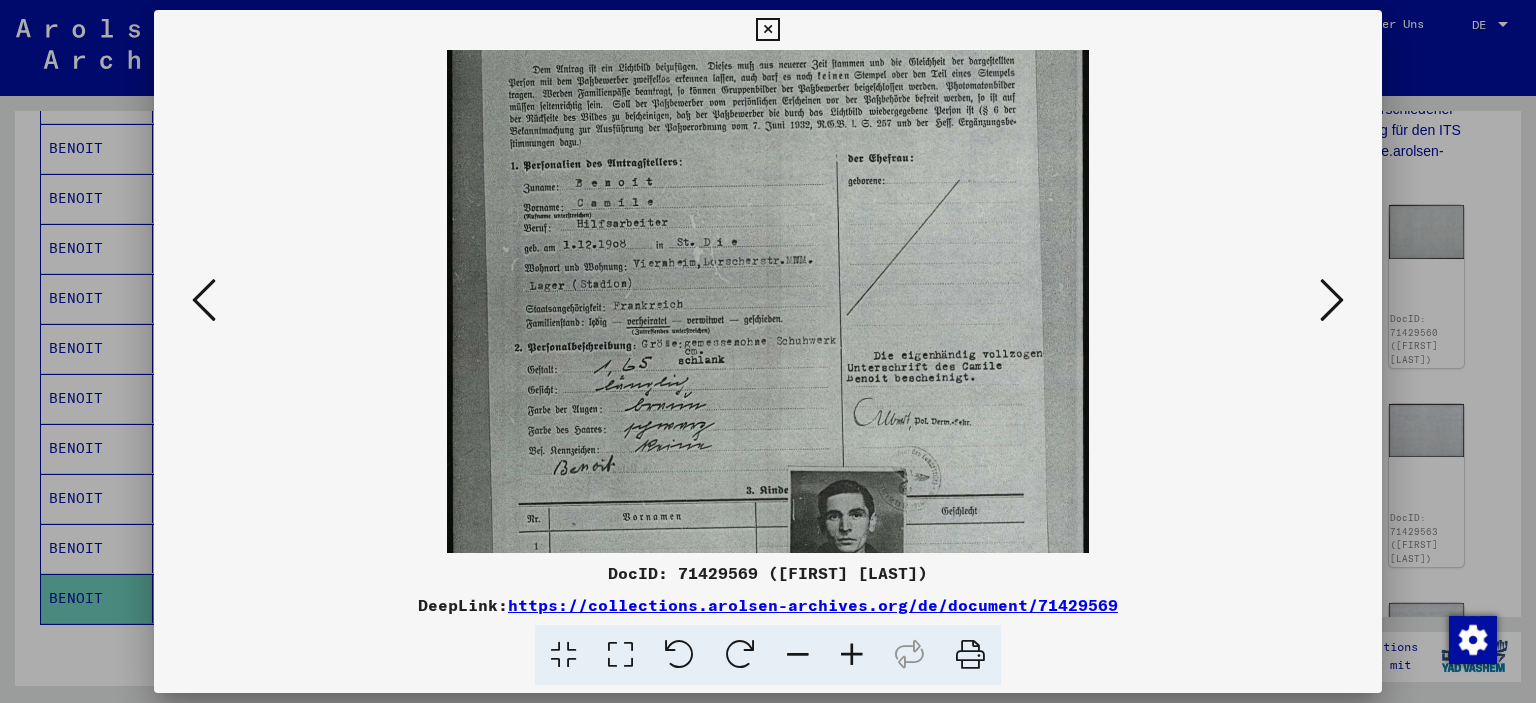 drag, startPoint x: 678, startPoint y: 444, endPoint x: 676, endPoint y: 407, distance: 37.054016 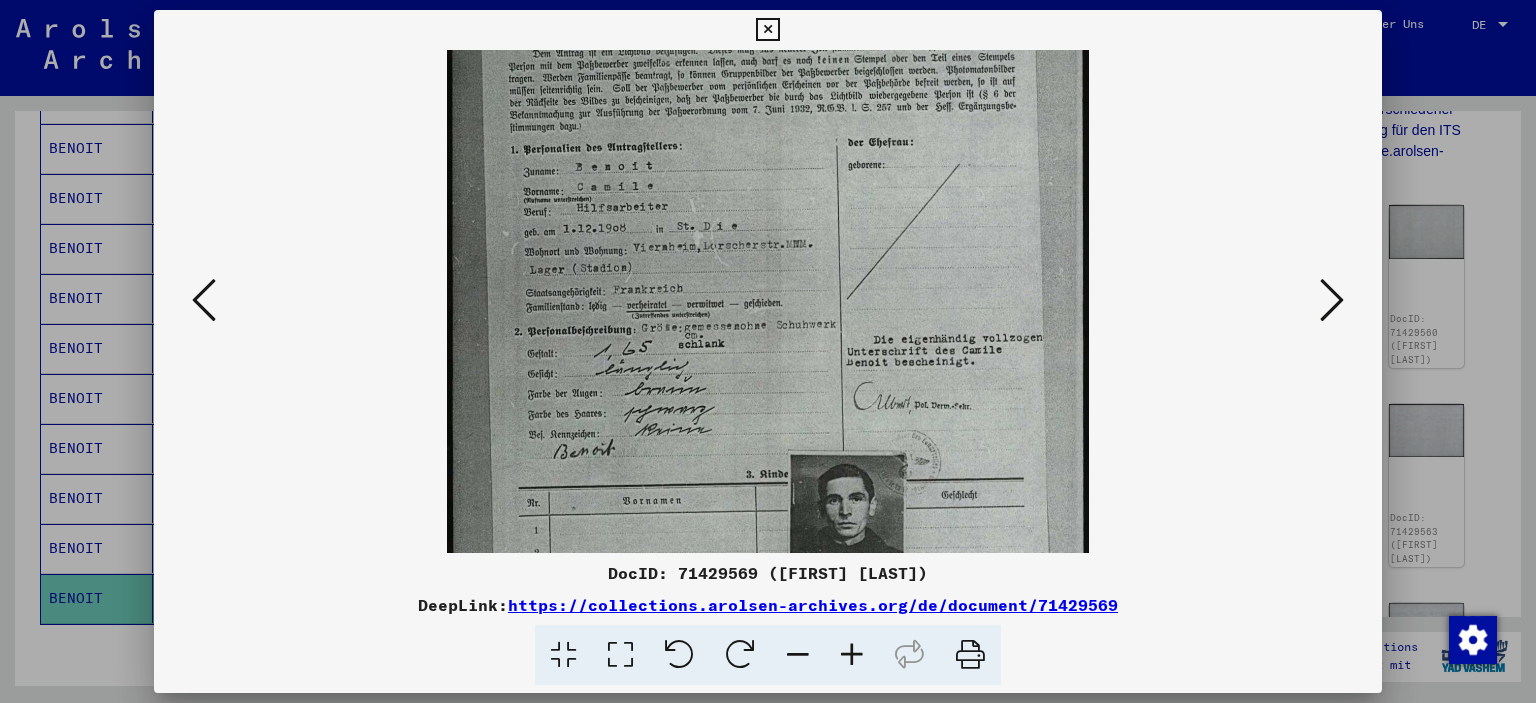 drag, startPoint x: 678, startPoint y: 438, endPoint x: 682, endPoint y: 416, distance: 22.36068 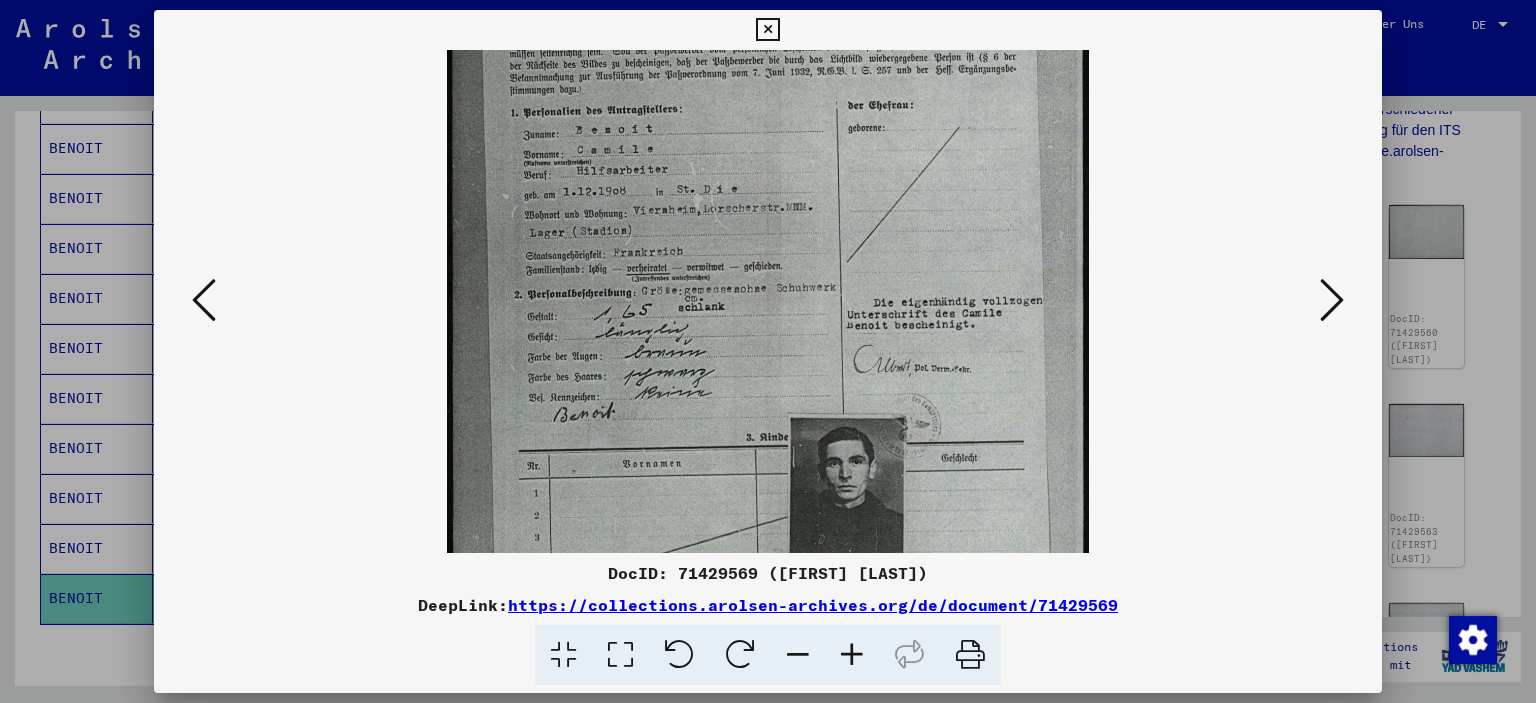 drag, startPoint x: 682, startPoint y: 446, endPoint x: 689, endPoint y: 411, distance: 35.69314 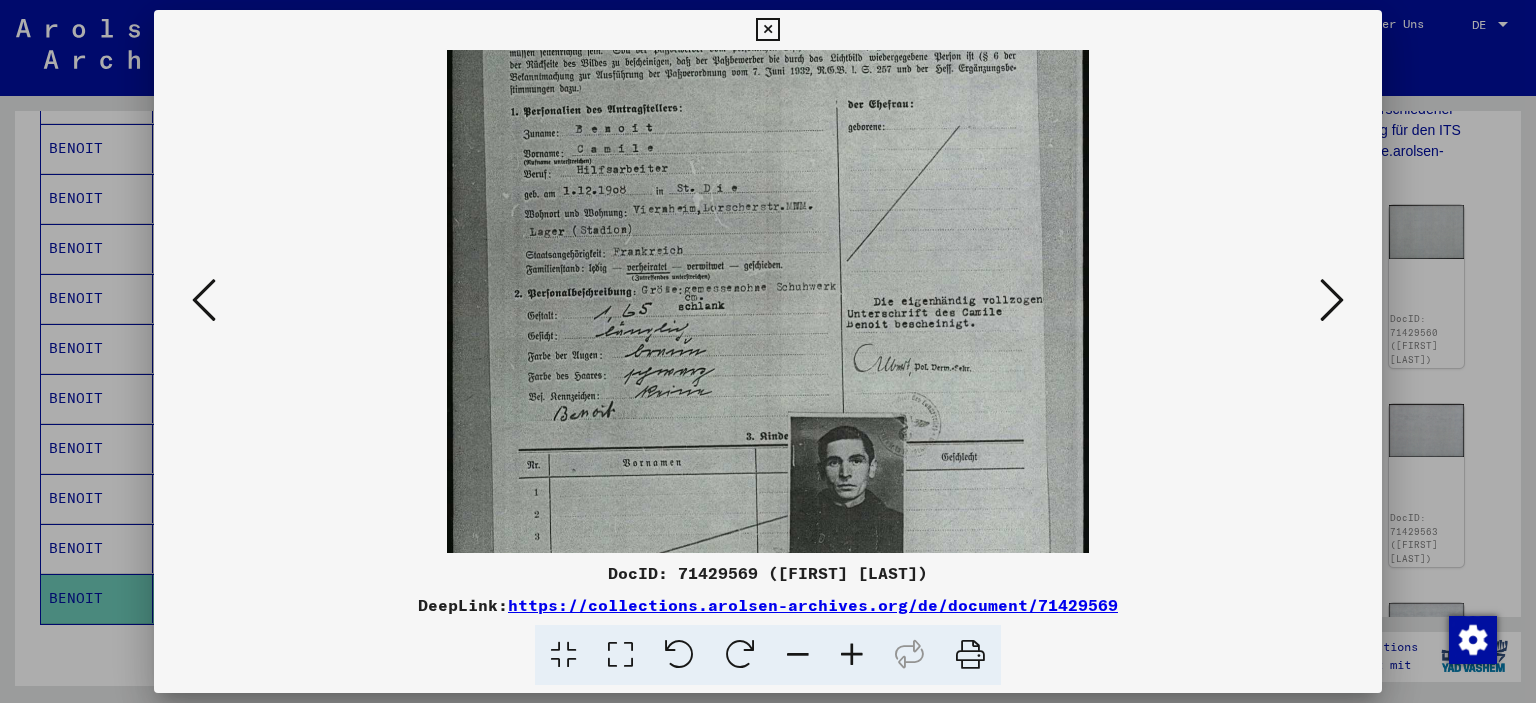 scroll, scrollTop: 306, scrollLeft: 0, axis: vertical 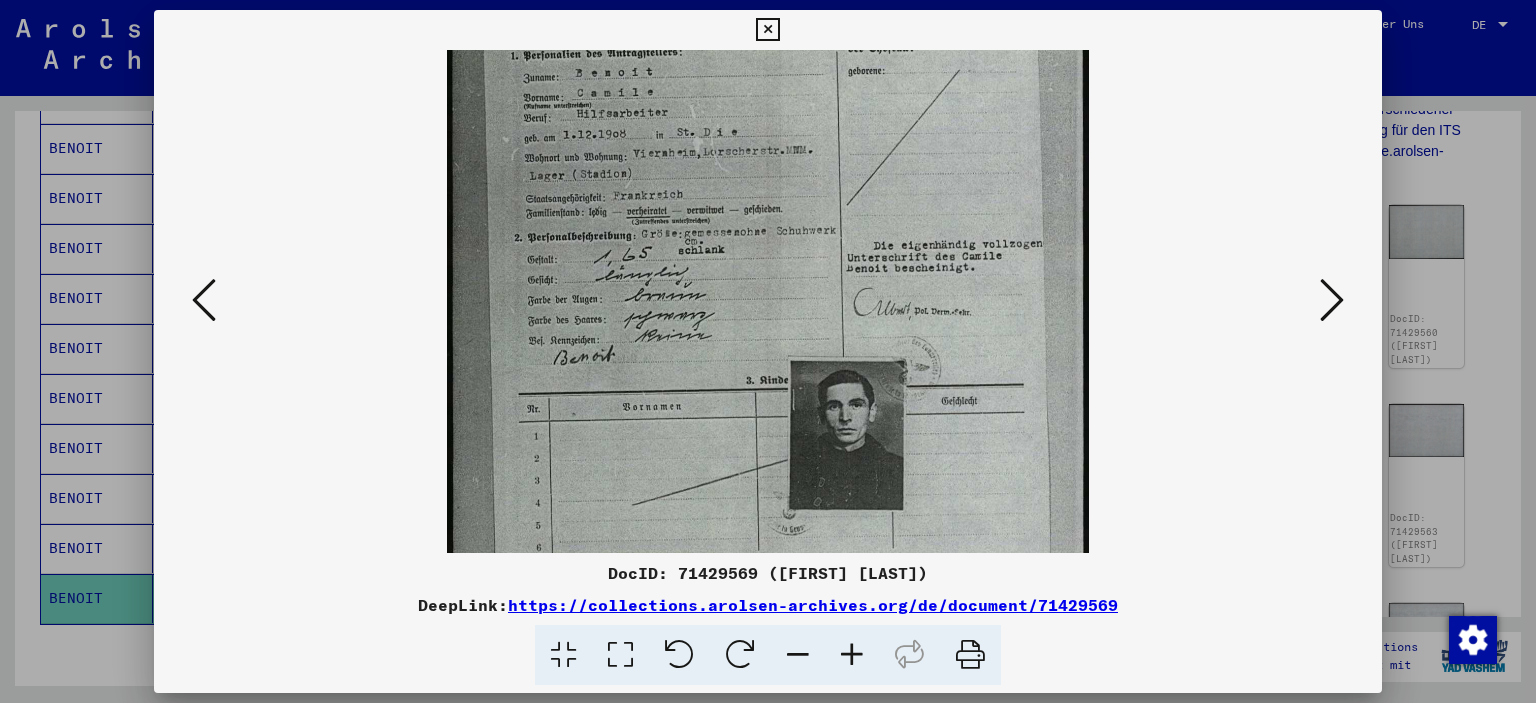 drag, startPoint x: 954, startPoint y: 356, endPoint x: 963, endPoint y: 291, distance: 65.62012 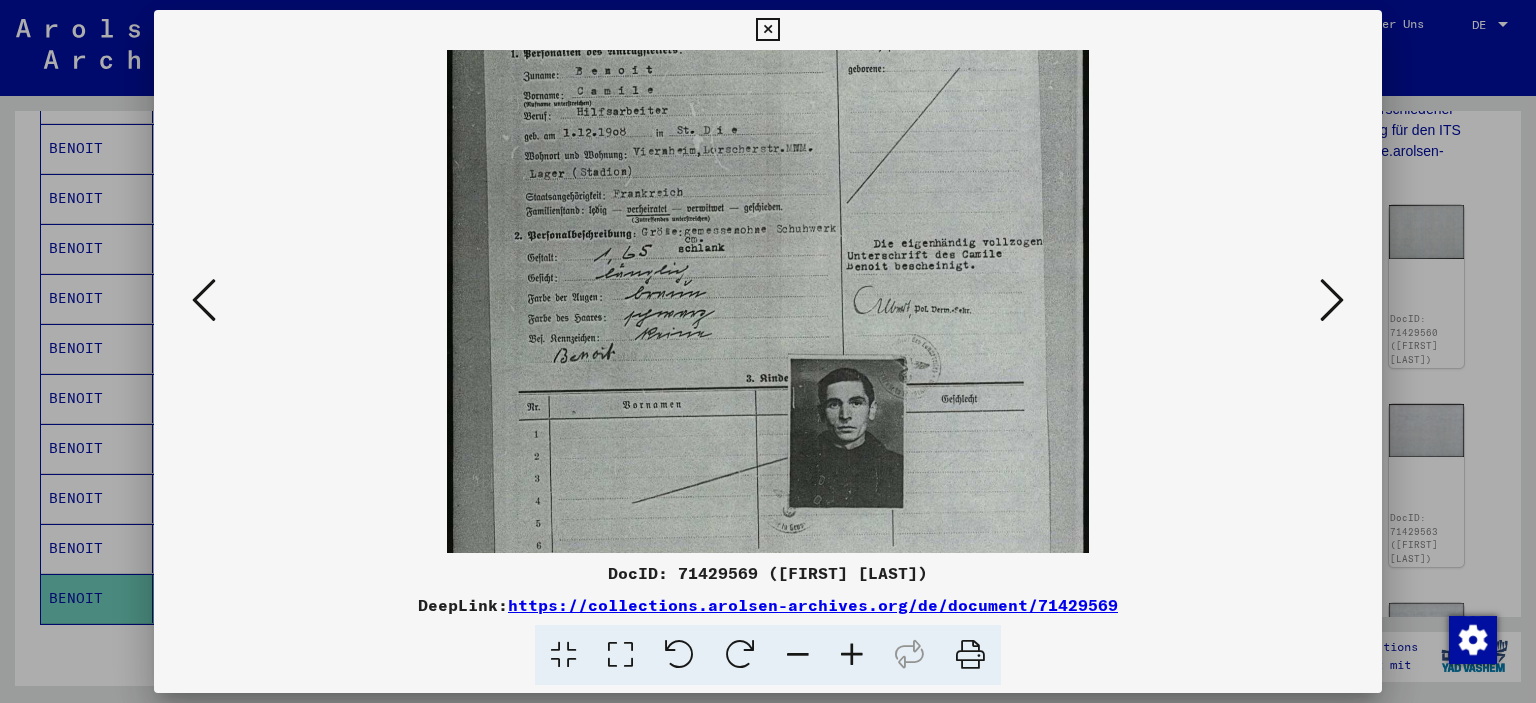 click at bounding box center [768, 205] 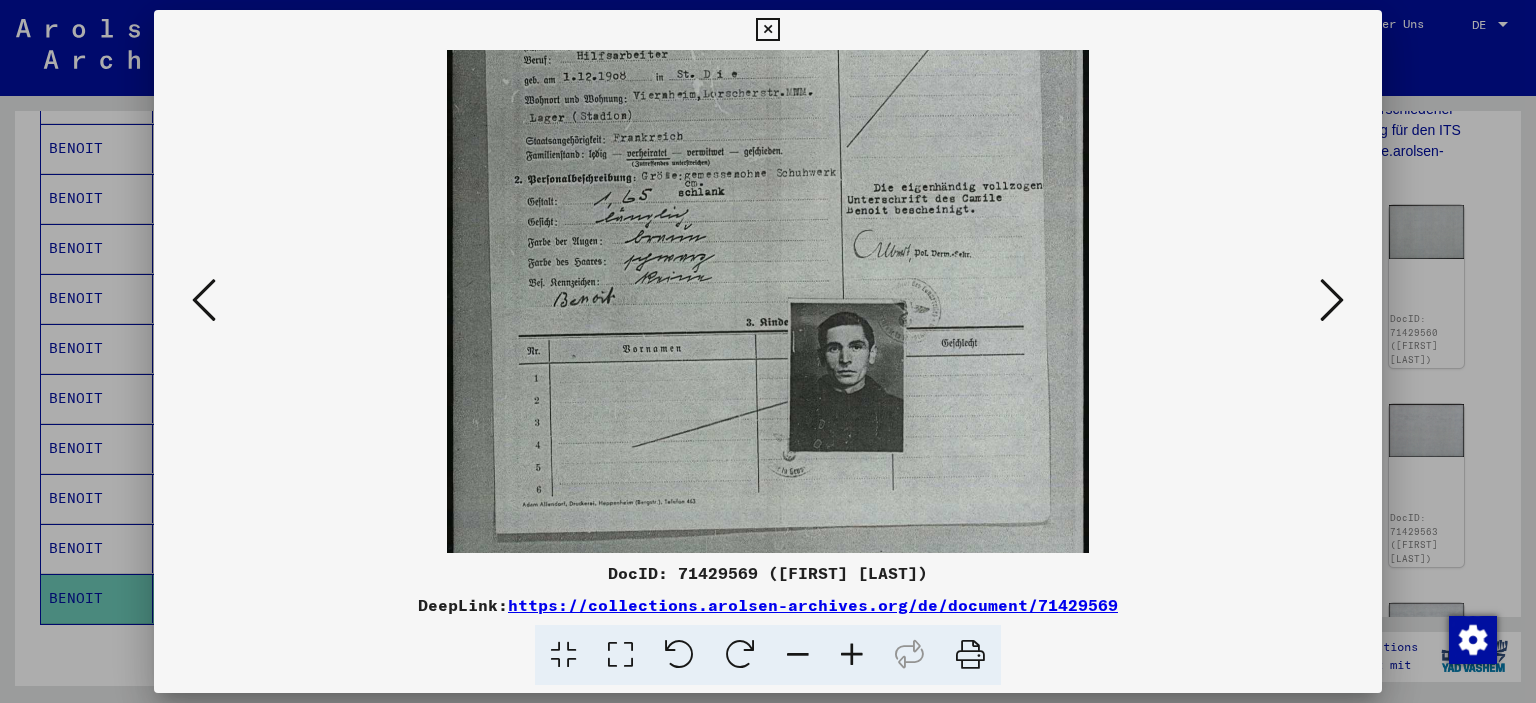 drag, startPoint x: 833, startPoint y: 501, endPoint x: 830, endPoint y: 378, distance: 123.03658 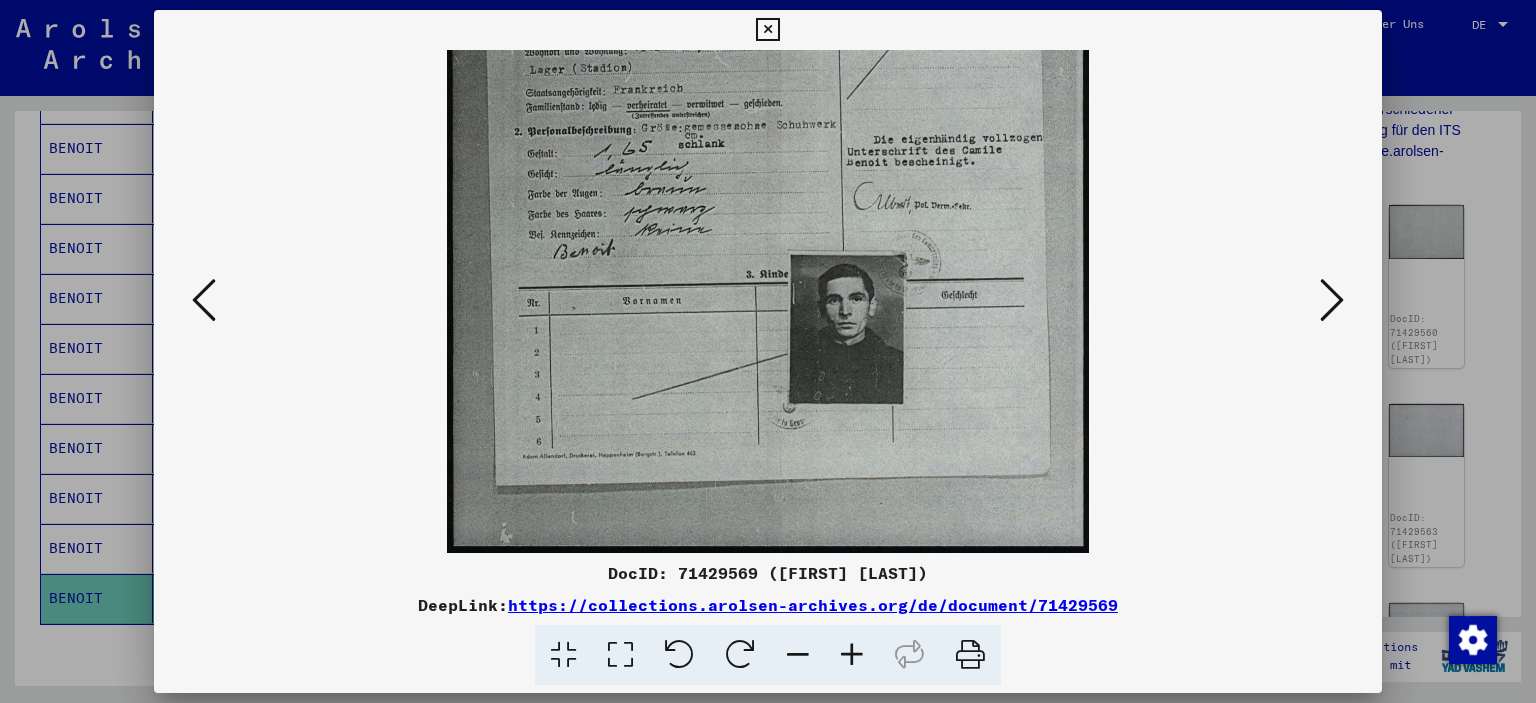 scroll, scrollTop: 310, scrollLeft: 0, axis: vertical 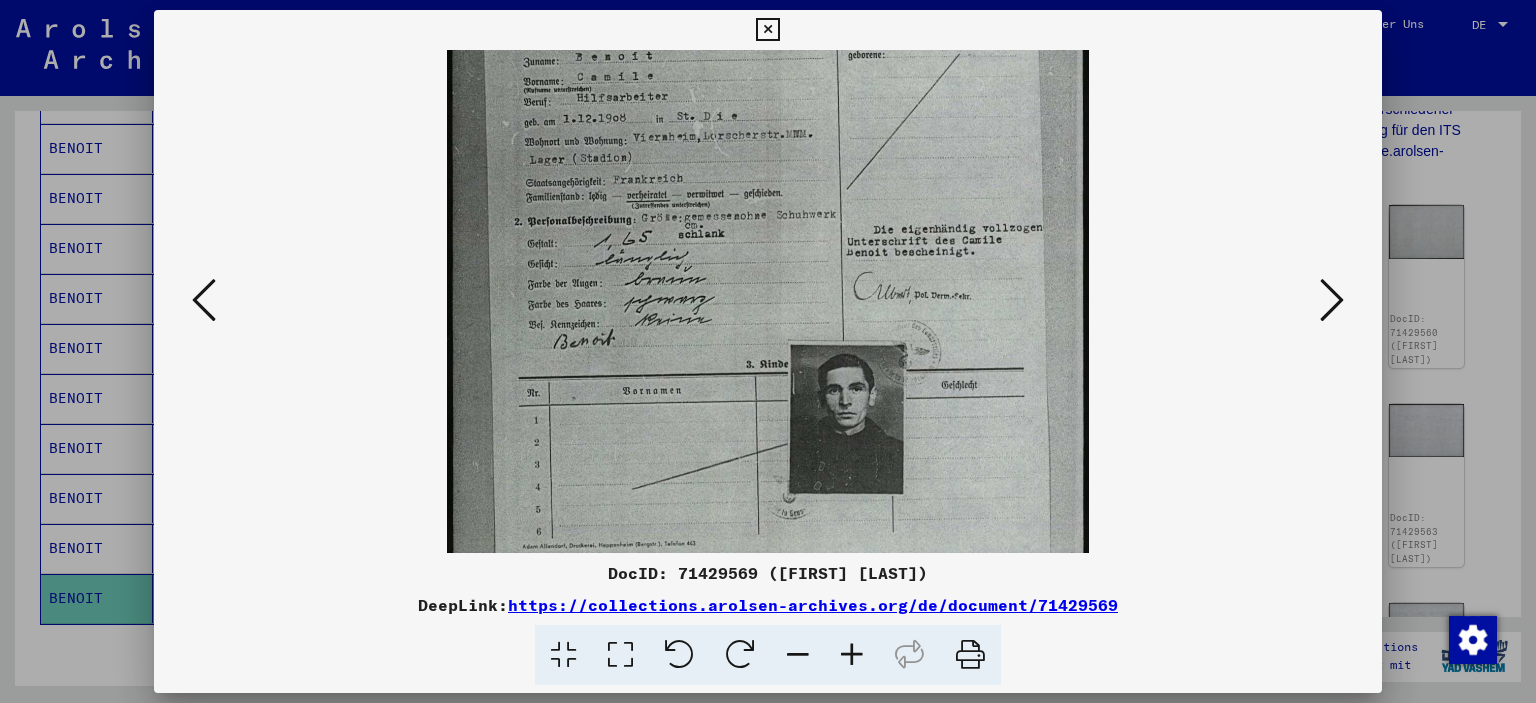 click at bounding box center [768, 191] 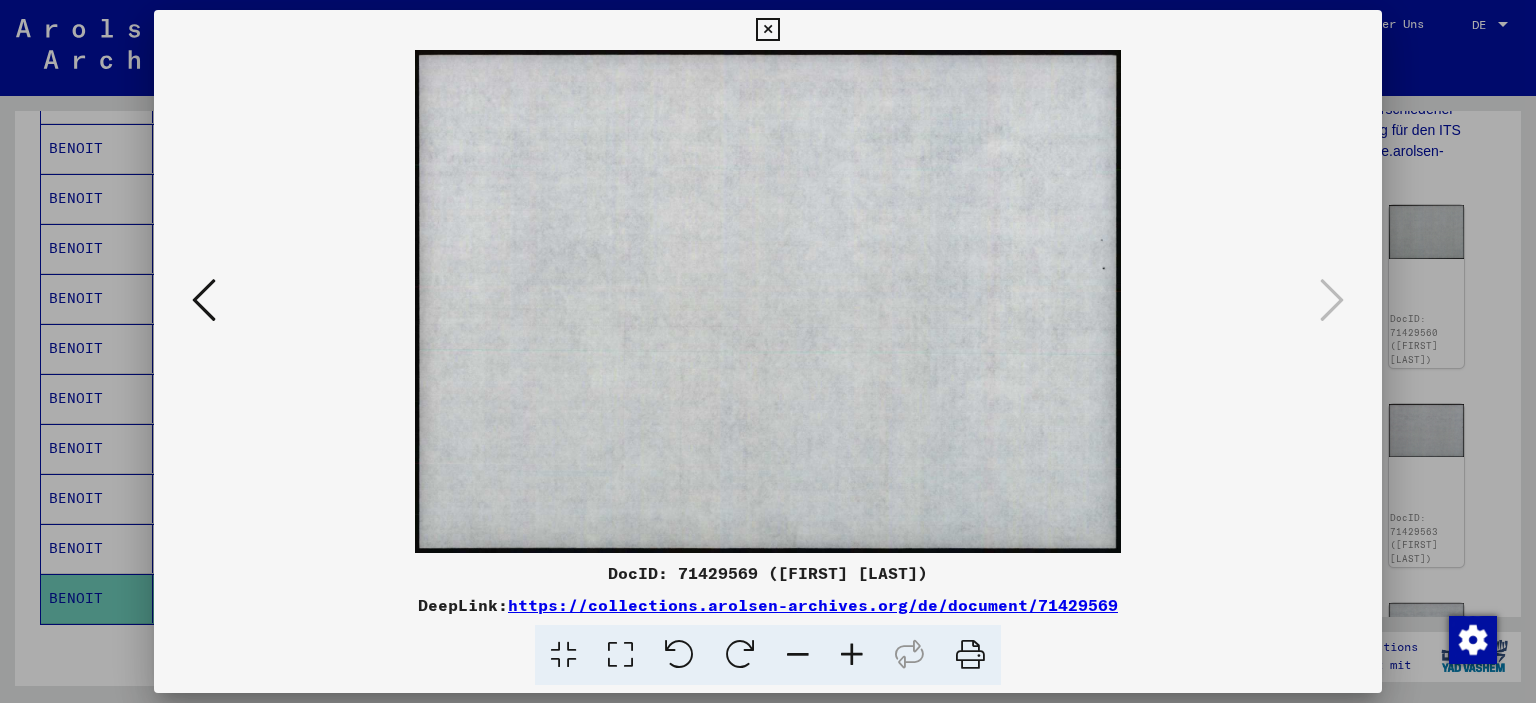 drag, startPoint x: 188, startPoint y: 311, endPoint x: 238, endPoint y: 318, distance: 50.48762 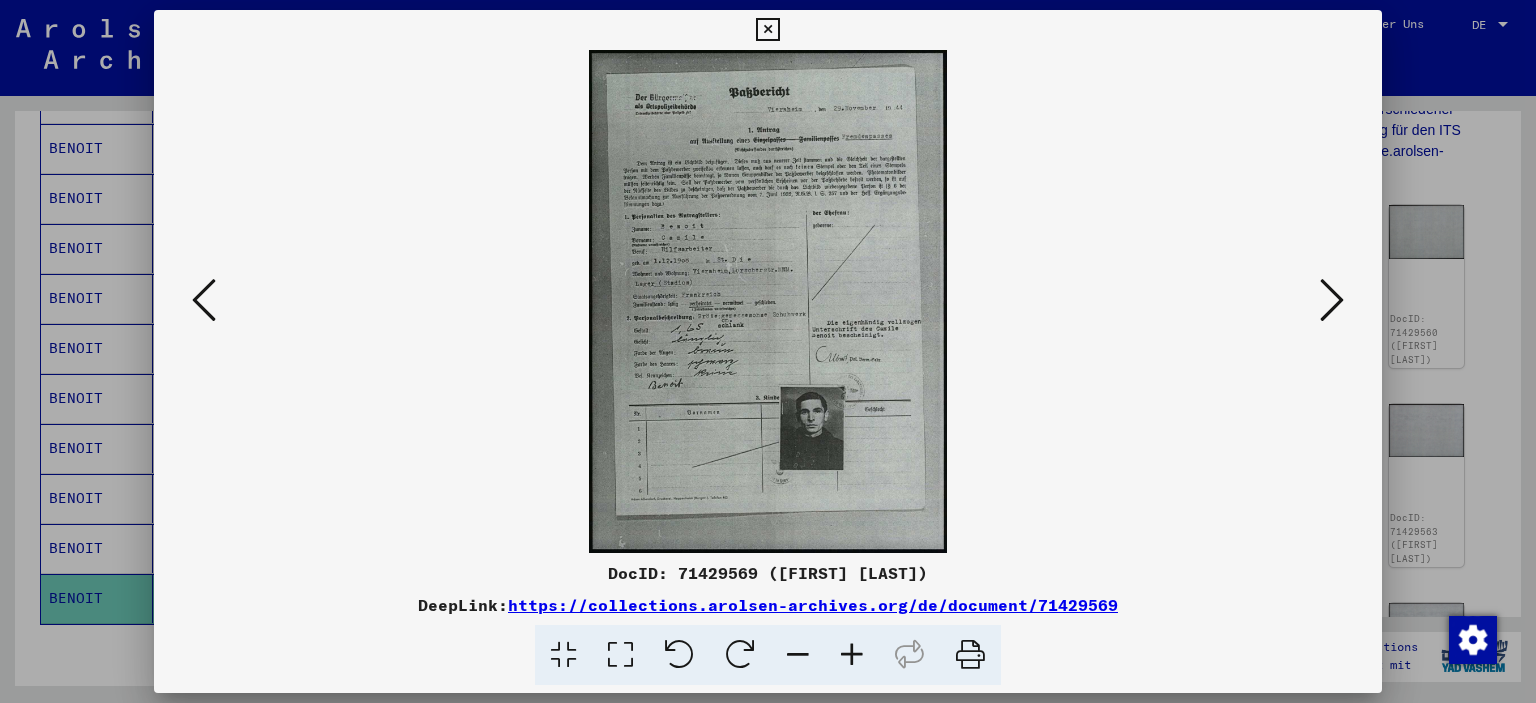 click at bounding box center (852, 655) 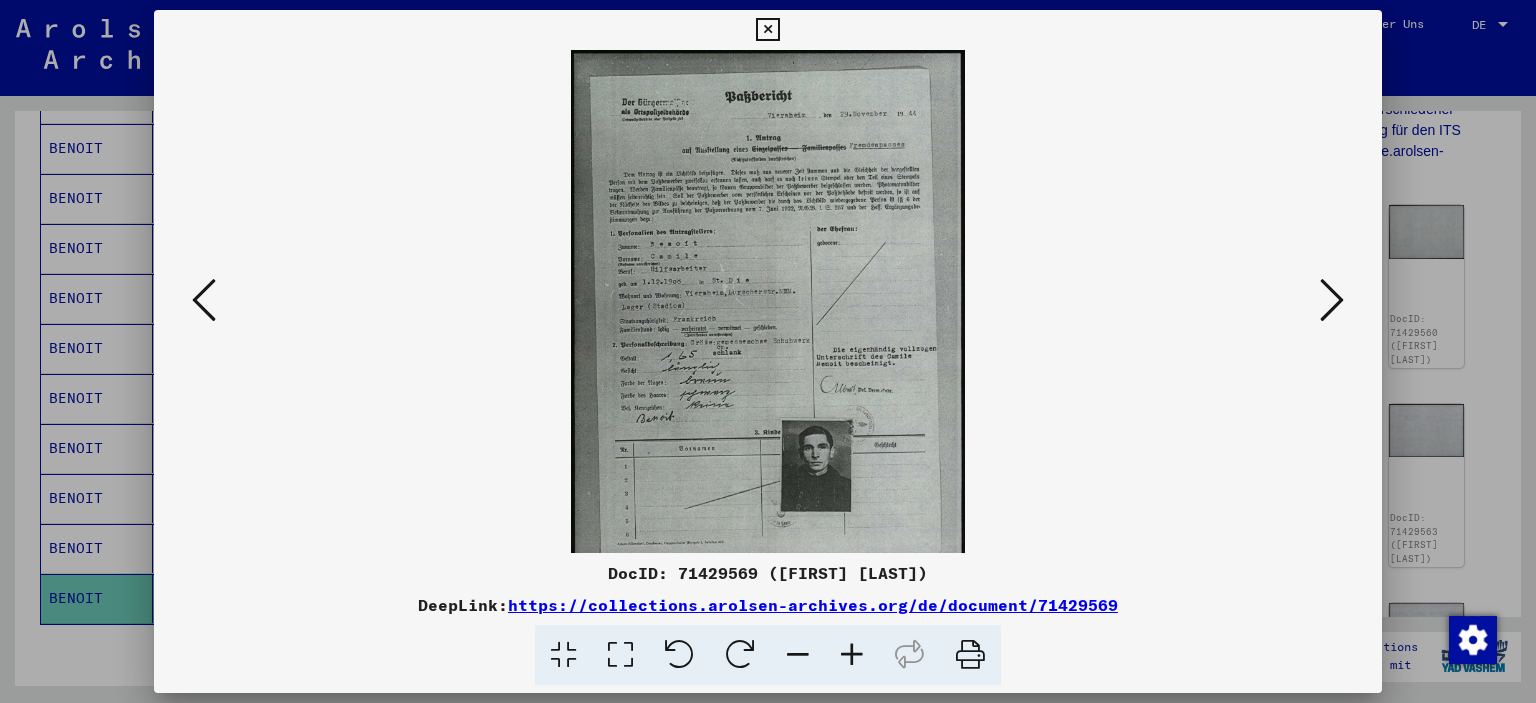 click at bounding box center (852, 655) 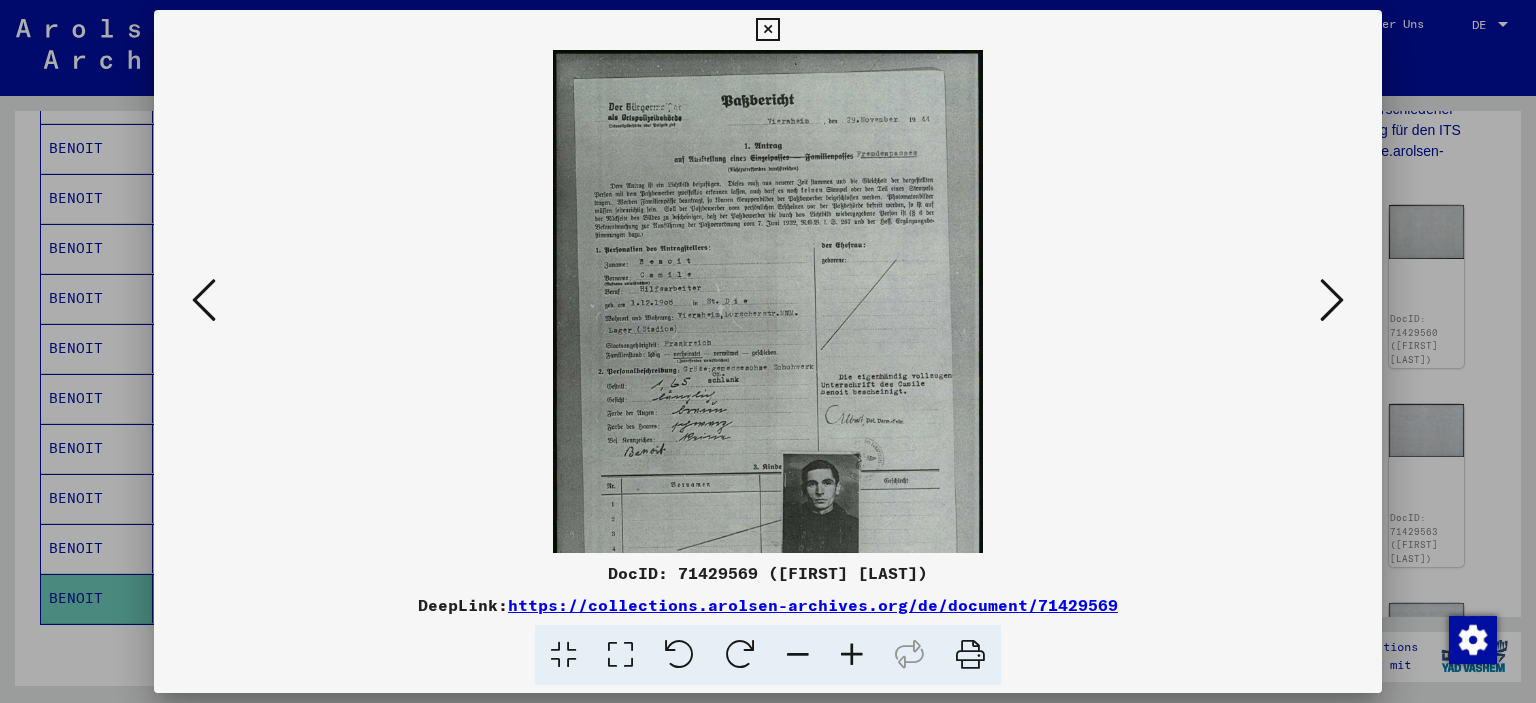 click at bounding box center [852, 655] 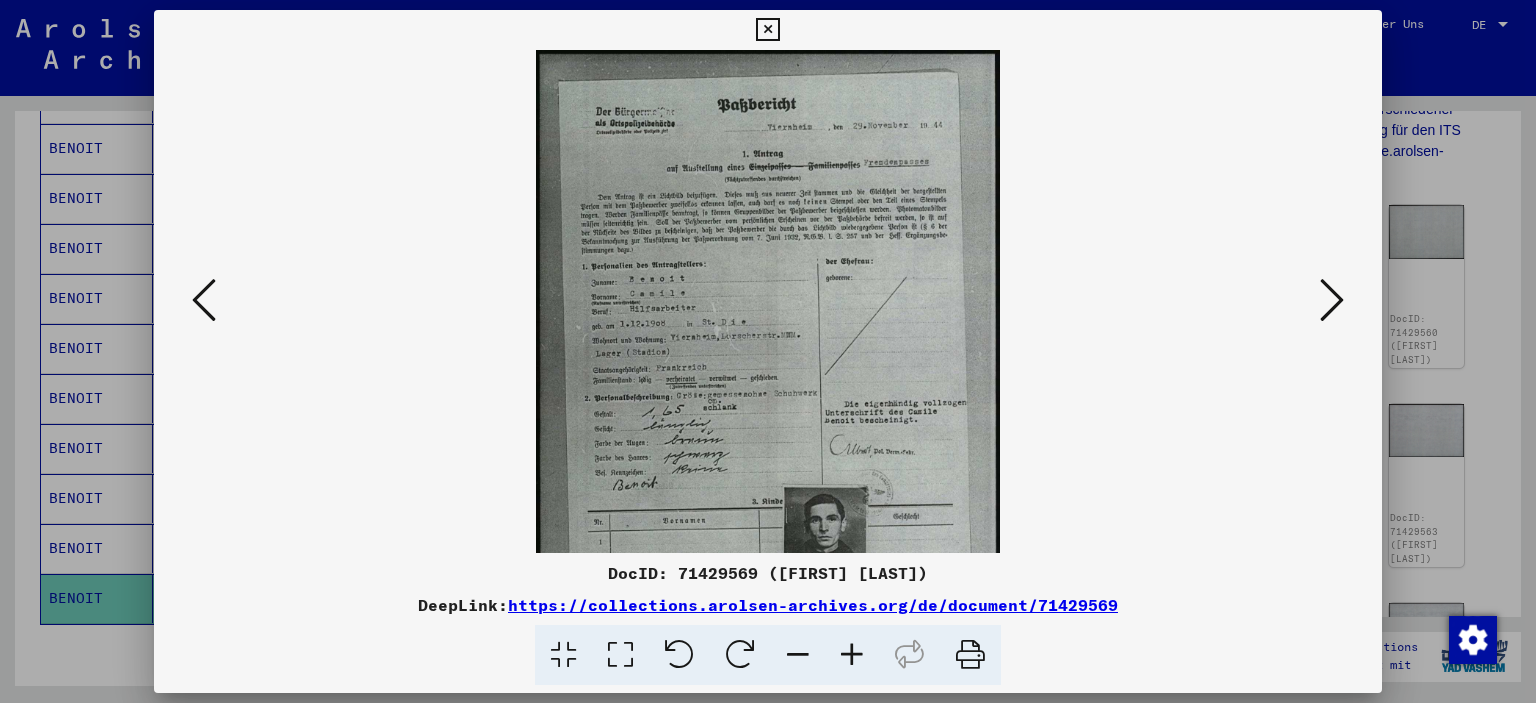 drag, startPoint x: 862, startPoint y: 654, endPoint x: 818, endPoint y: 628, distance: 51.10773 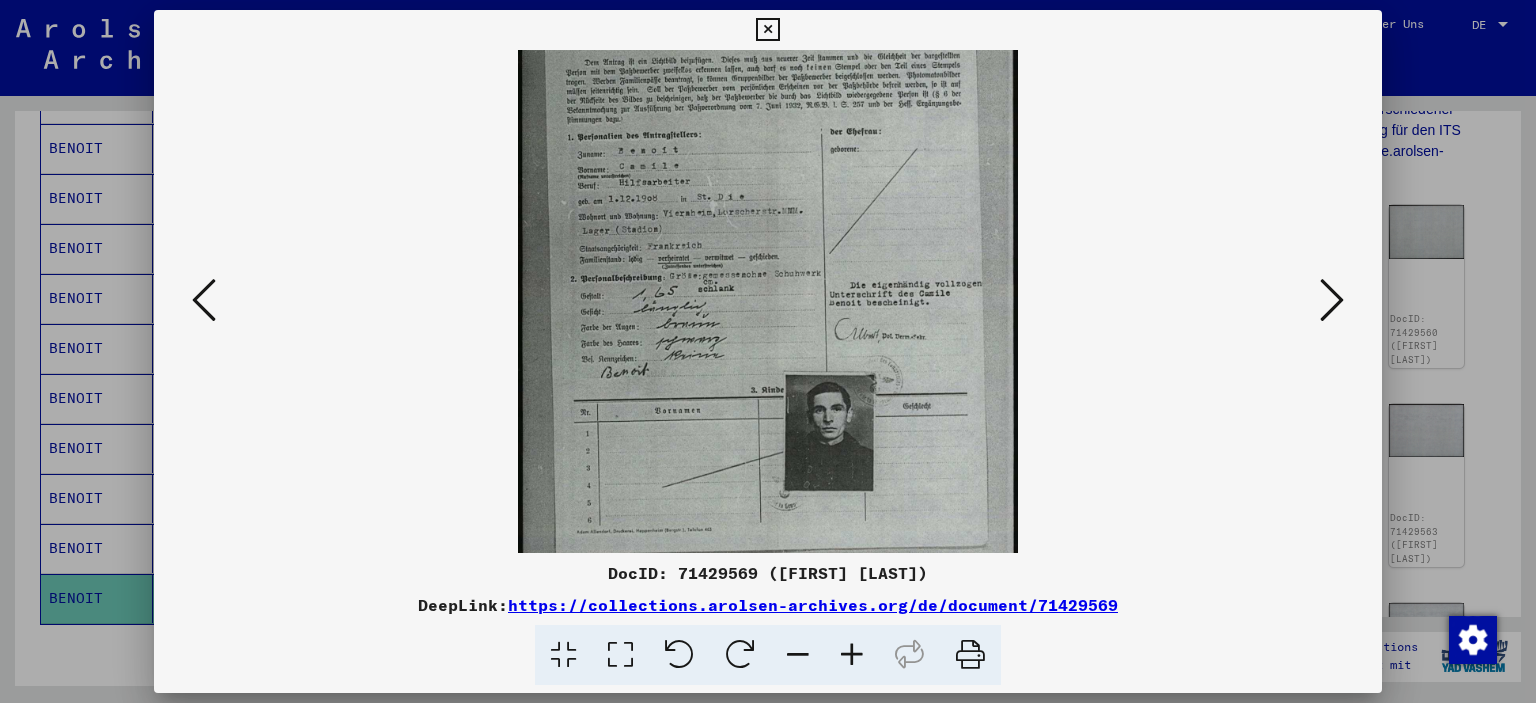 drag, startPoint x: 766, startPoint y: 472, endPoint x: 715, endPoint y: 146, distance: 329.96515 